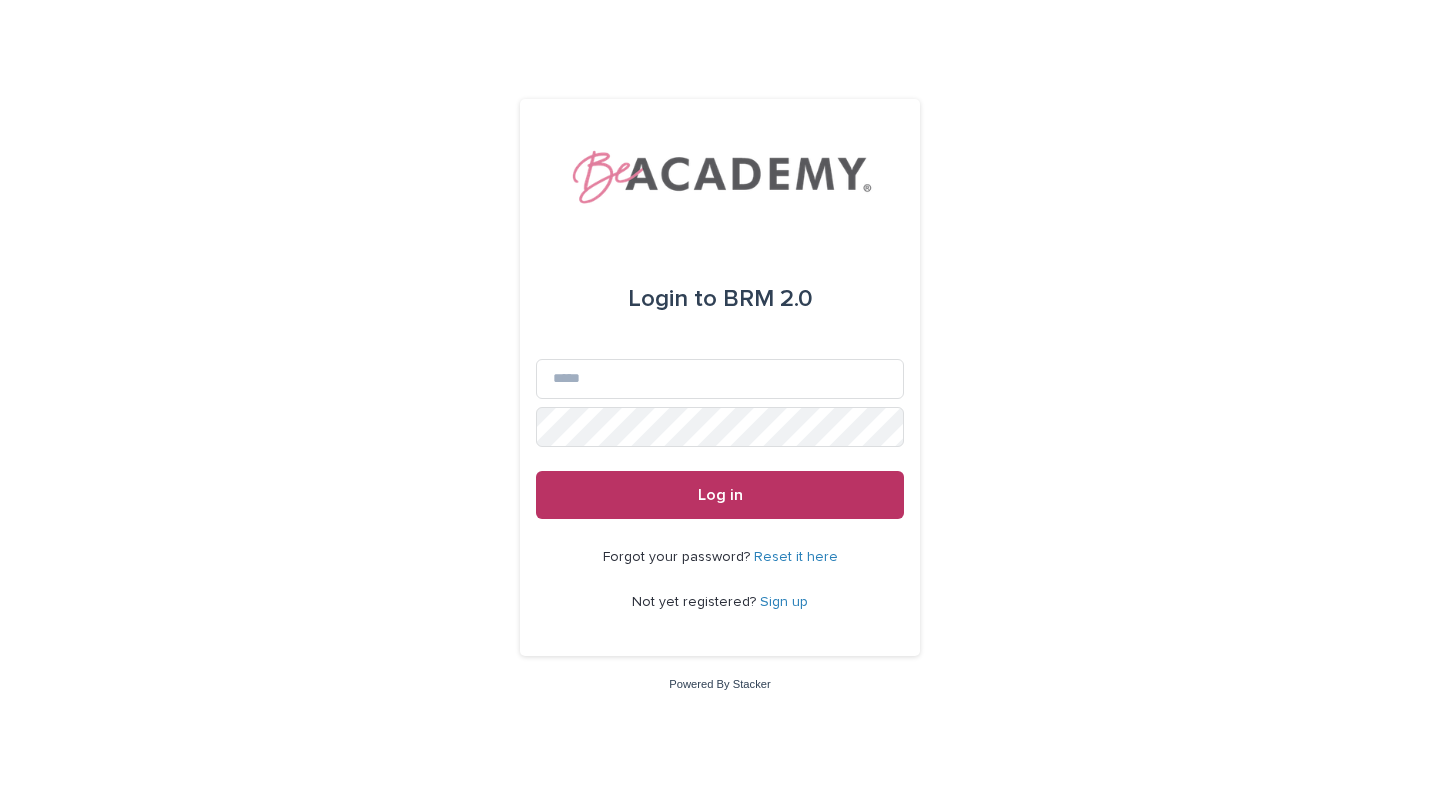 scroll, scrollTop: 0, scrollLeft: 0, axis: both 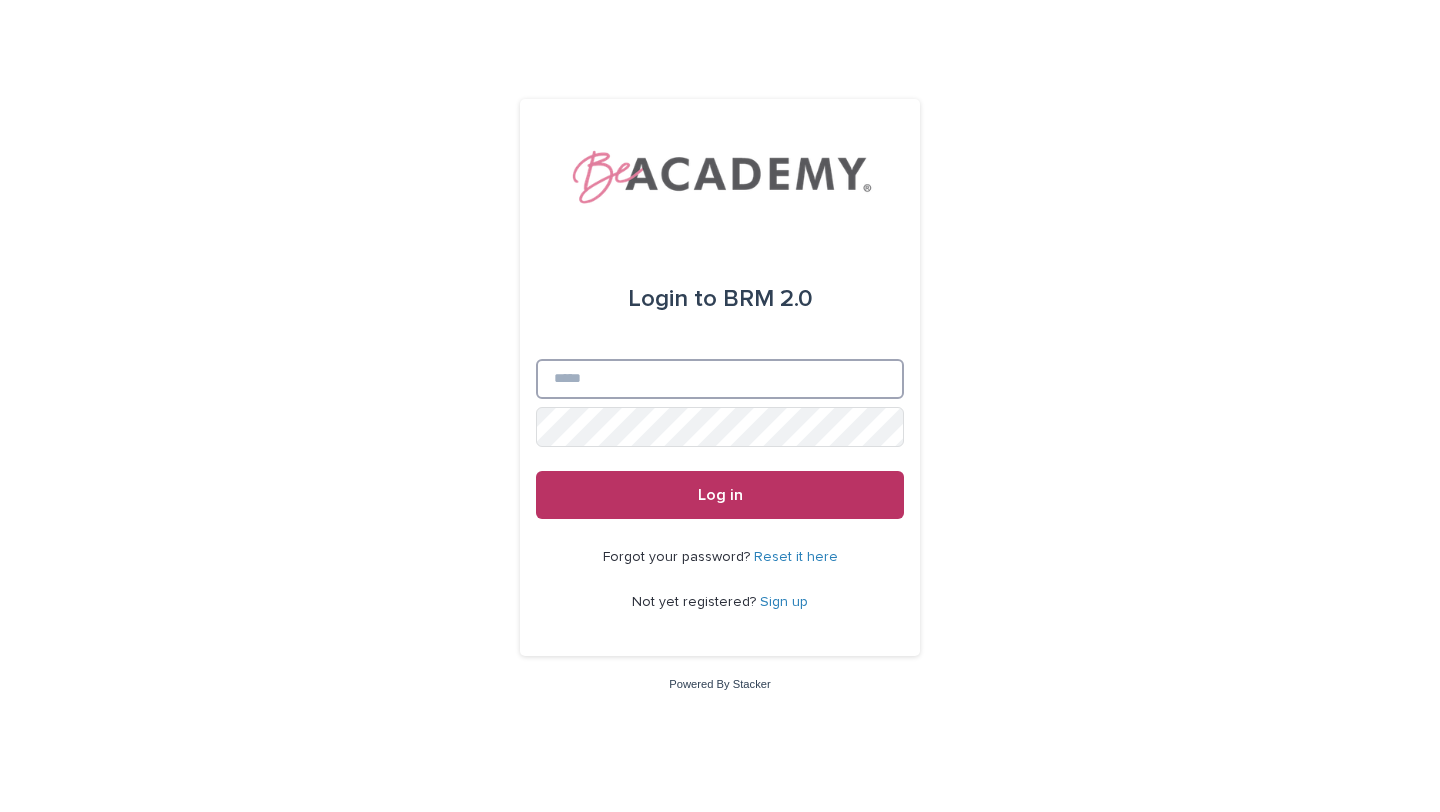 click on "Email" at bounding box center (720, 379) 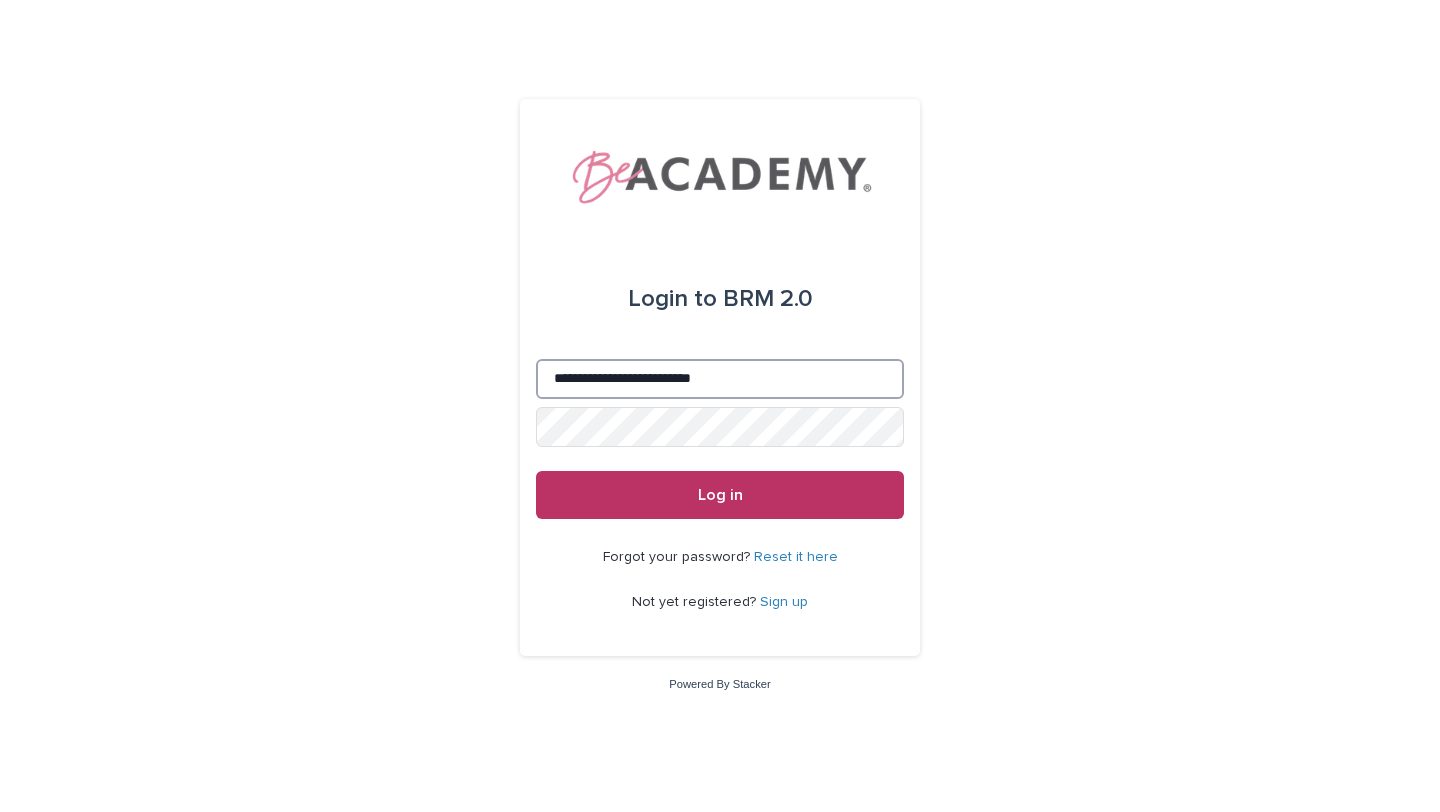 type on "**********" 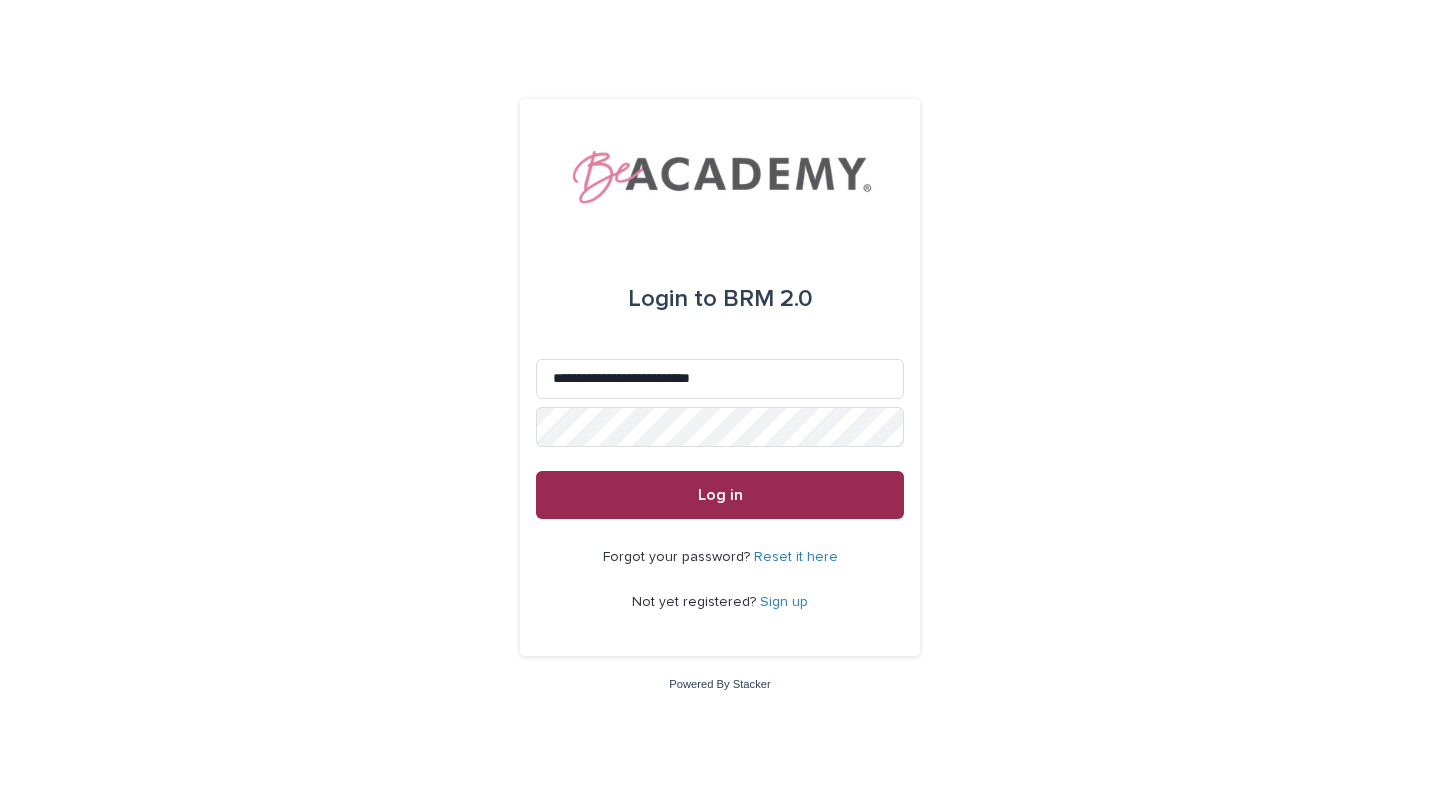 click on "Log in" at bounding box center (720, 495) 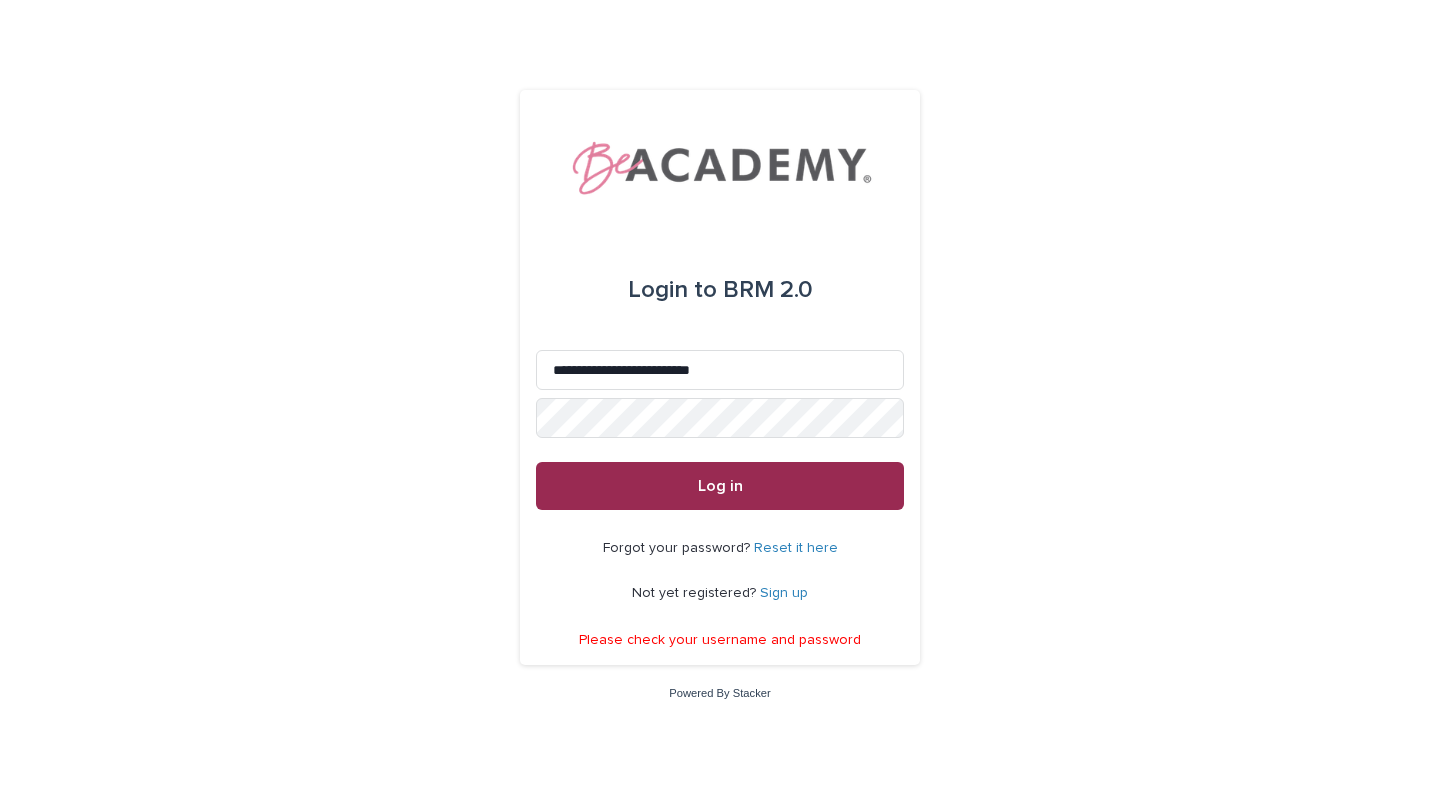 click on "Log in" at bounding box center (720, 486) 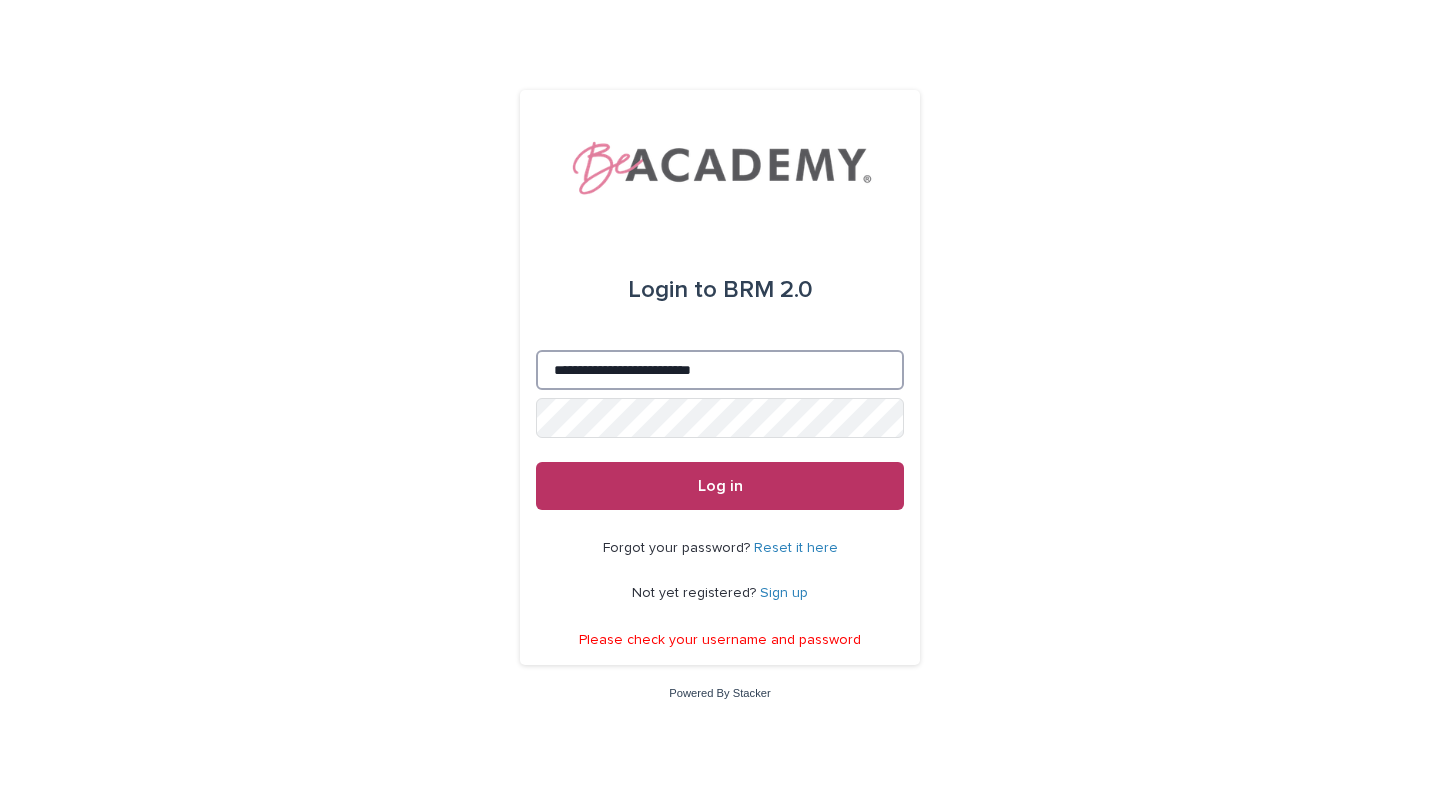 click on "**********" at bounding box center [720, 370] 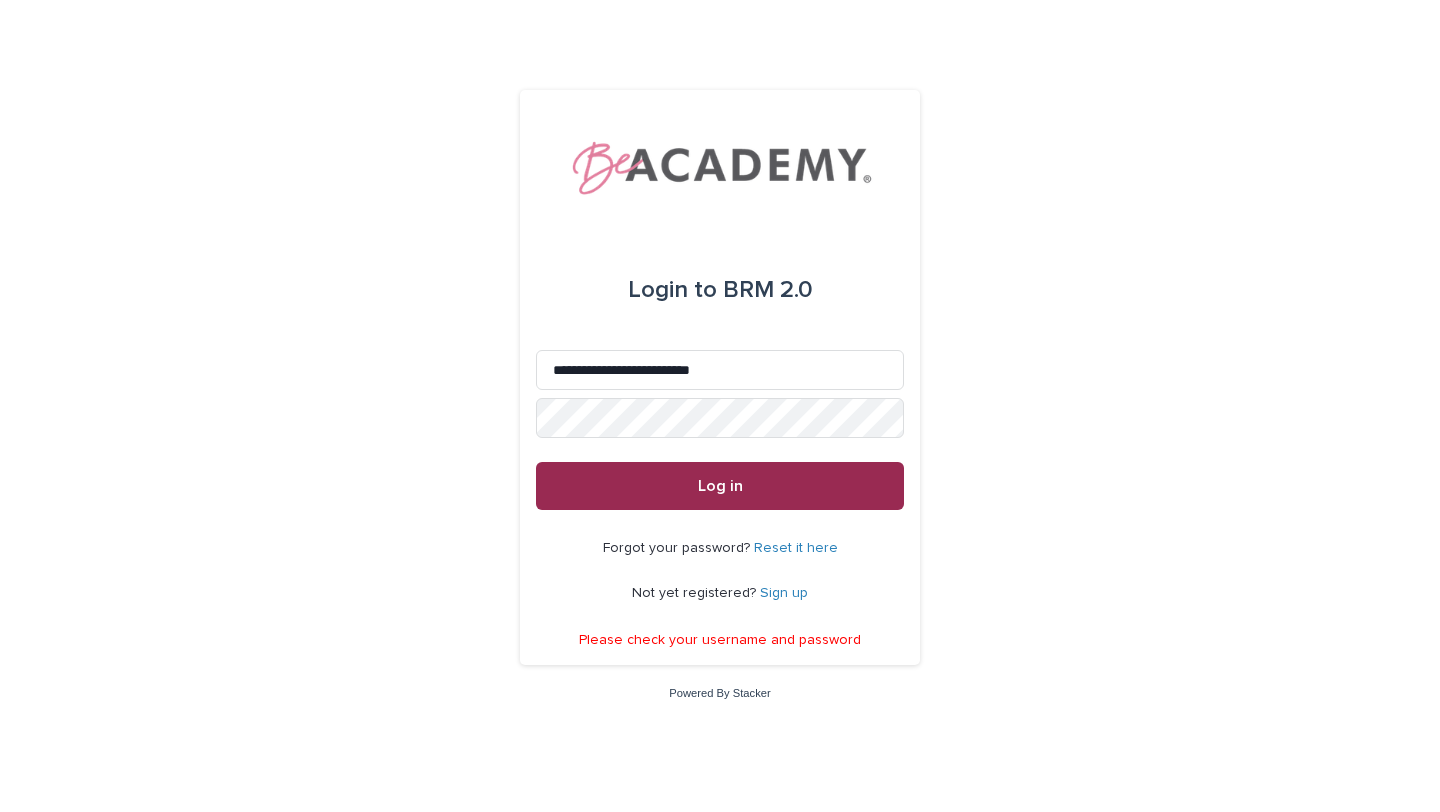 click on "Log in" at bounding box center [720, 486] 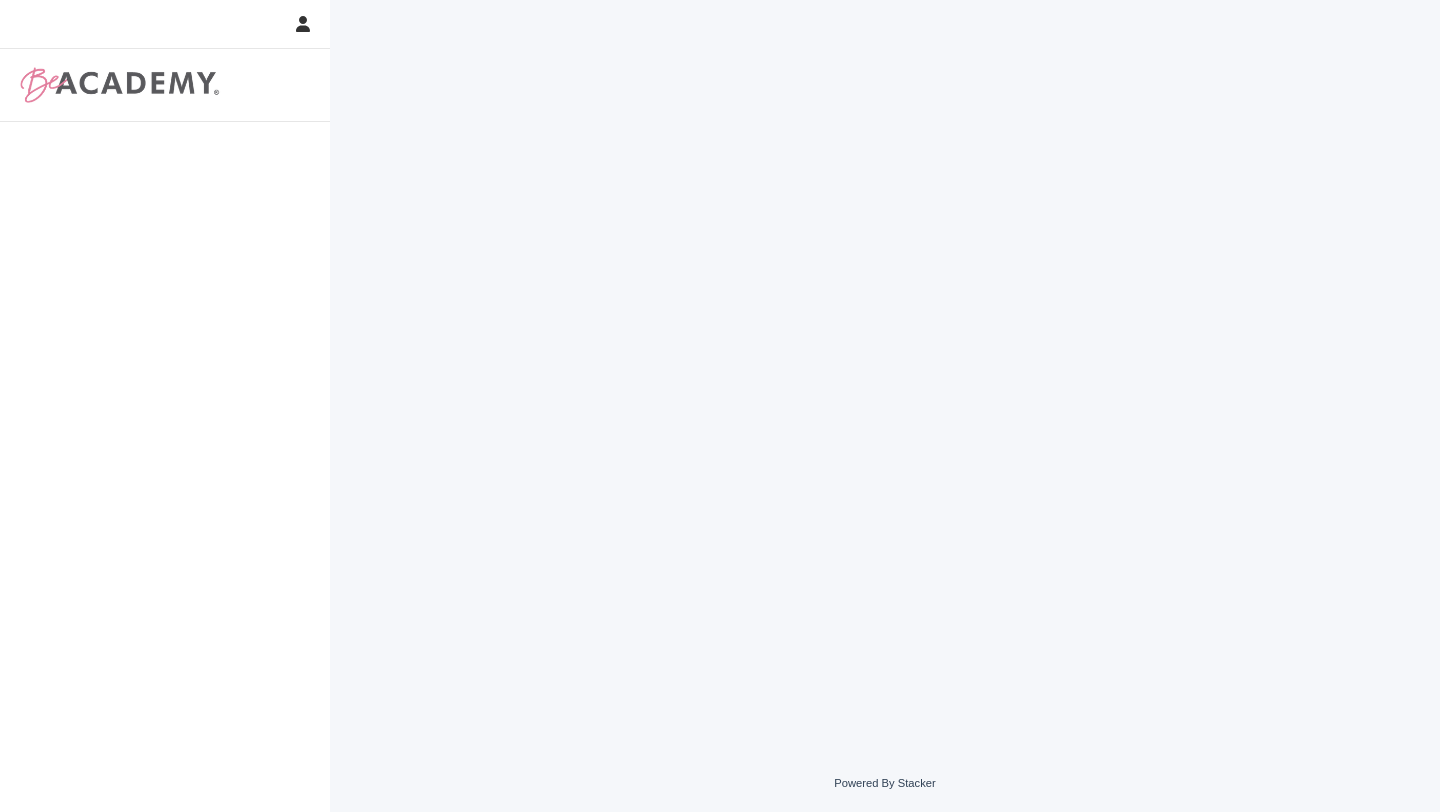 scroll, scrollTop: 0, scrollLeft: 0, axis: both 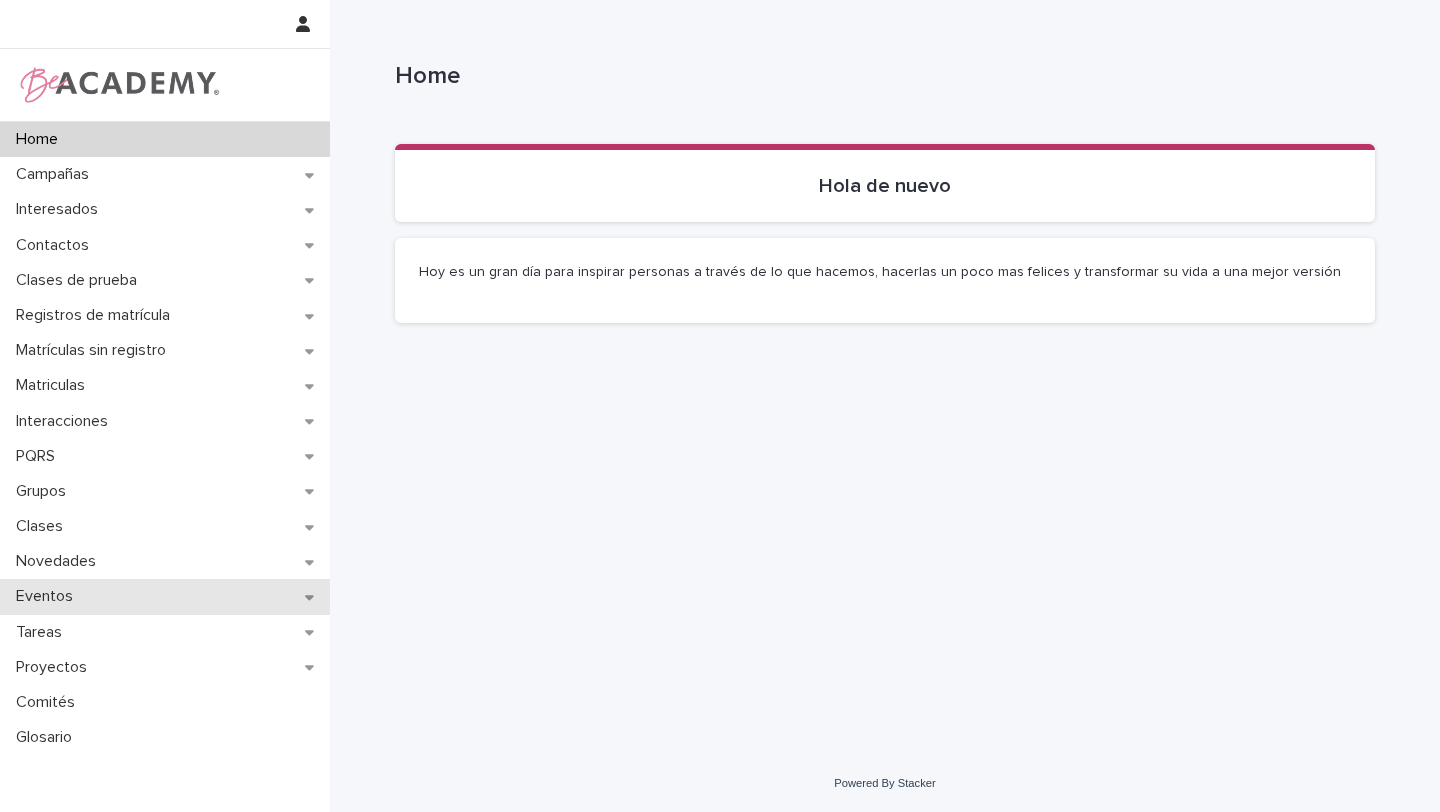 click on "Eventos" at bounding box center (48, 596) 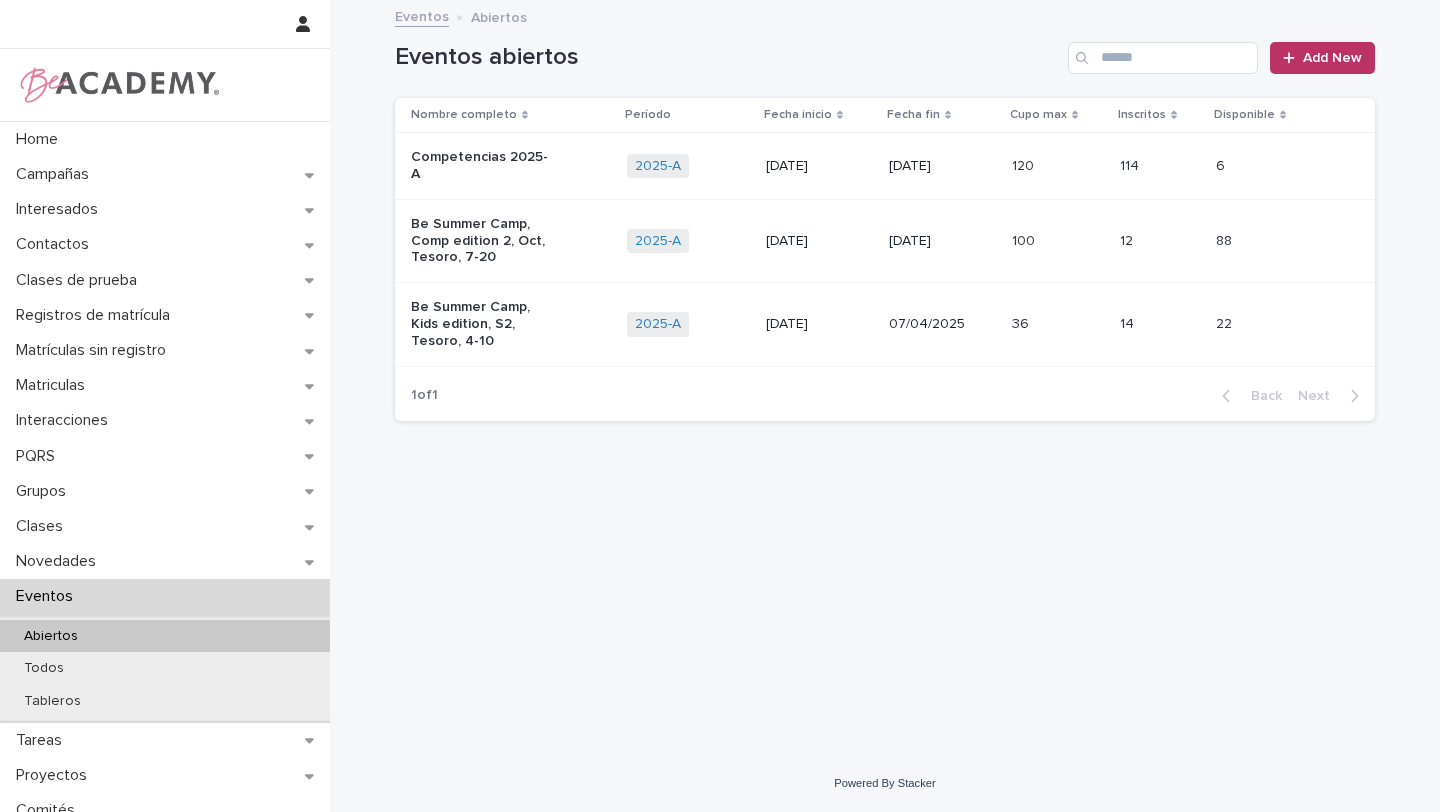 click on "Competencias 2025-A" at bounding box center [482, 166] 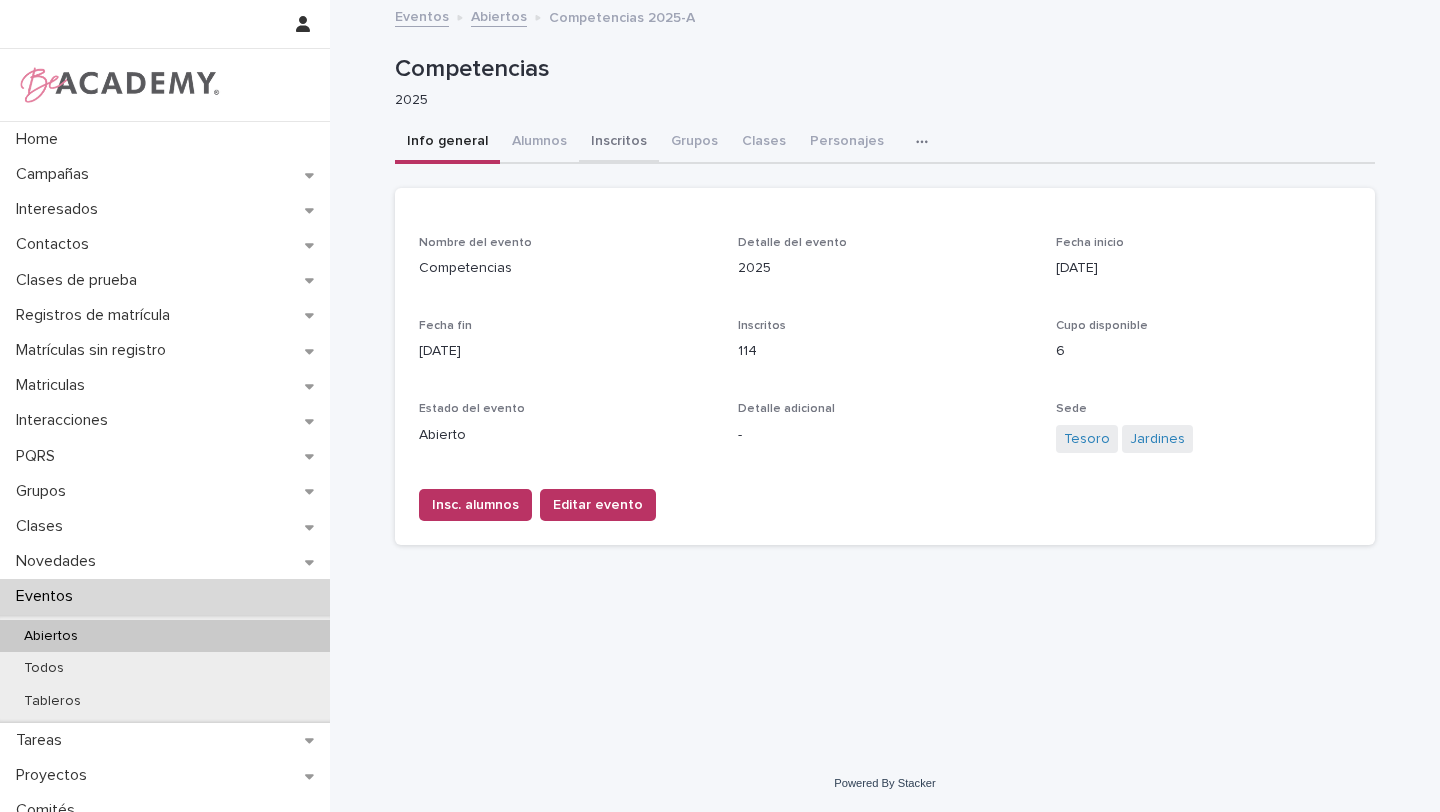 click on "Inscritos" at bounding box center [619, 143] 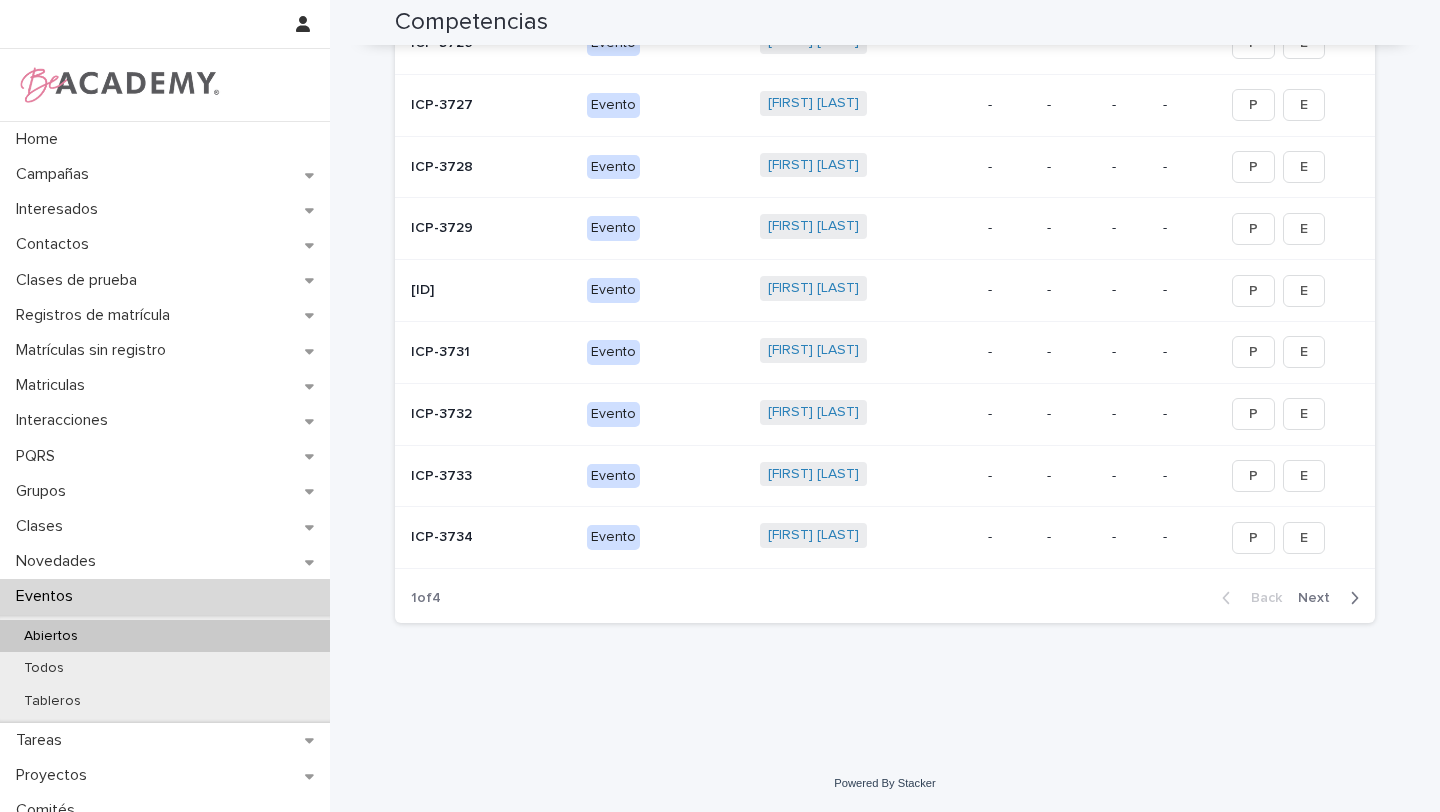 scroll, scrollTop: 0, scrollLeft: 0, axis: both 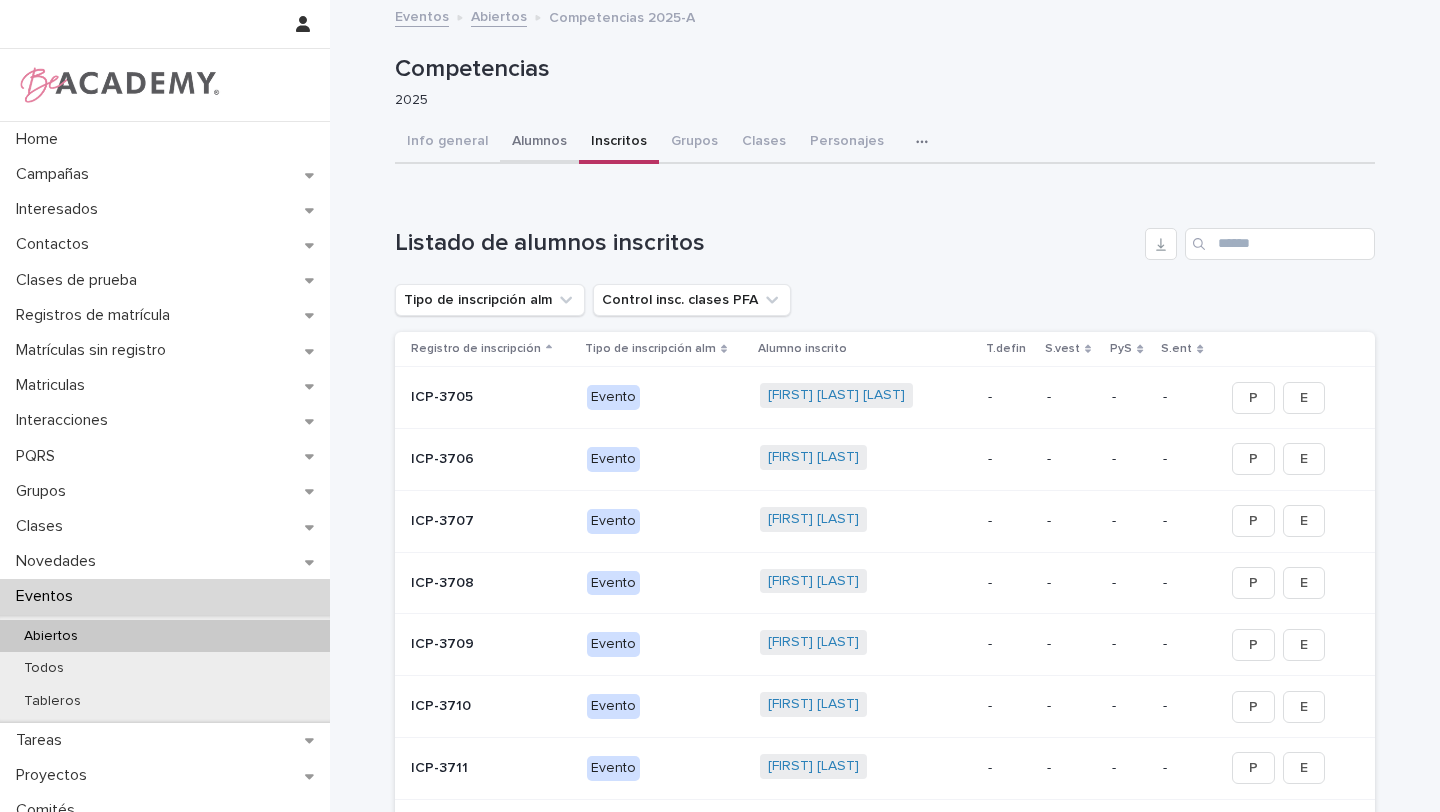 click on "Alumnos" at bounding box center (539, 143) 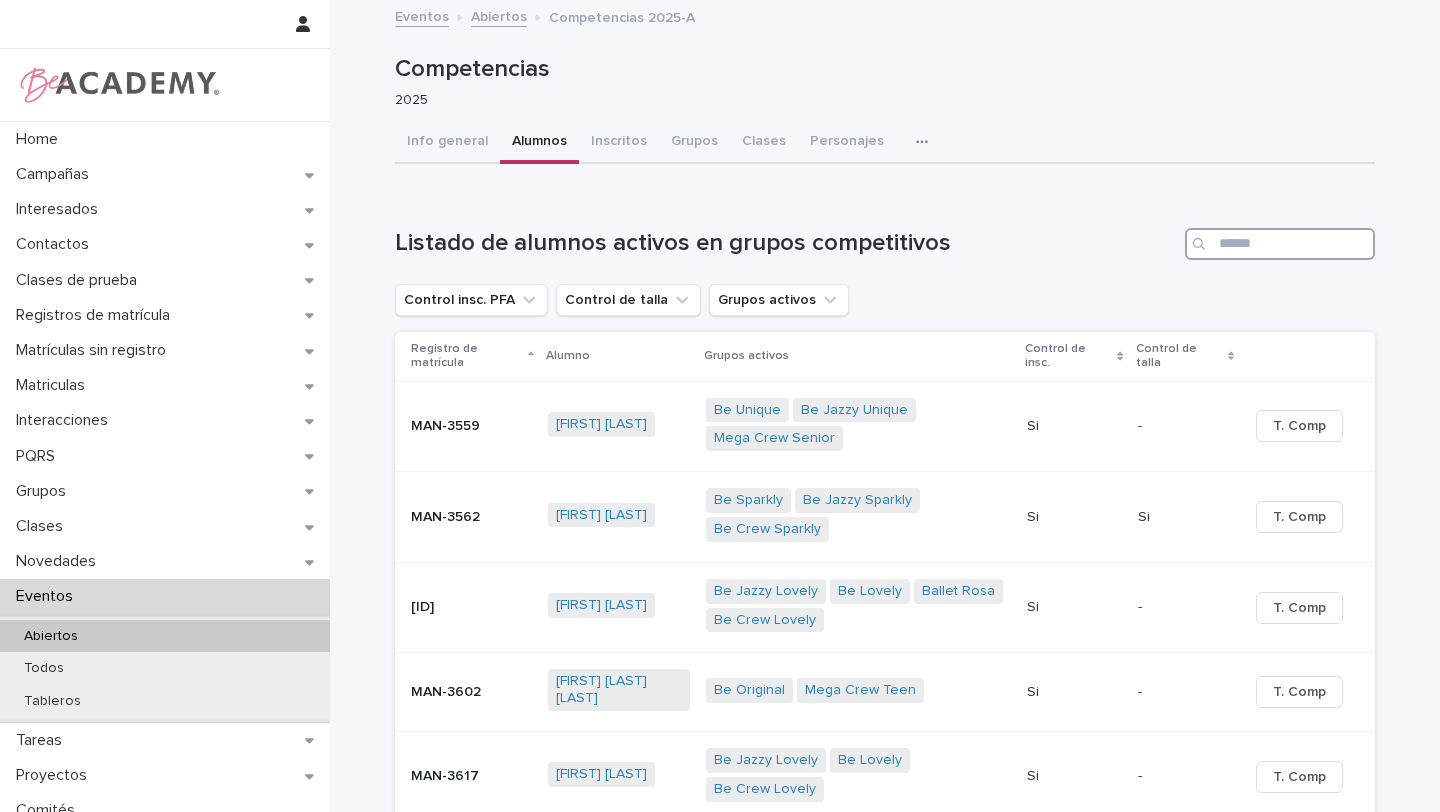 click at bounding box center (1280, 244) 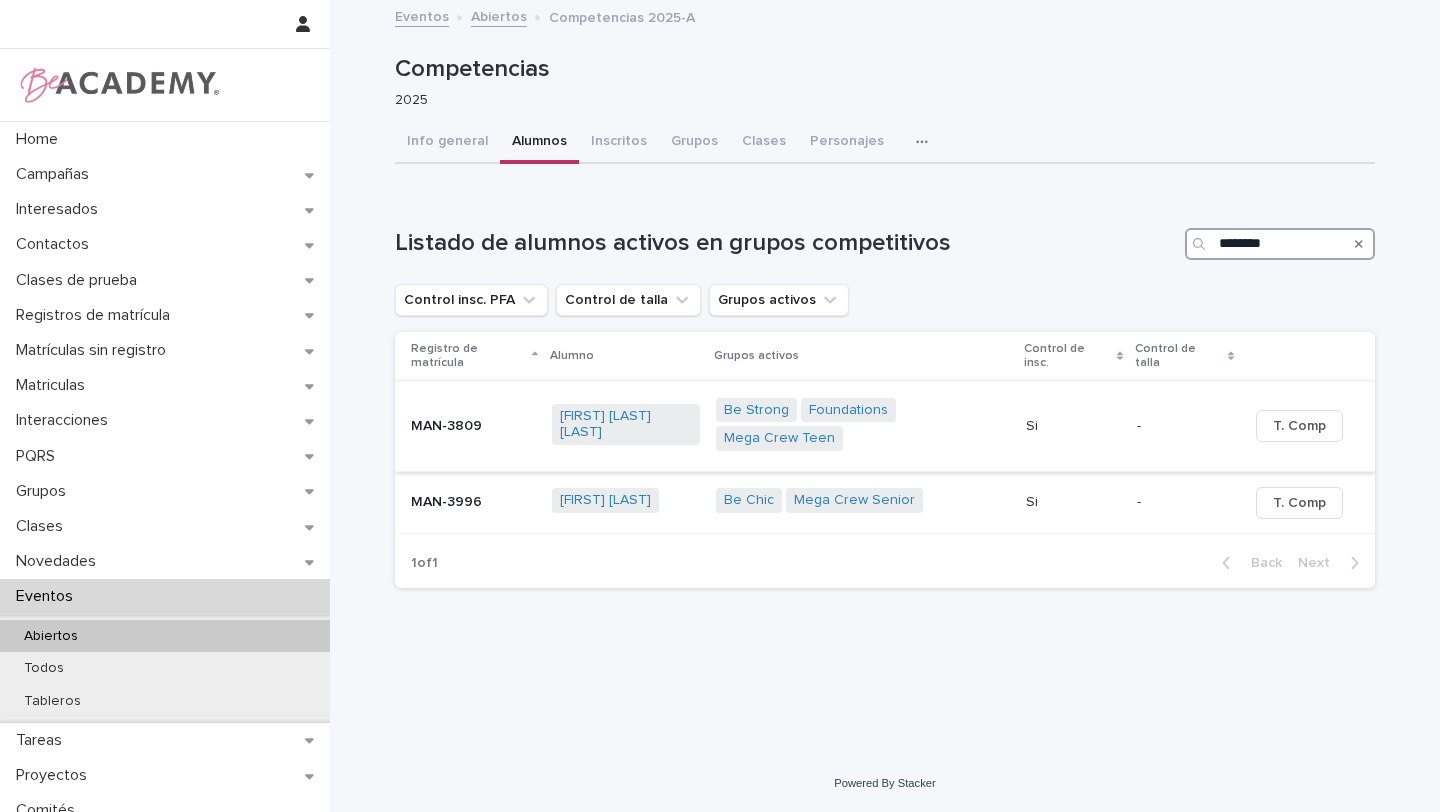 type on "********" 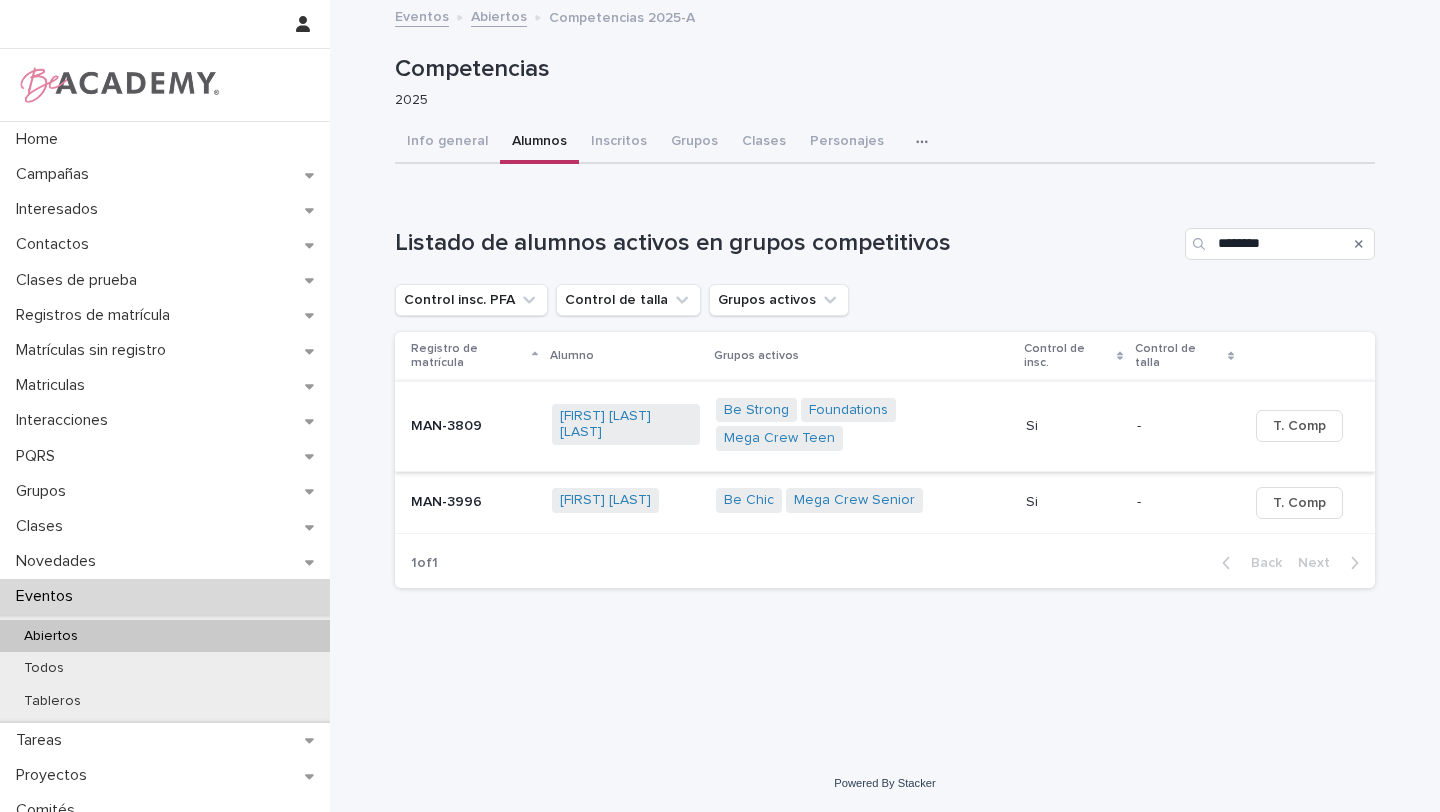 click on "T. Comp" at bounding box center (1299, 426) 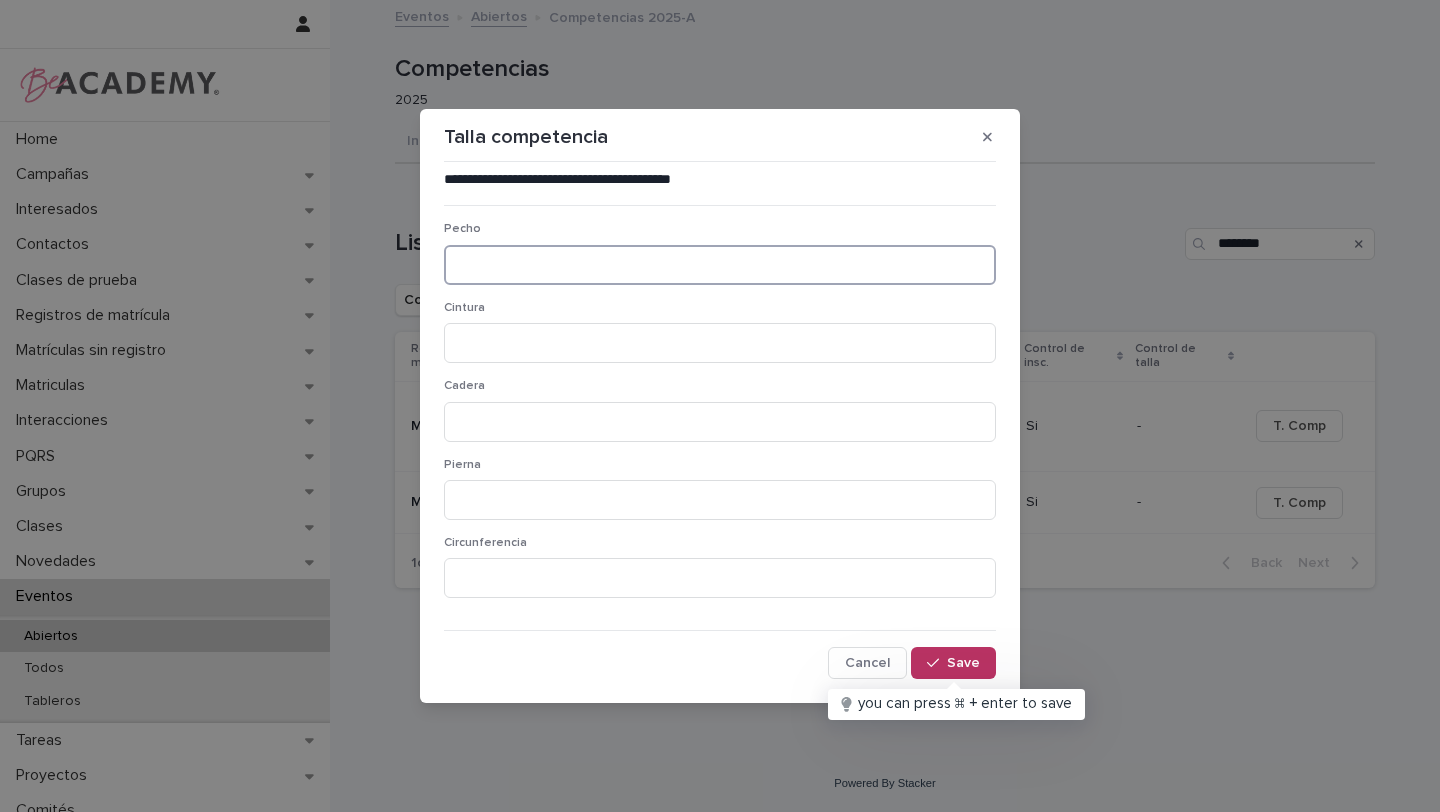 click at bounding box center [720, 265] 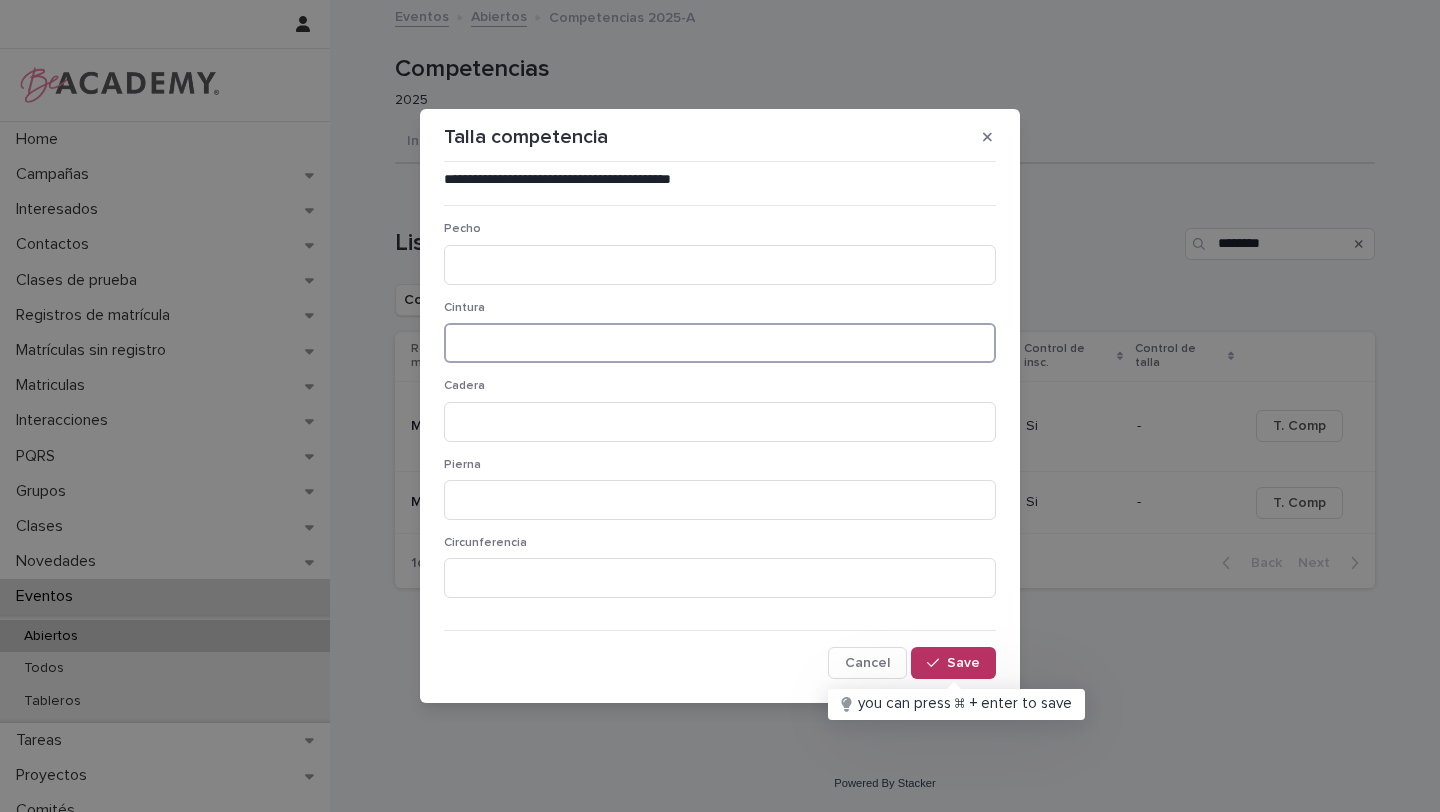 click at bounding box center [720, 343] 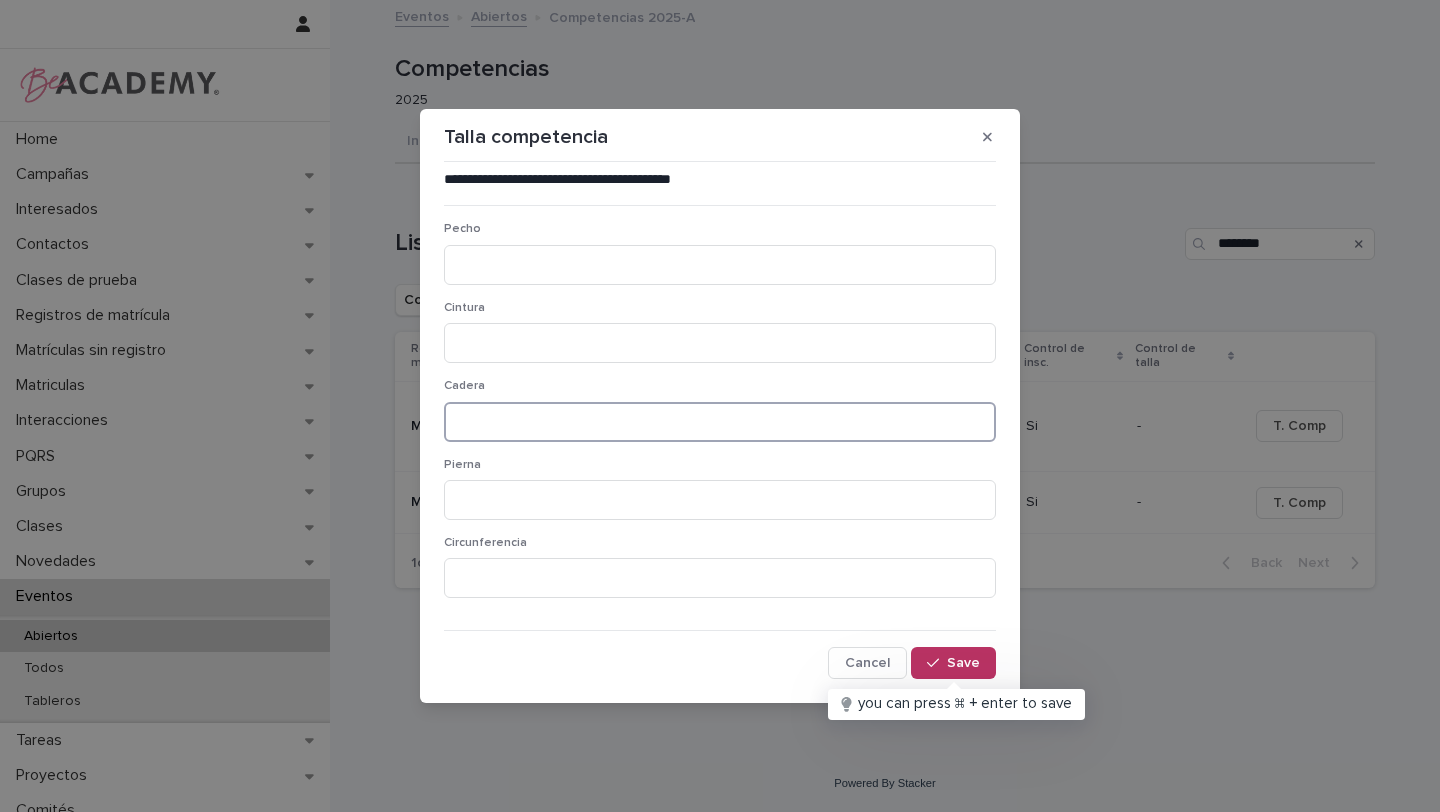 click at bounding box center [720, 422] 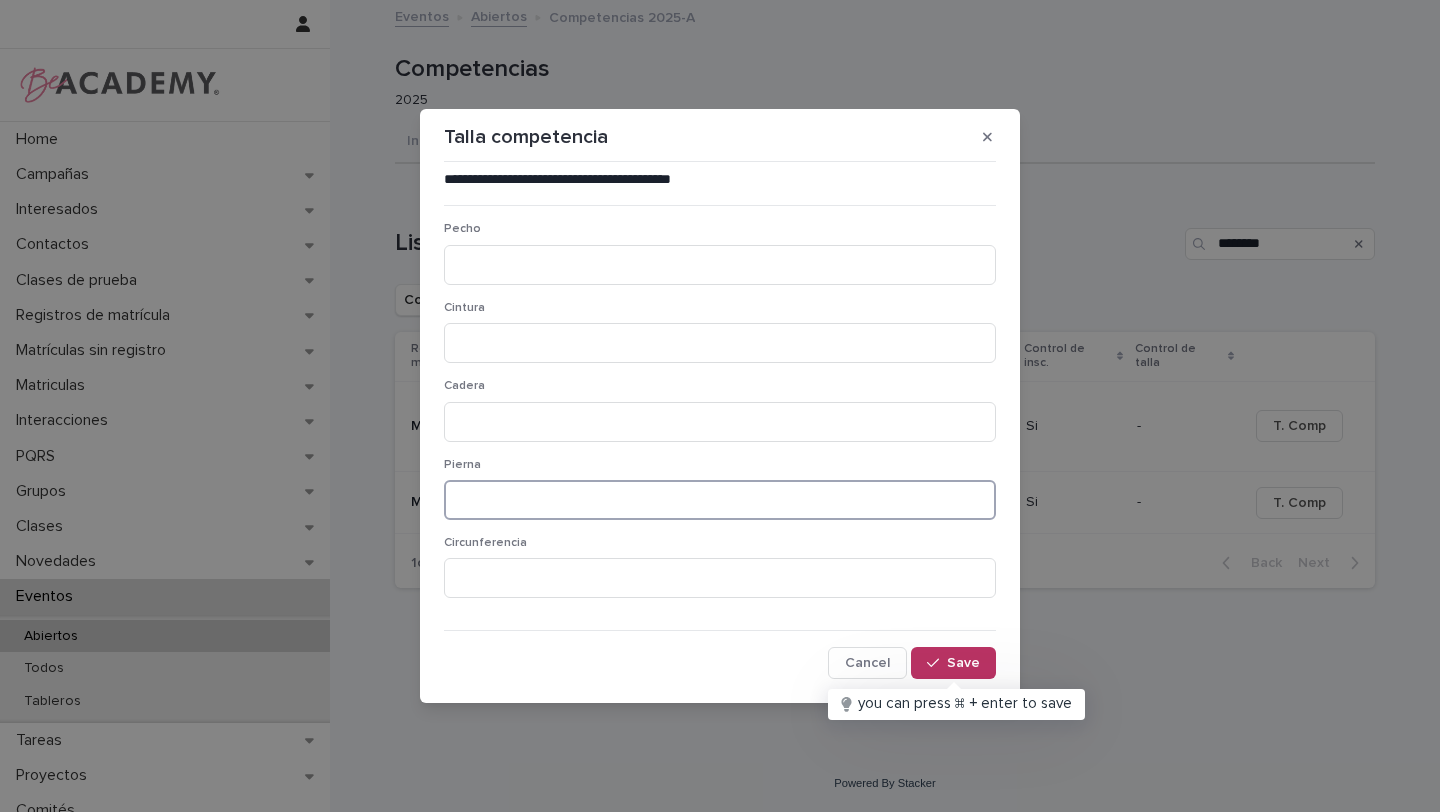 click at bounding box center [720, 500] 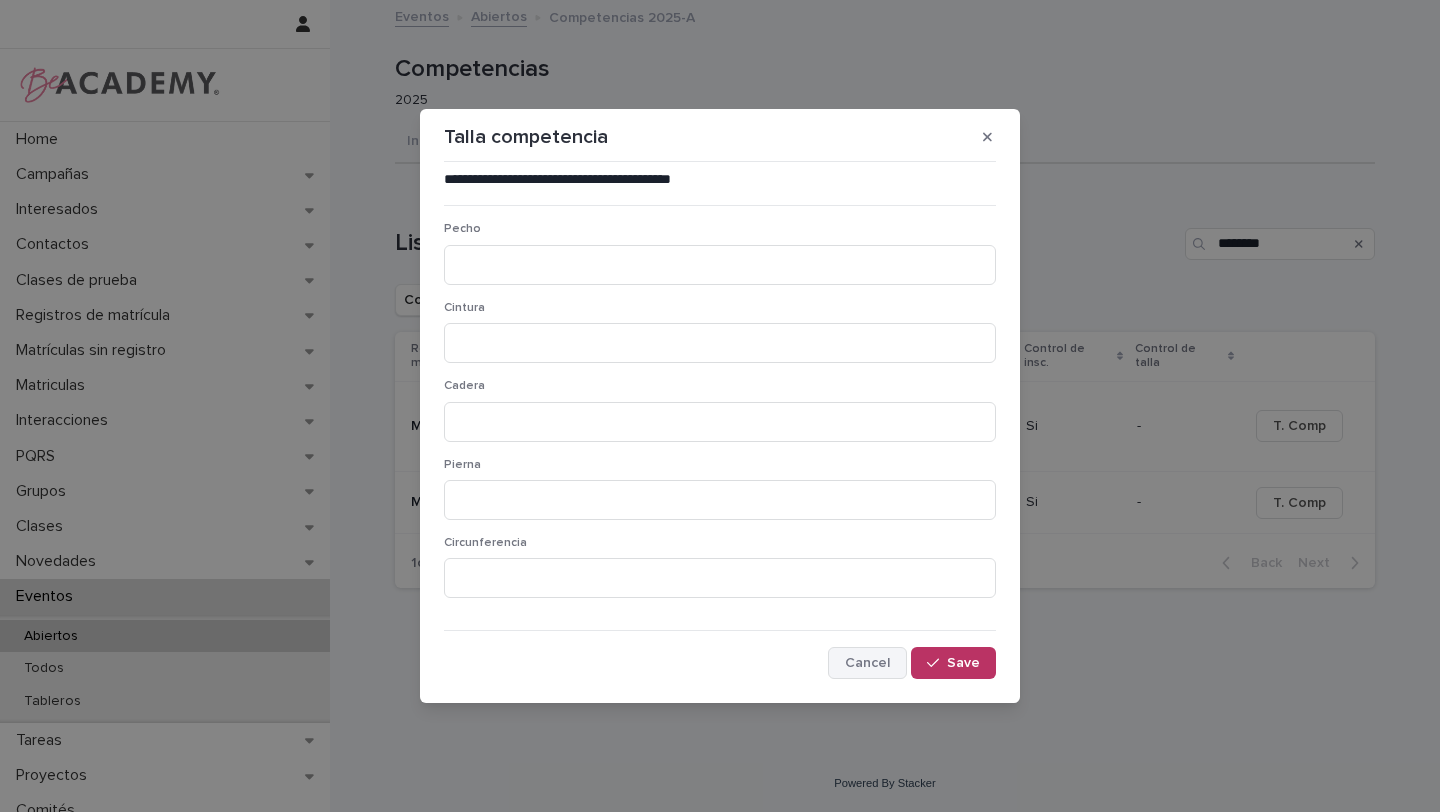 click on "Cancel" at bounding box center [867, 663] 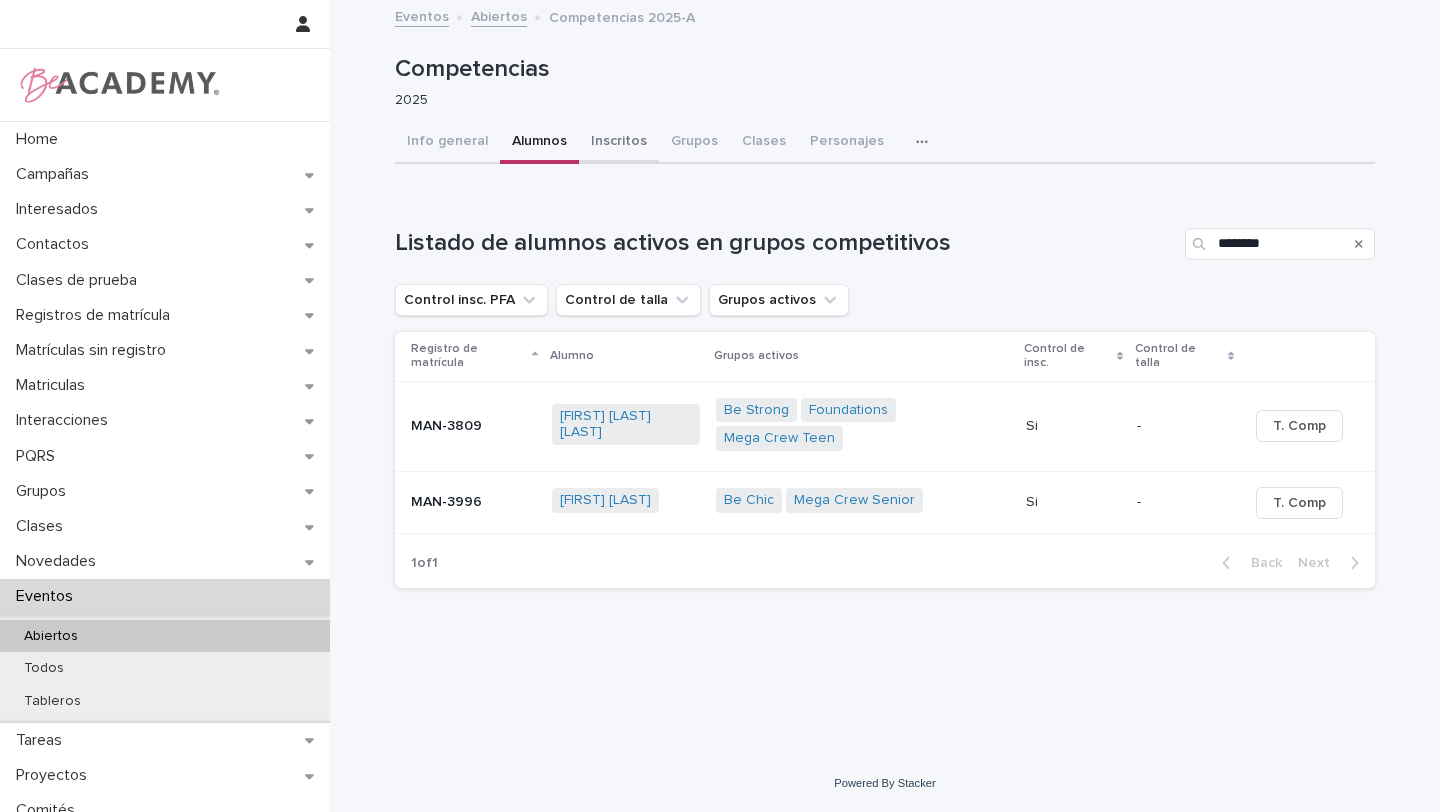 click on "Inscritos" at bounding box center [619, 143] 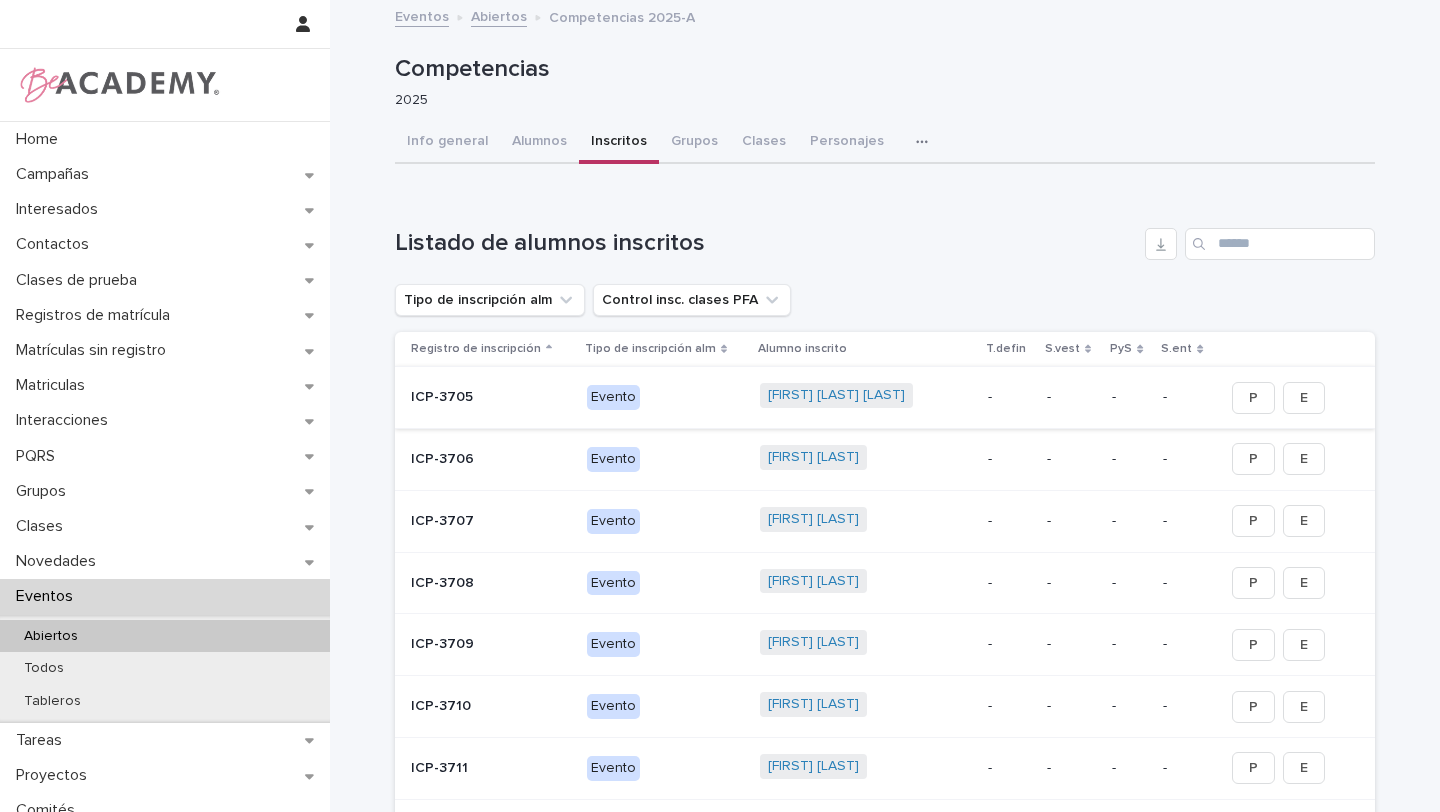 click on "P" at bounding box center (1253, 398) 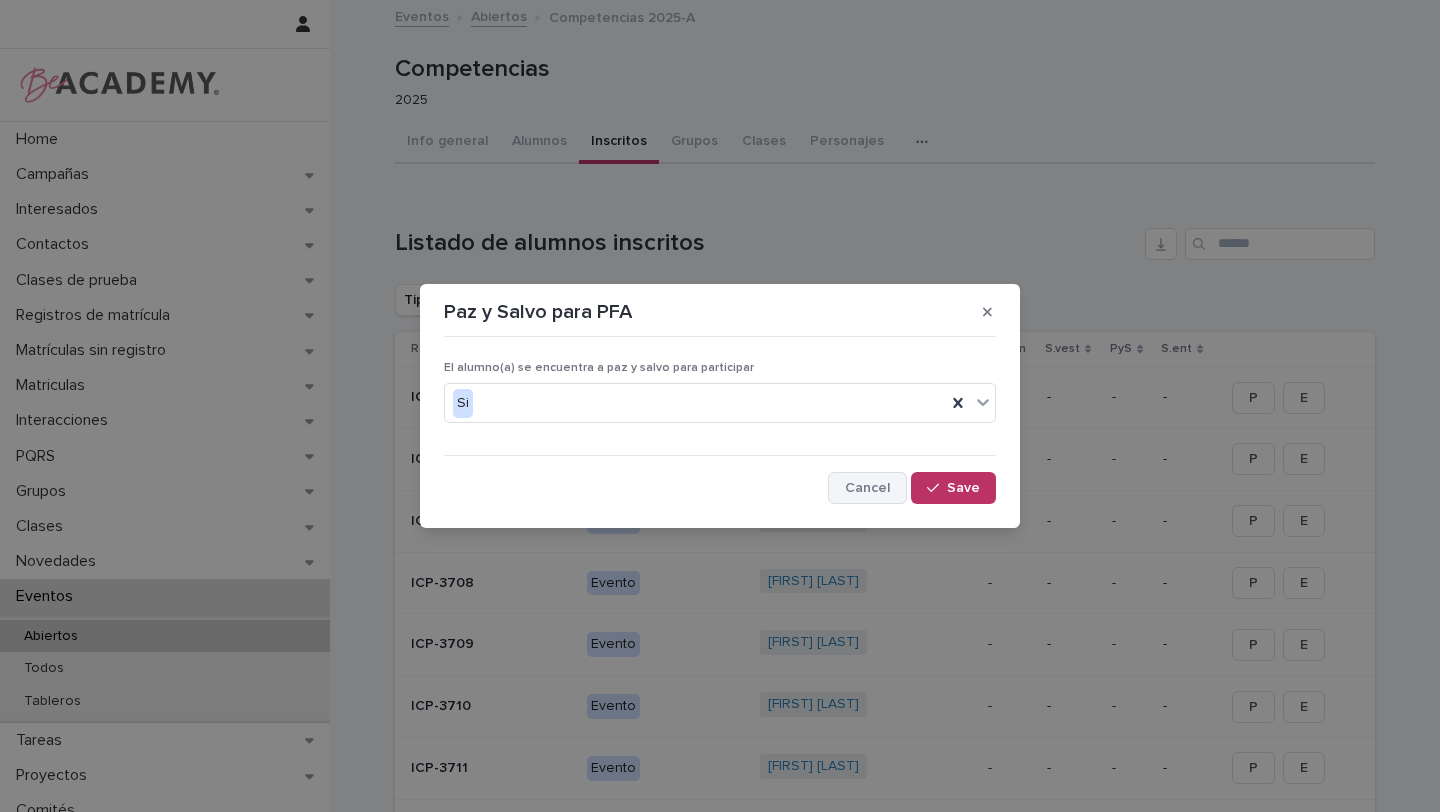click on "Cancel" at bounding box center [867, 488] 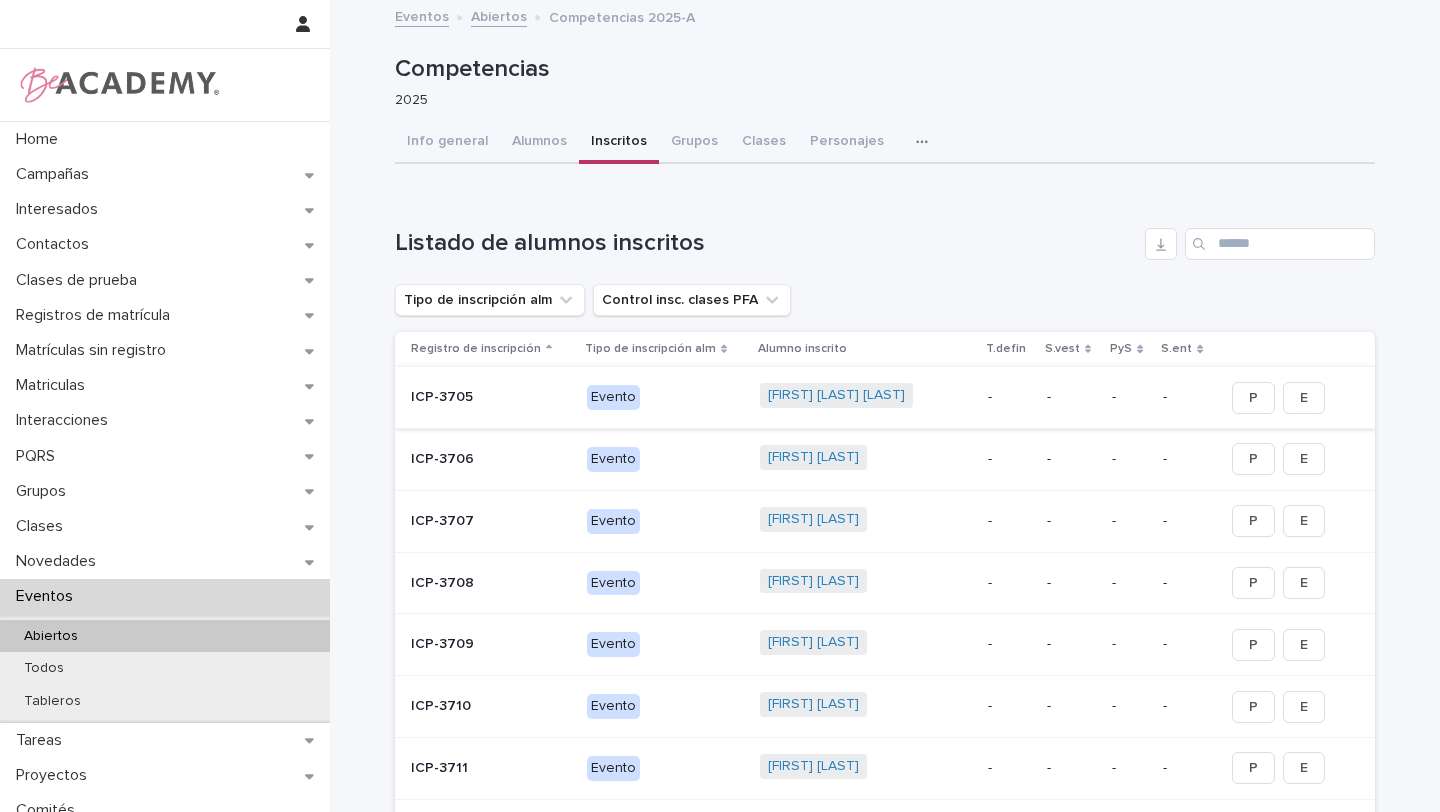 click on "E" at bounding box center [1304, 398] 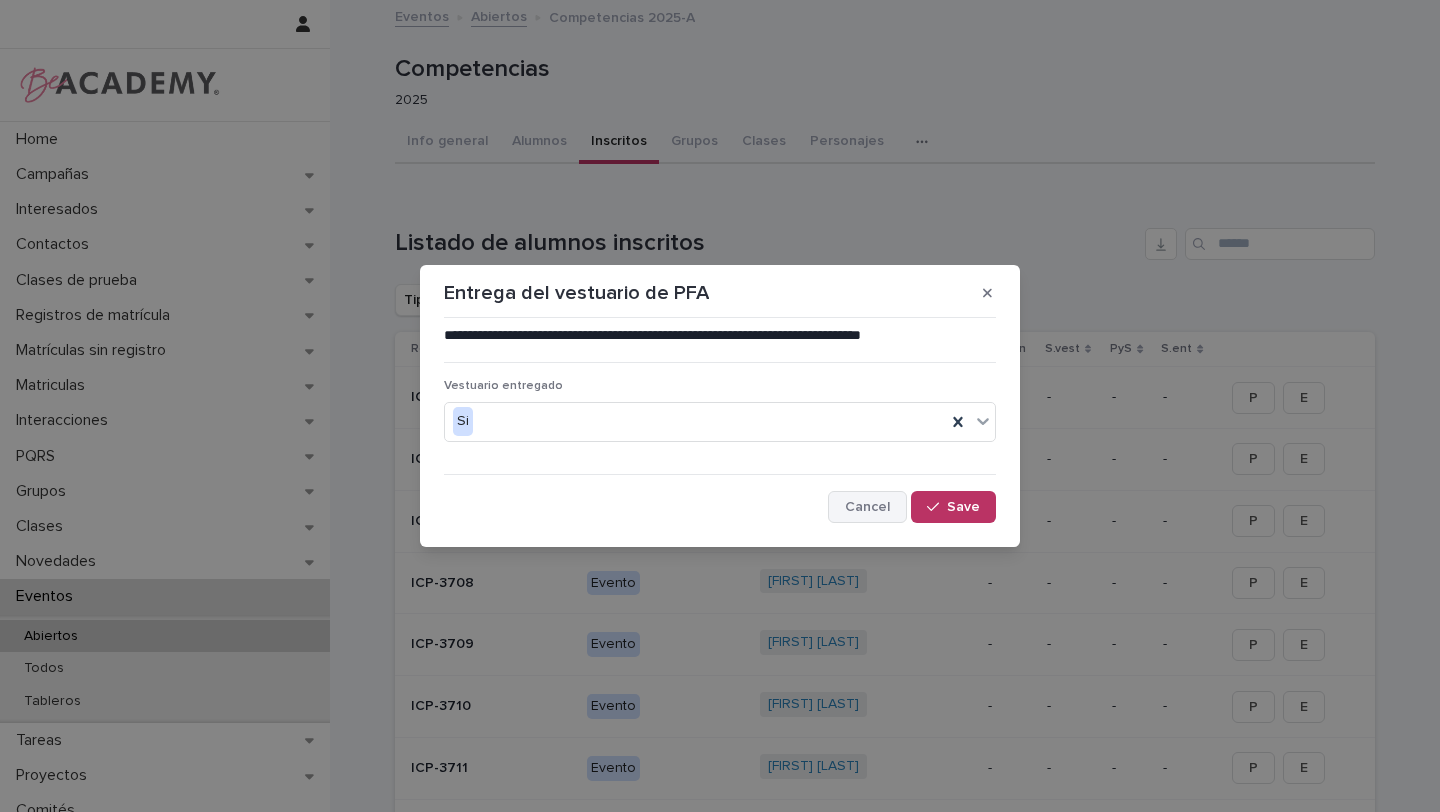 click on "Cancel" at bounding box center [867, 507] 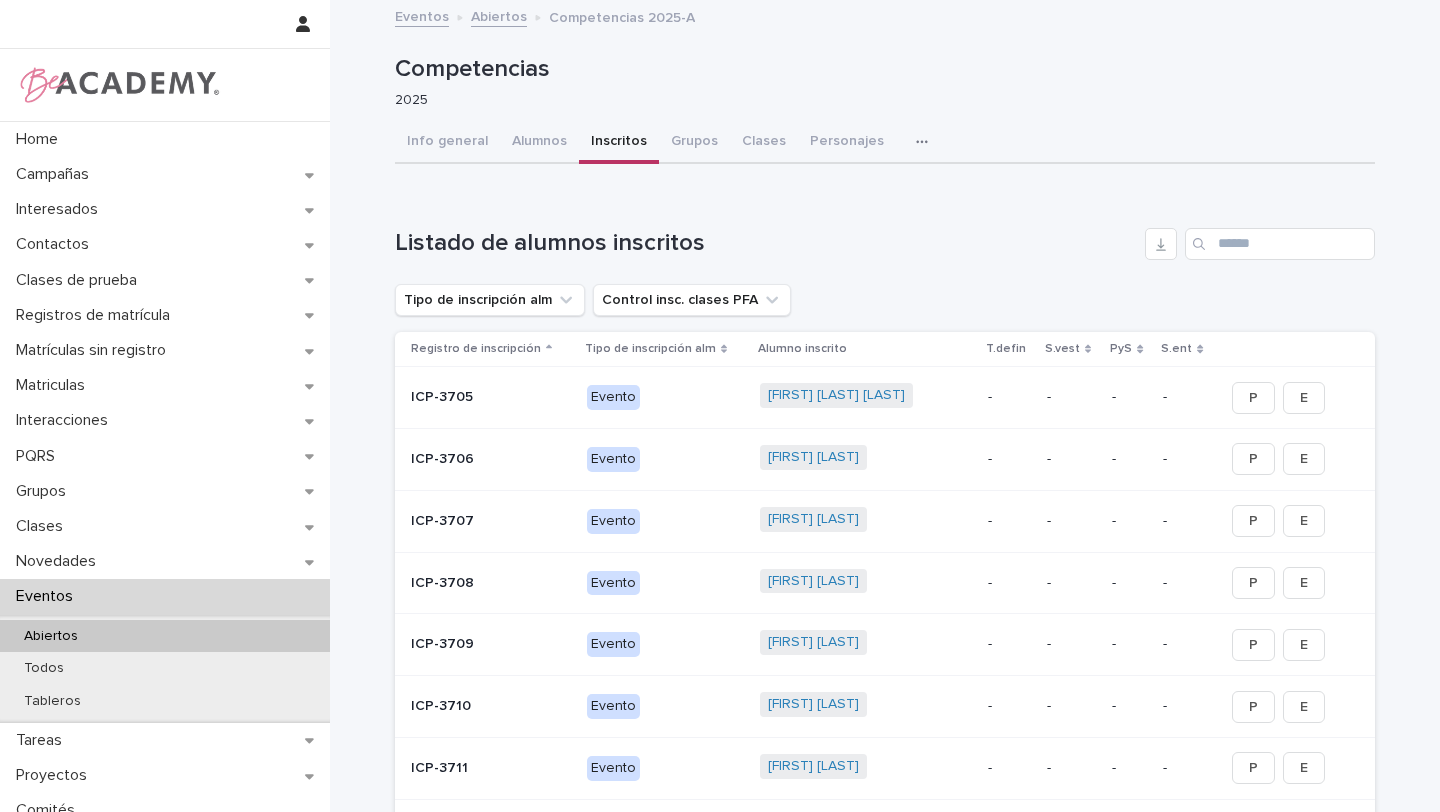 click 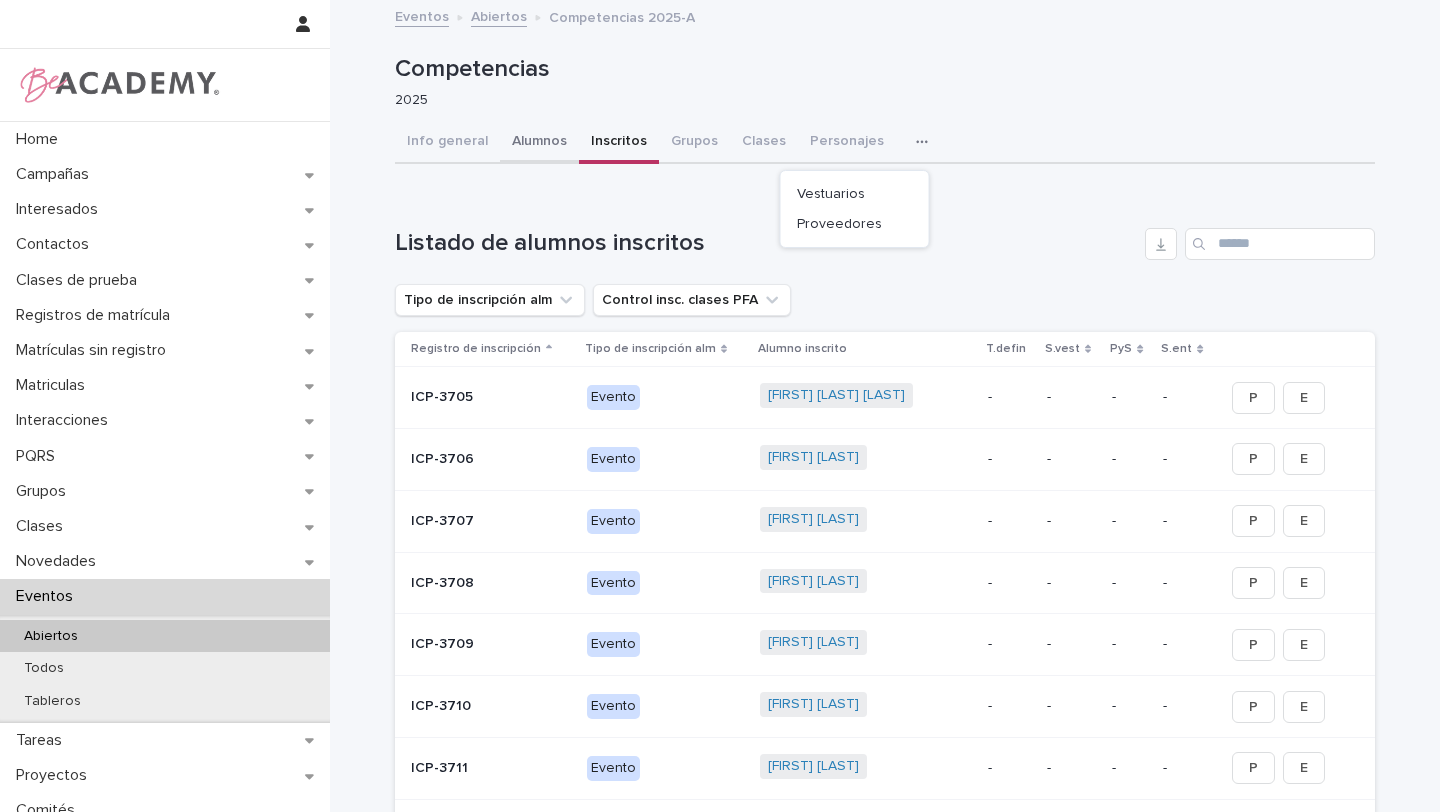 click on "Alumnos" at bounding box center (539, 143) 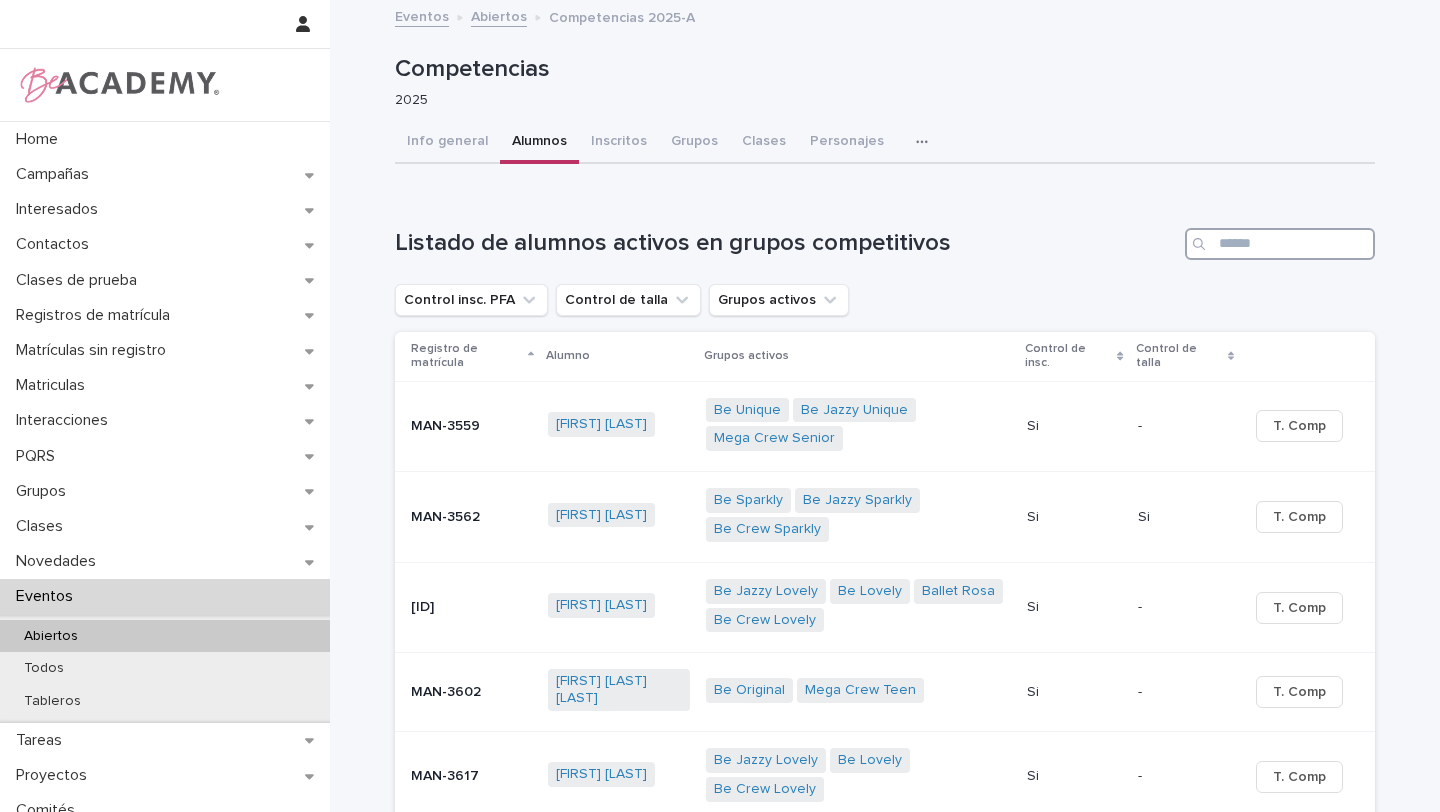 click at bounding box center (1280, 244) 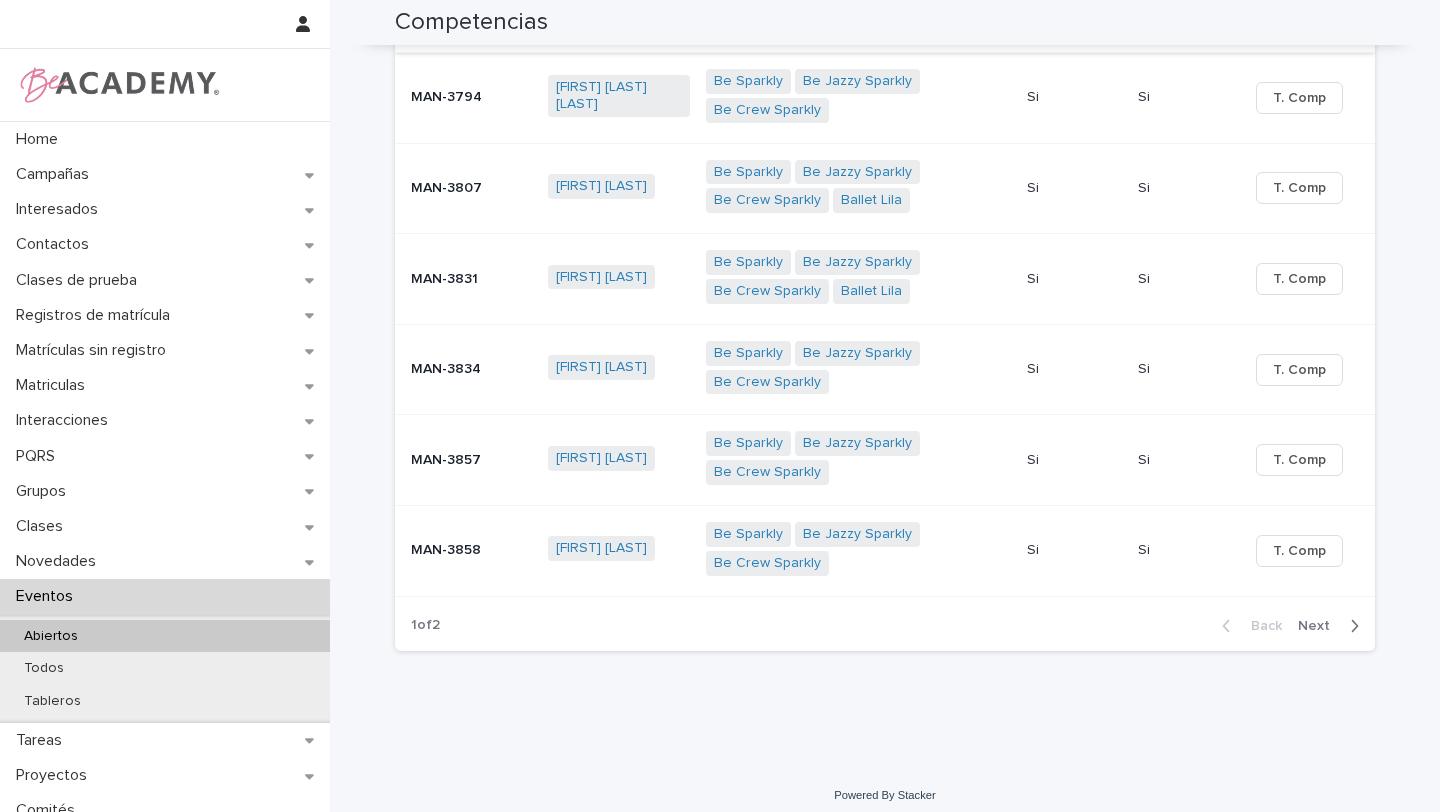 scroll, scrollTop: 703, scrollLeft: 0, axis: vertical 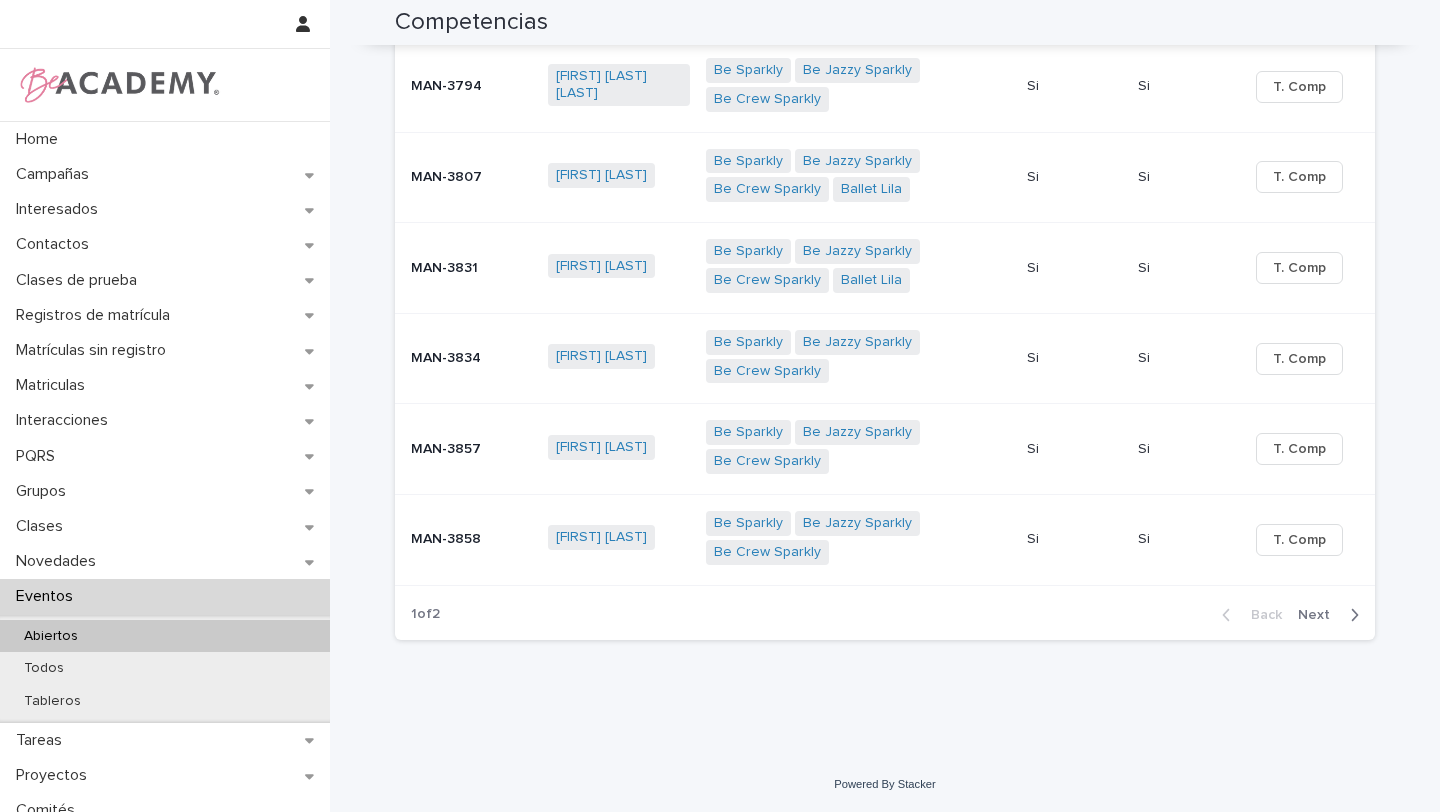 type on "******" 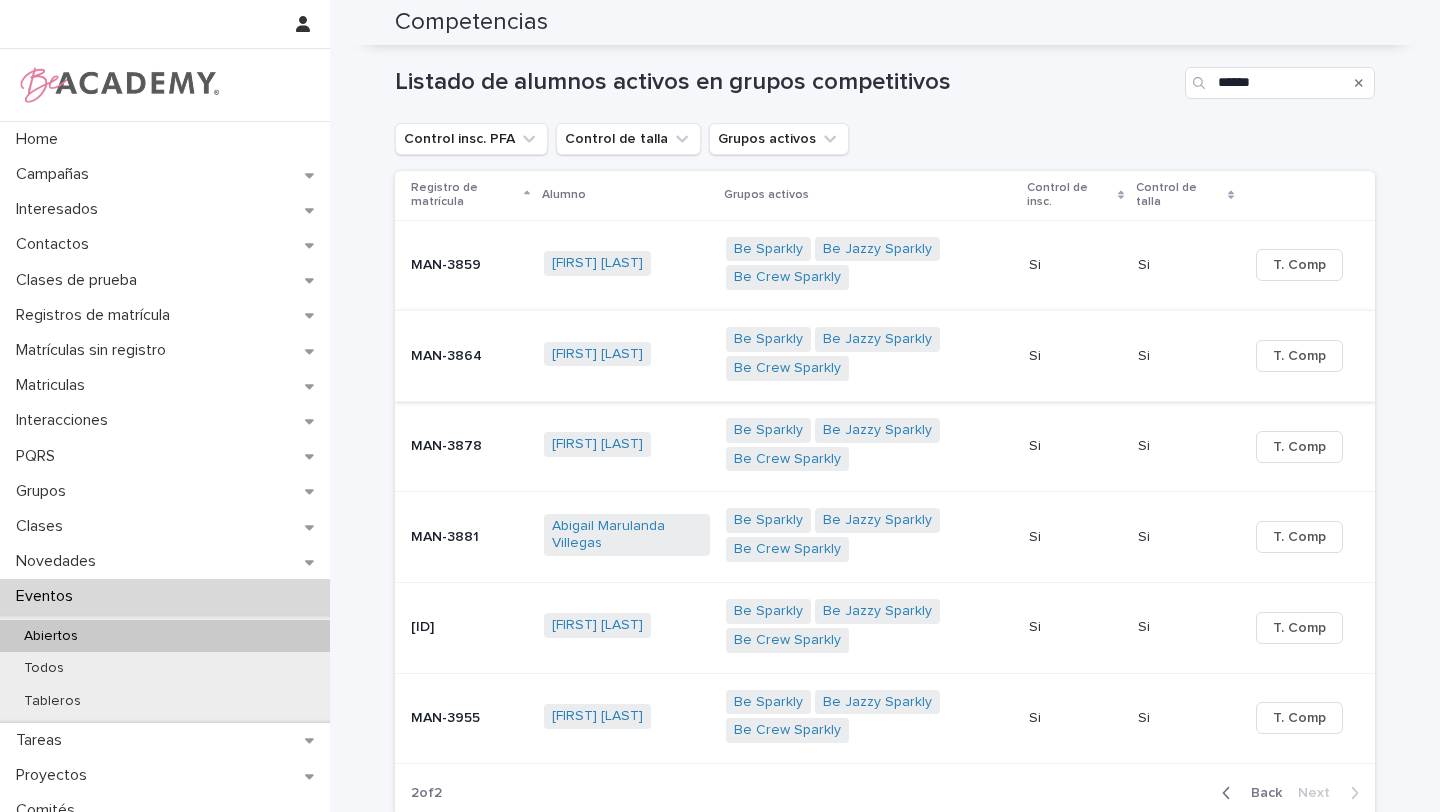scroll, scrollTop: 156, scrollLeft: 0, axis: vertical 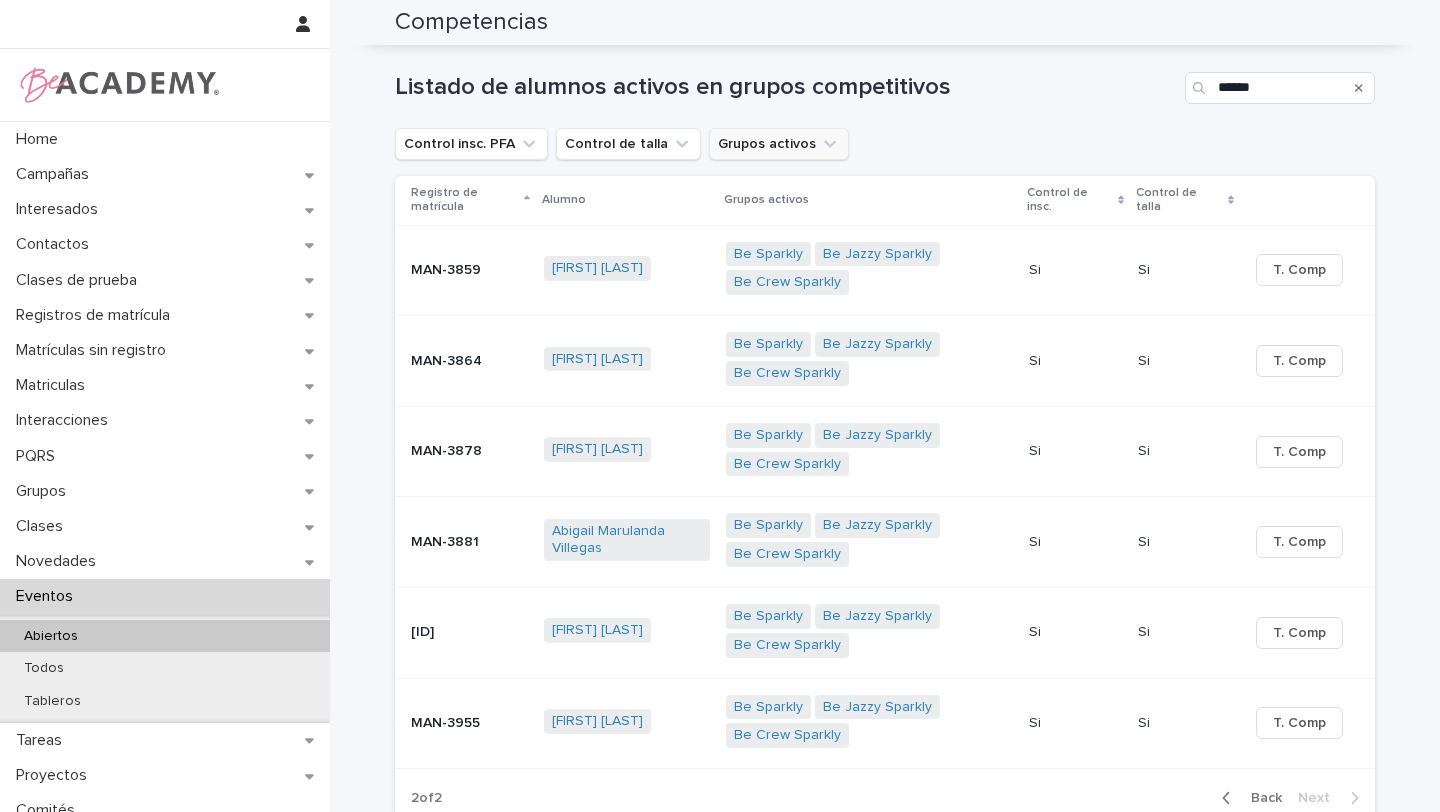 click on "Grupos activos" at bounding box center (779, 144) 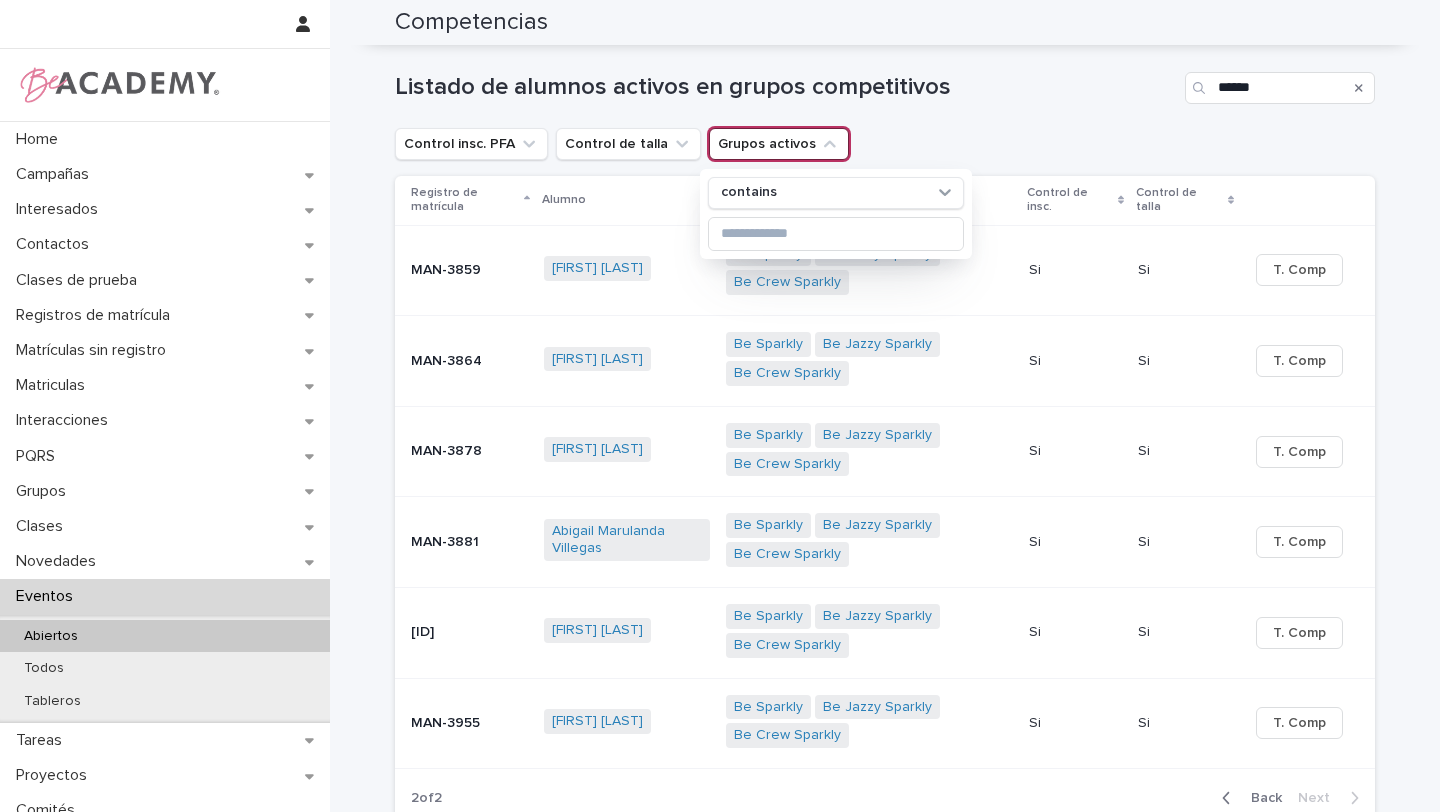 click on "Listado de alumnos activos en grupos competitivos Control insc. PFA Control de talla Grupos activos contains Registro de matrícula Alumno Grupos activos Control de insc. Control de talla MAN-3859 [FIRST] [LAST] Be Sparkly Be Jazzy Sparkly Be Crew Sparkly Si Si T. Comp MAN-3864 [FIRST] [LAST] Be Sparkly Be Jazzy Sparkly Be Crew Sparkly Si Si T. Comp MAN-3878 [FIRST] [LAST] Be Sparkly Be Jazzy Sparkly Be Crew Sparkly Si Si T. Comp MAN-3881 [FIRST] [LAST] Be Sparkly Be Jazzy Sparkly Be Crew Sparkly Si Si T. Comp MAN-3954 [FIRST] [LAST] Be Sparkly Be Jazzy Sparkly Be Crew Sparkly Si Si T. Comp MAN-3955 [FIRST] [LAST] Be Sparkly Be Jazzy Sparkly Be Crew Sparkly Si Si T. Comp 2 of 2 Back Next" at bounding box center [885, 447] 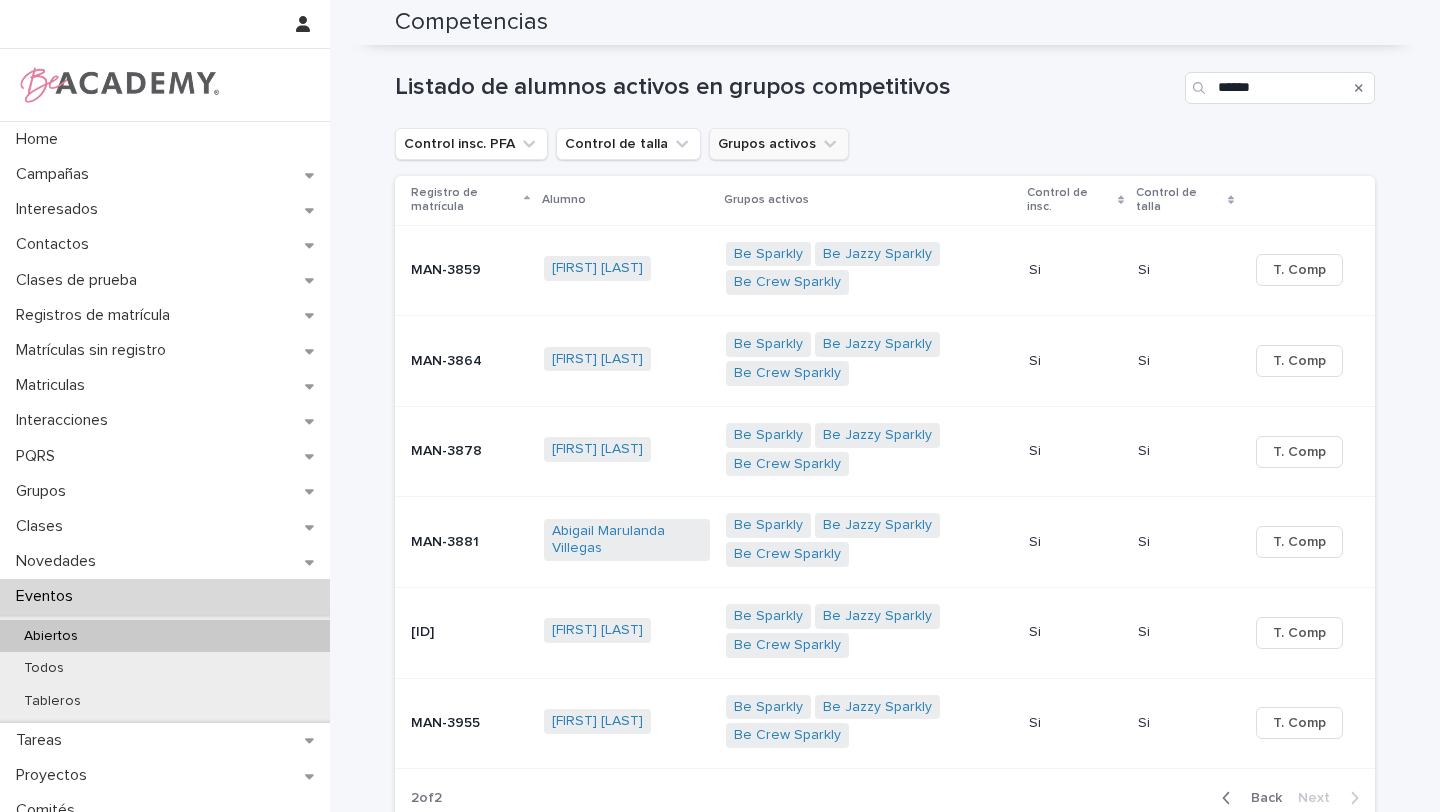 click 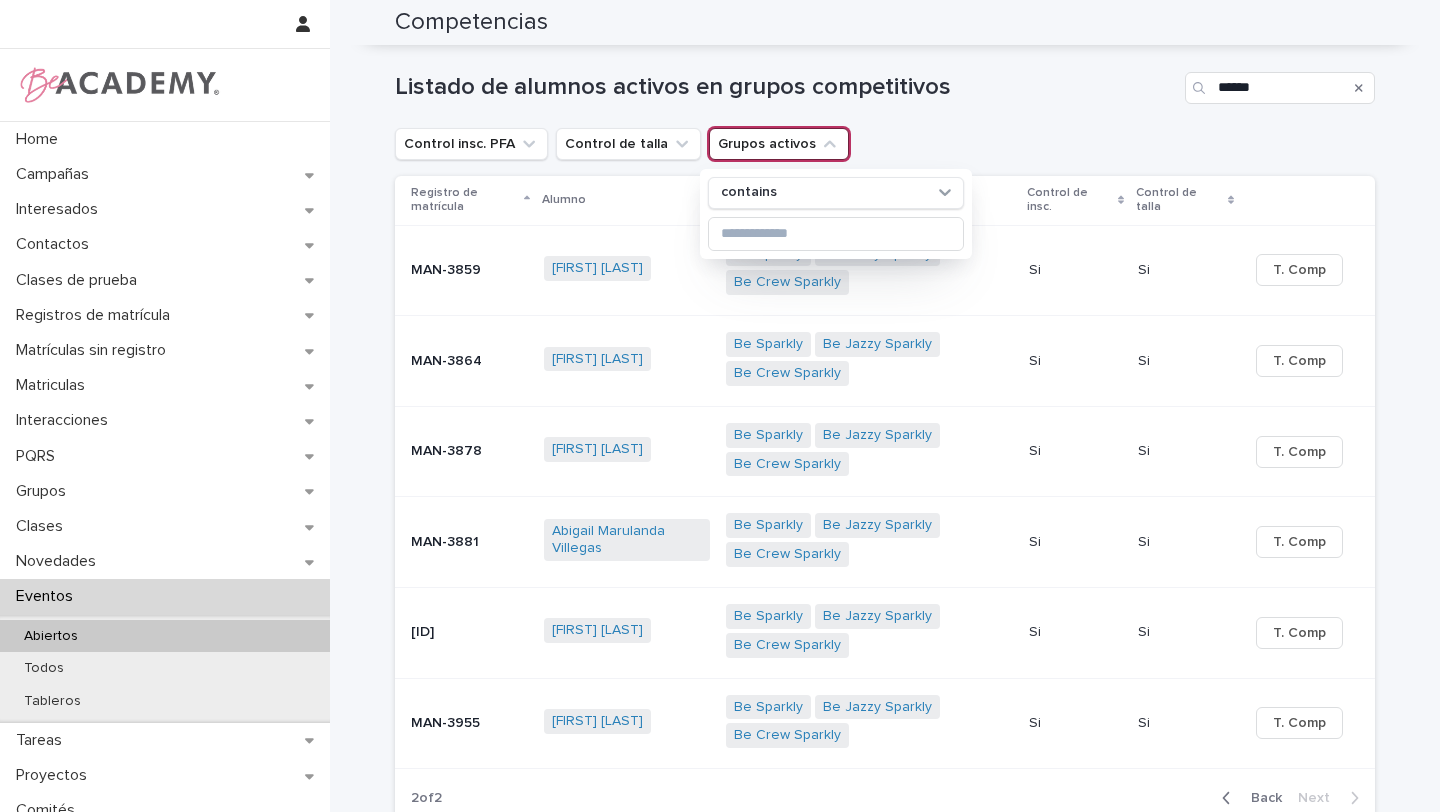 click 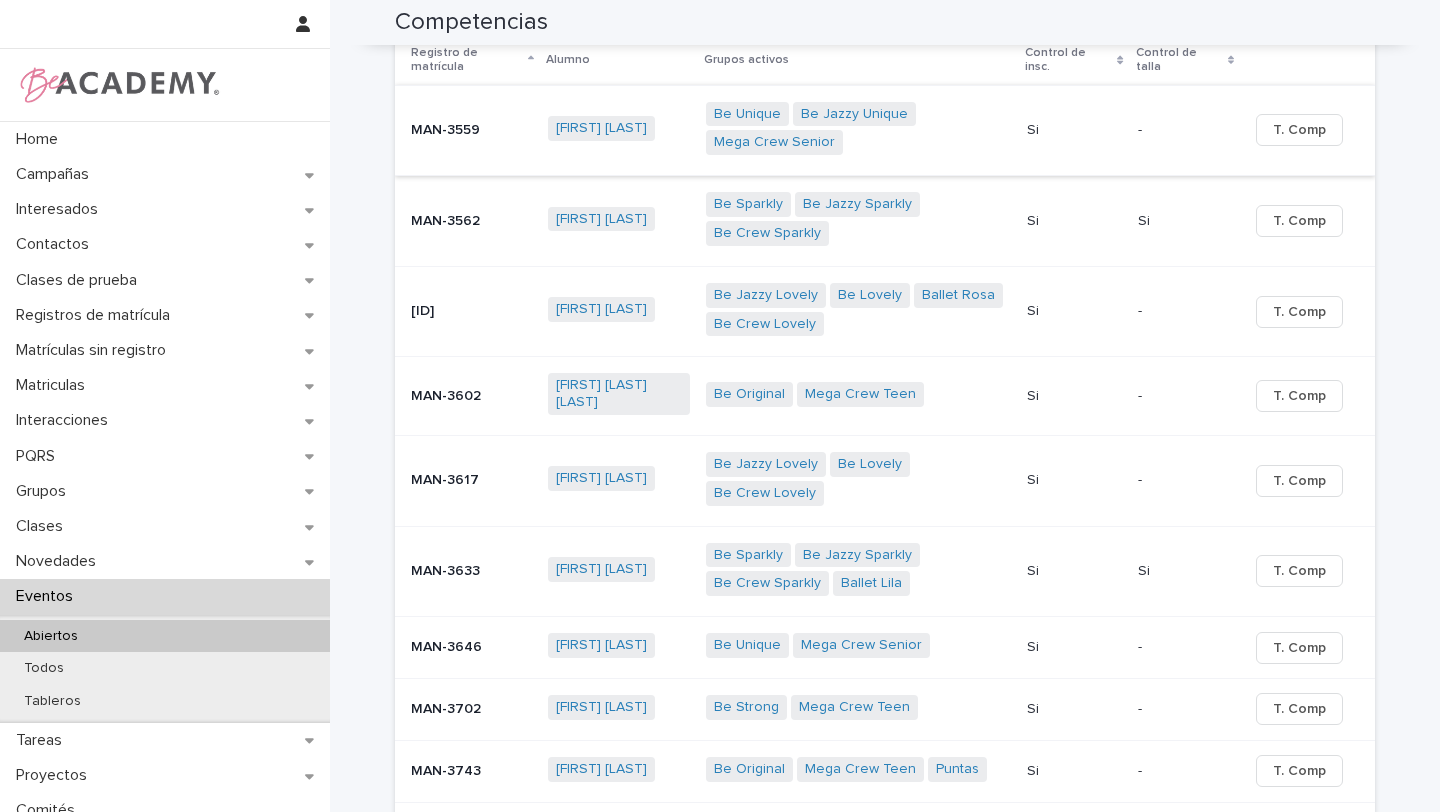 scroll, scrollTop: 0, scrollLeft: 0, axis: both 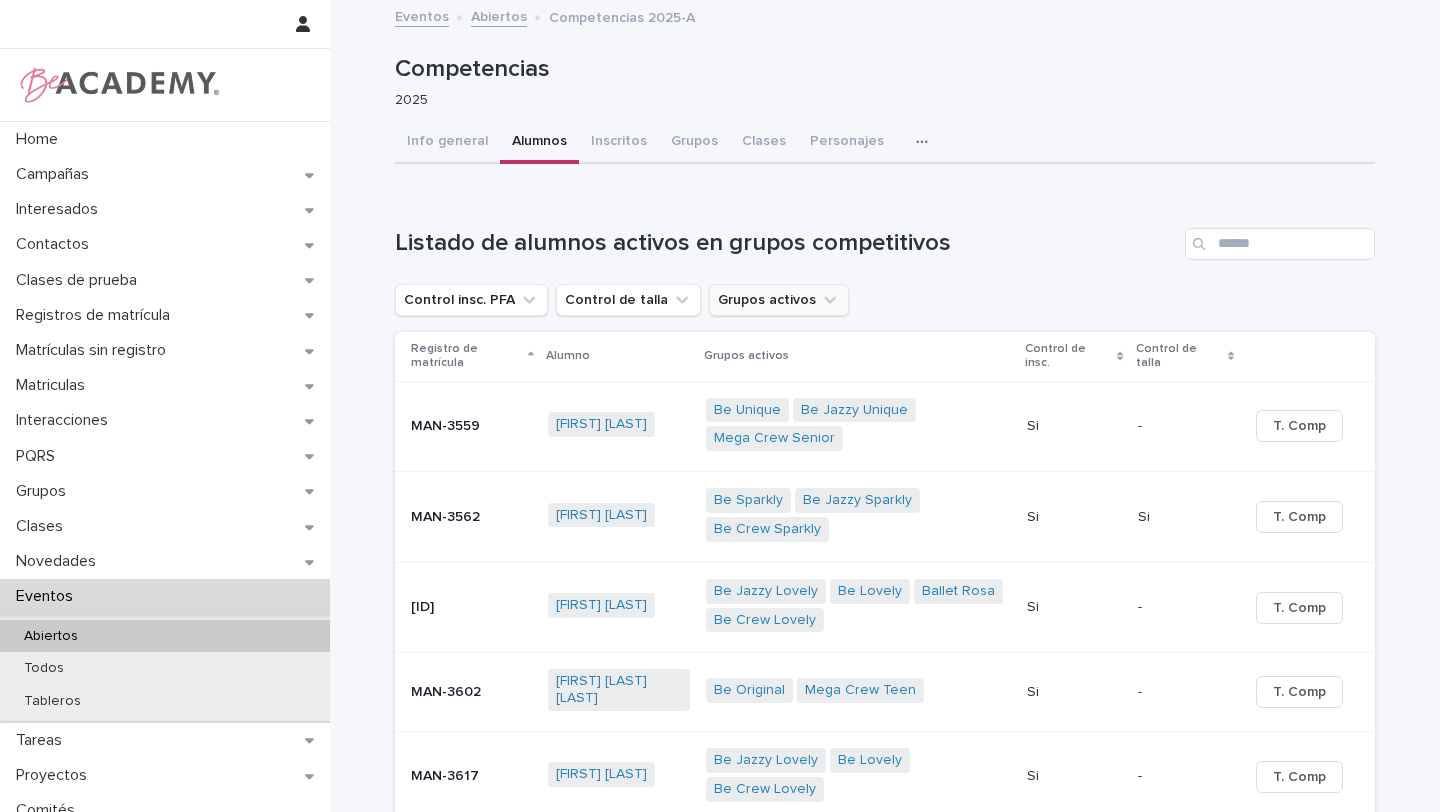 click 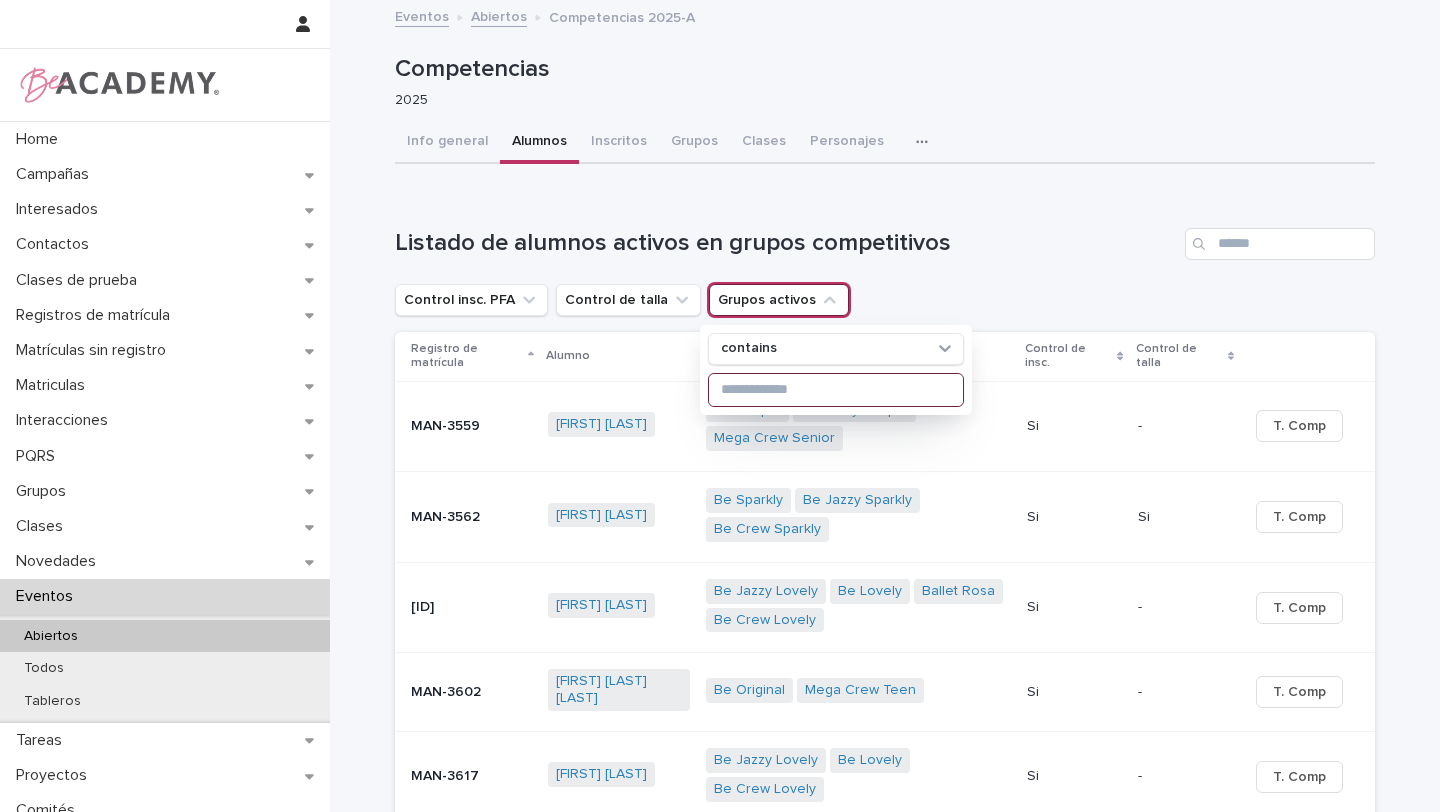 click at bounding box center (836, 390) 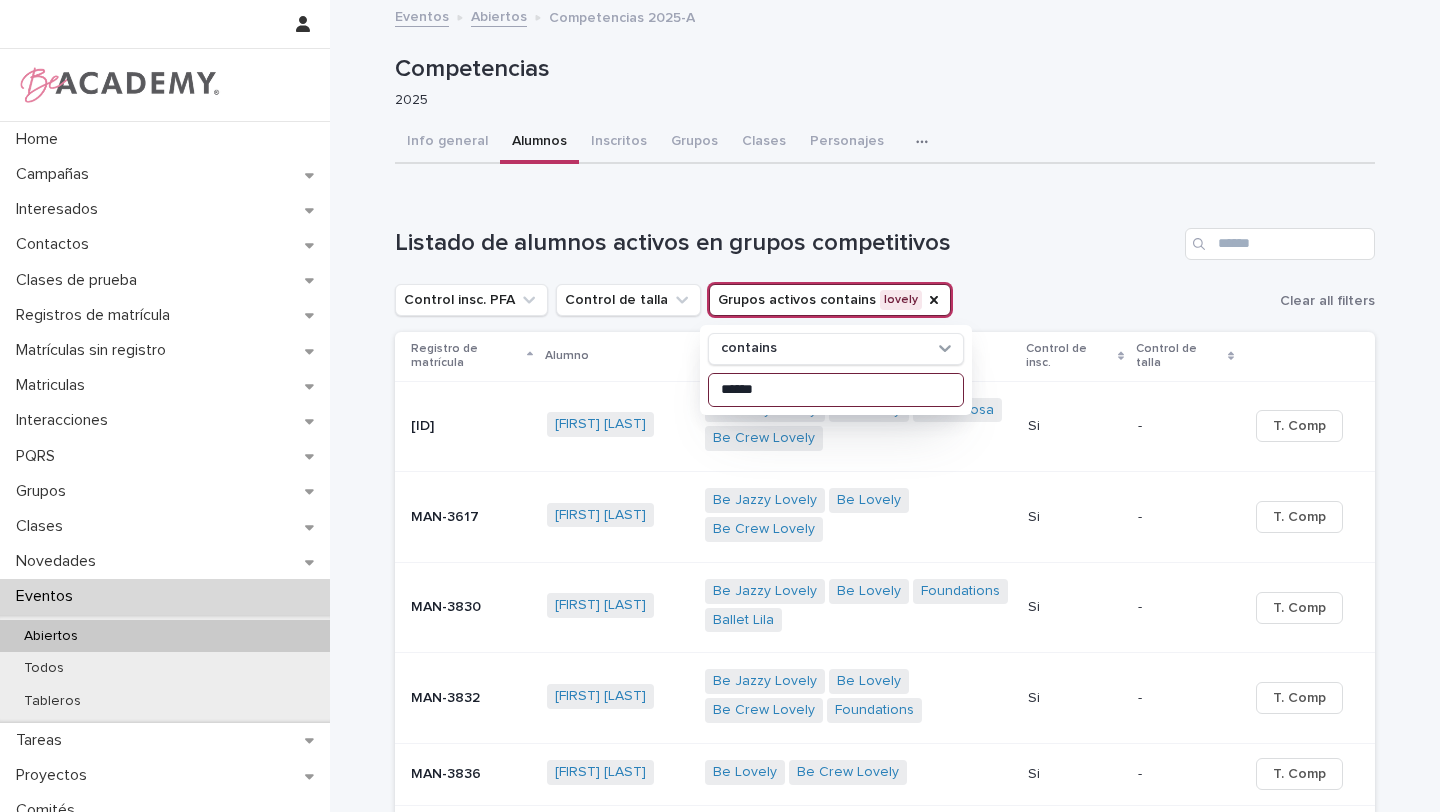 type on "******" 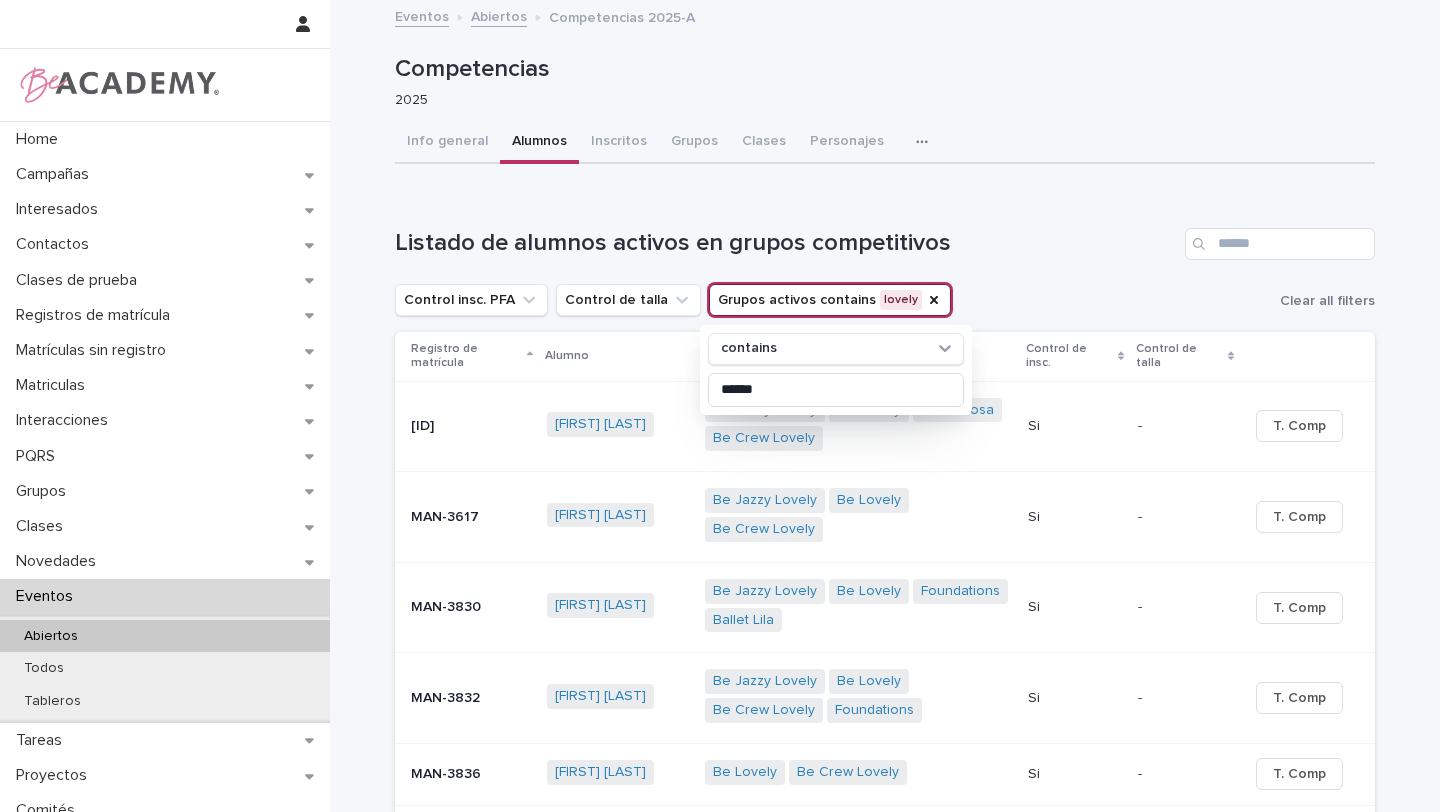 click on "Listado de alumnos activos en grupos competitivos Control insc. PFA Control de talla Grupos activos contains lovely contains ****** Clear all filters Registro de matrícula Alumno Grupos activos Control de insc. Control de talla MAN-3590 [FIRST] [LAST] Be Jazzy Lovely Be Lovely Ballet Rosa Be Crew Lovely Si Si - T. Comp MAN-3617 [FIRST] [LAST] Be Jazzy Lovely Be Lovely Be Crew Lovely Si Si - T. Comp MAN-3830 [FIRST] [LAST] Be Jazzy Lovely Be Lovely Foundations Ballet Lila Si Si - T. Comp MAN-3832 [FIRST] [LAST] Be Jazzy Lovely Be Lovely Be Crew Lovely Foundations Si Si - T. Comp MAN-3836 [FIRST] [LAST] Be Lovely Be Crew Lovely Si Si - T. Comp MAN-3866 [FIRST] [LAST] Be Lovely Be Crew Lovely Si Si - T. Comp MAN-3880 [FIRST] [LAST] Be Jazzy Lovely Be Lovely Be Crew Lovely Foundations Si Si - T. Comp MAN-3886 [FIRST] [LAST] Be Jazzy Lovely" at bounding box center [885, 756] 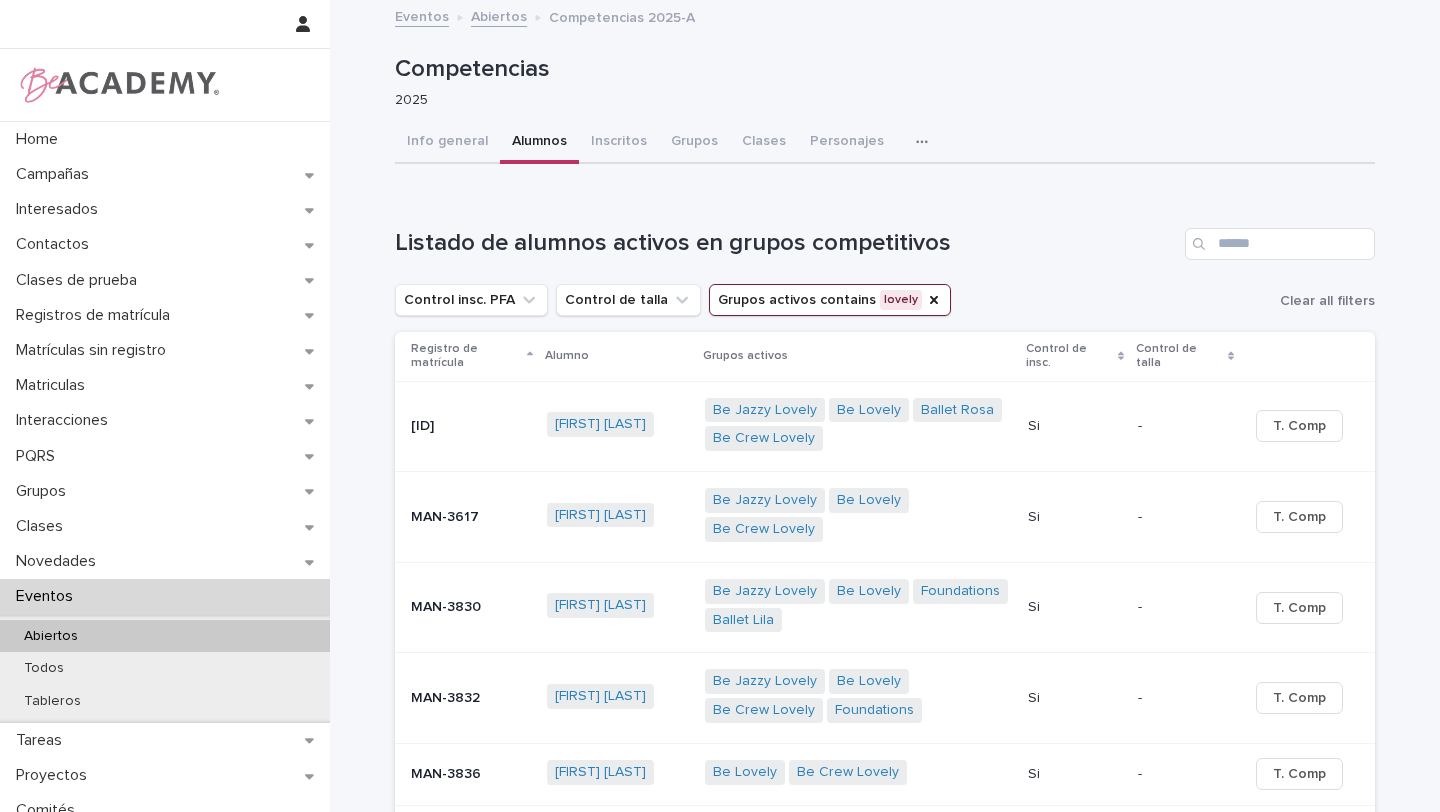 click on "Alumno" at bounding box center (567, 356) 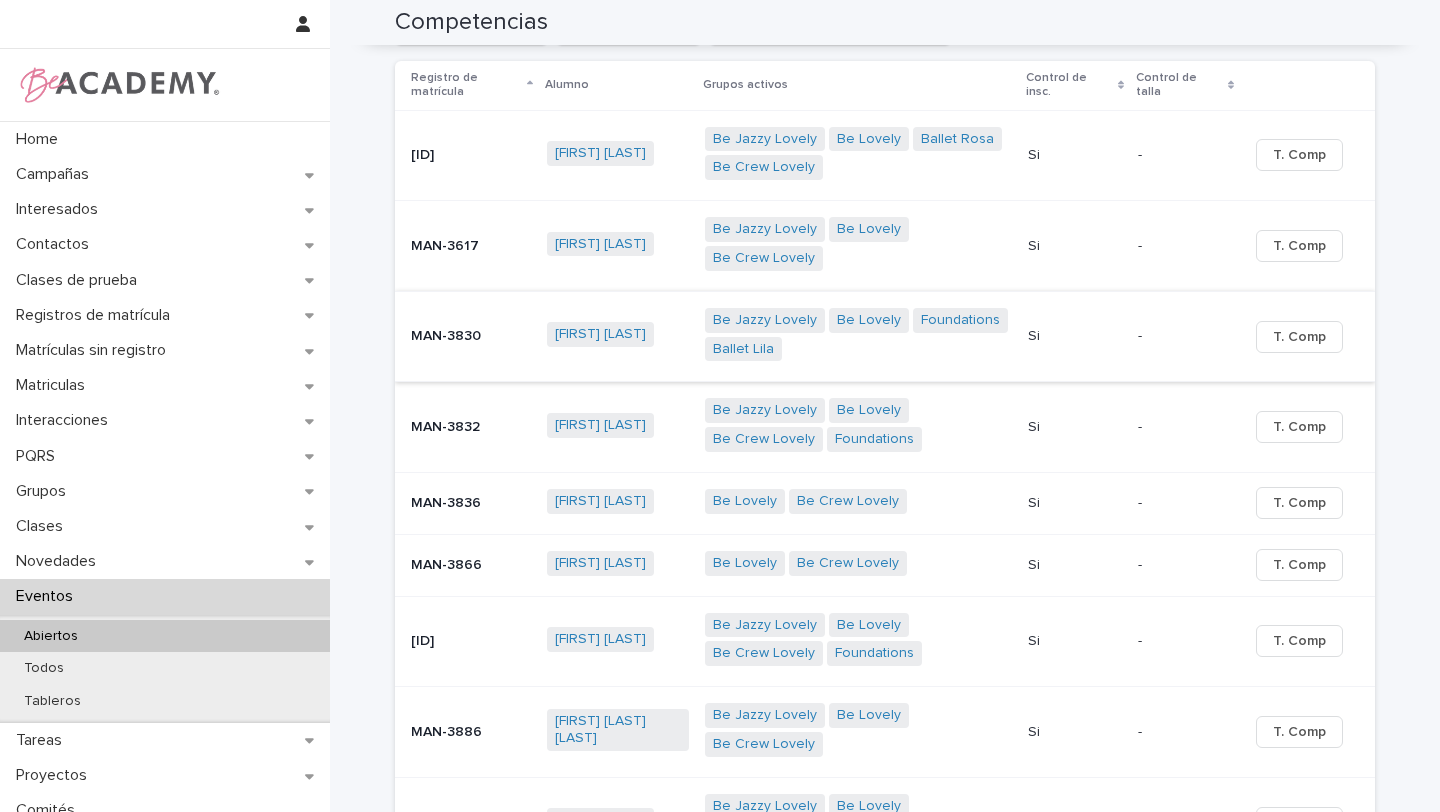 scroll, scrollTop: 262, scrollLeft: 0, axis: vertical 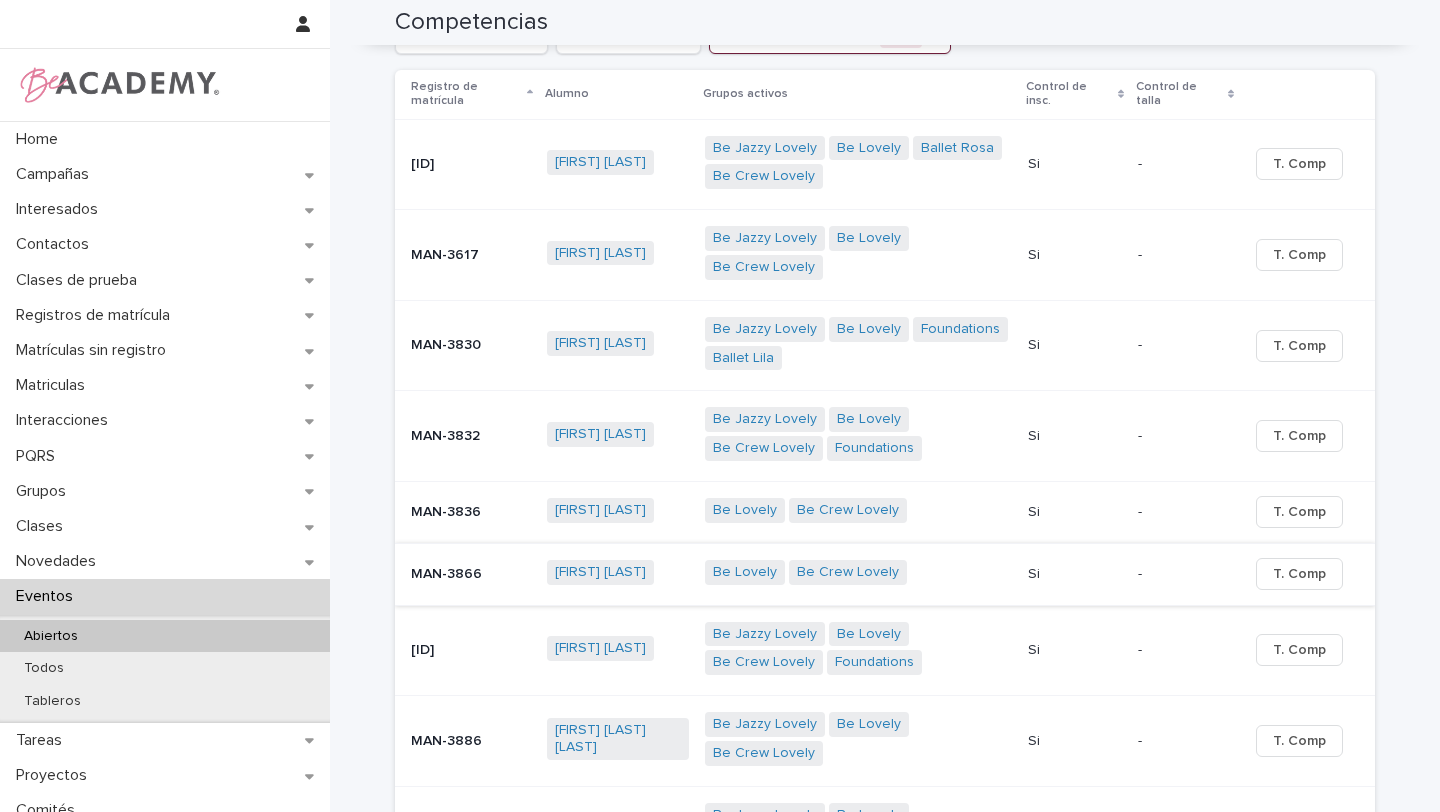 click on "T. Comp" at bounding box center [1299, 574] 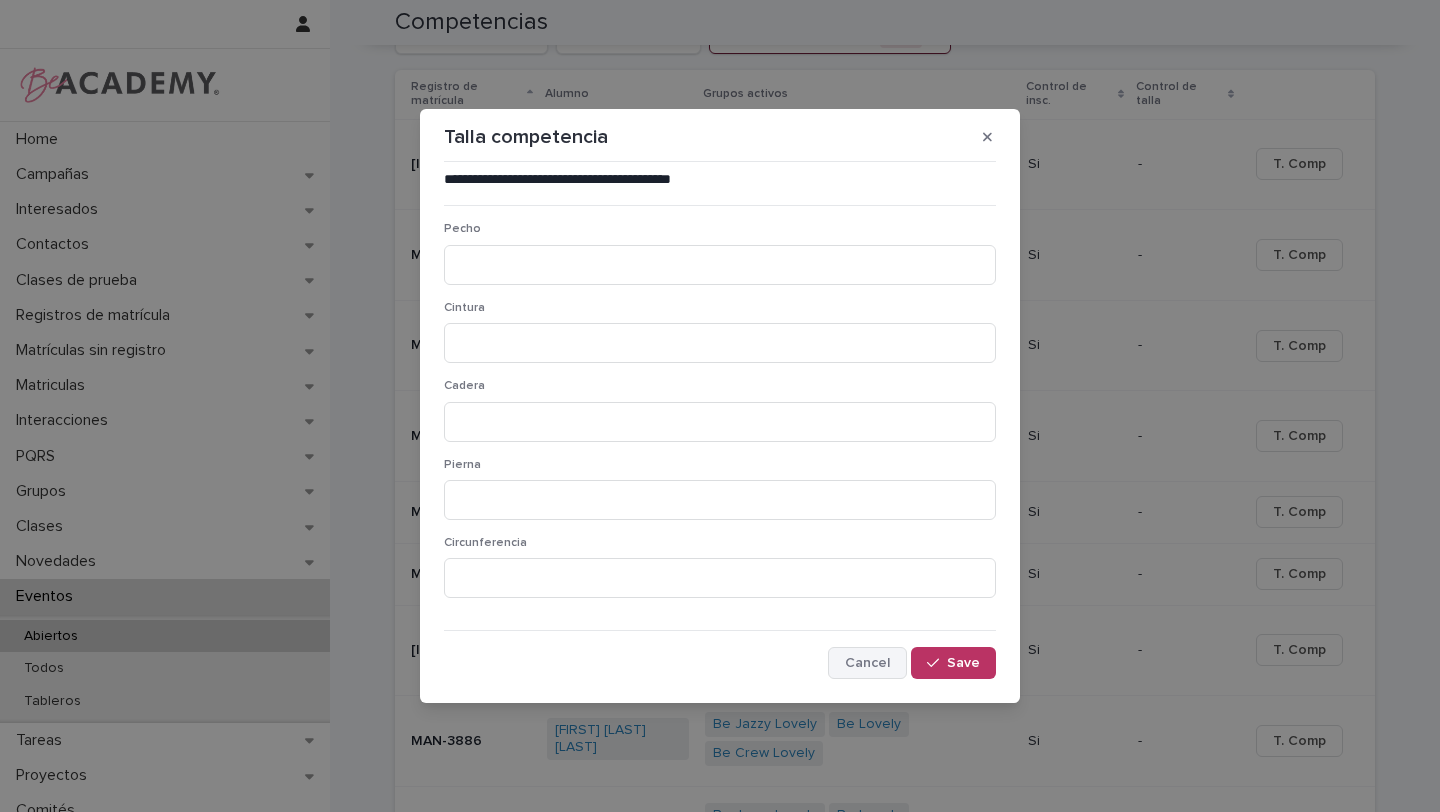 click on "Cancel" at bounding box center [867, 663] 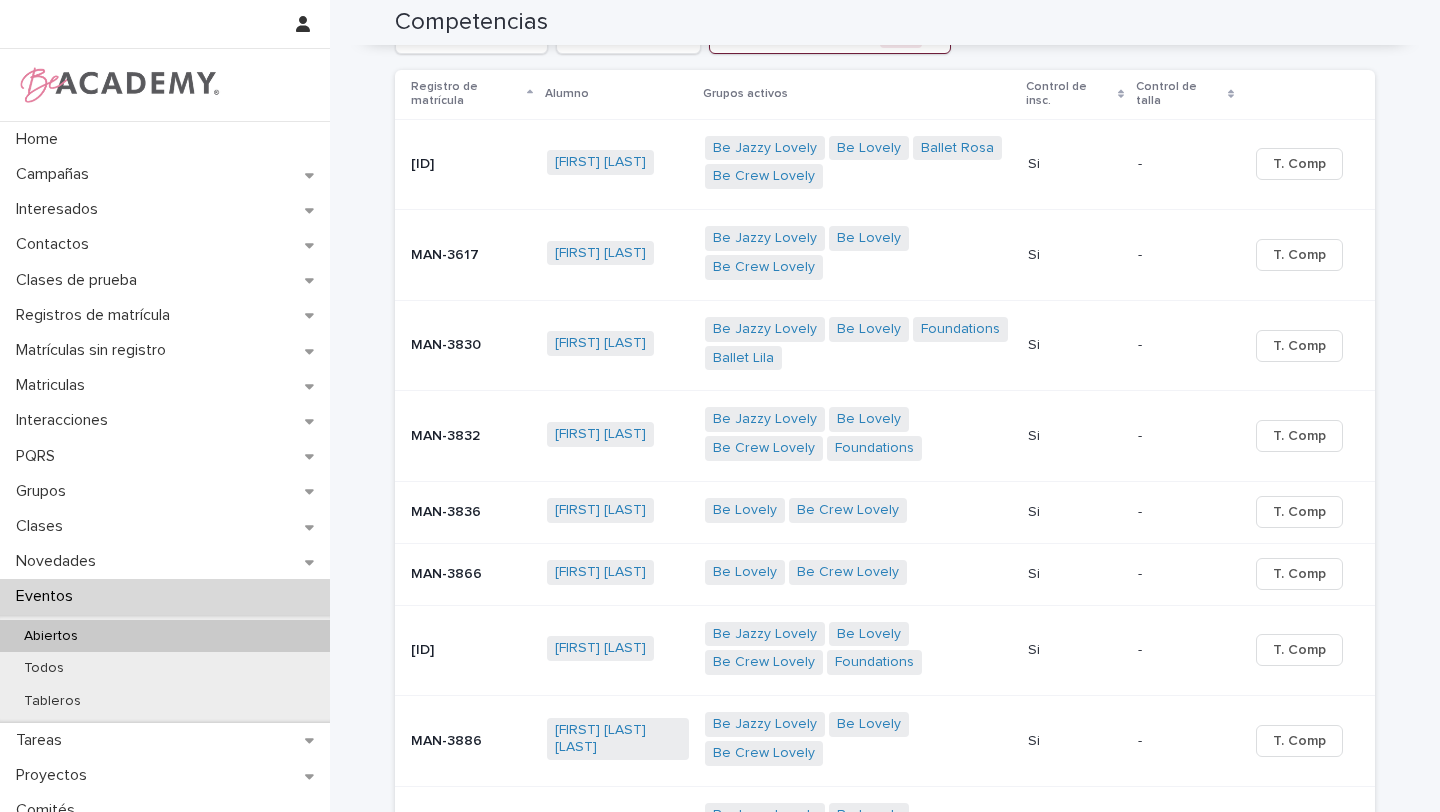 scroll, scrollTop: 0, scrollLeft: 0, axis: both 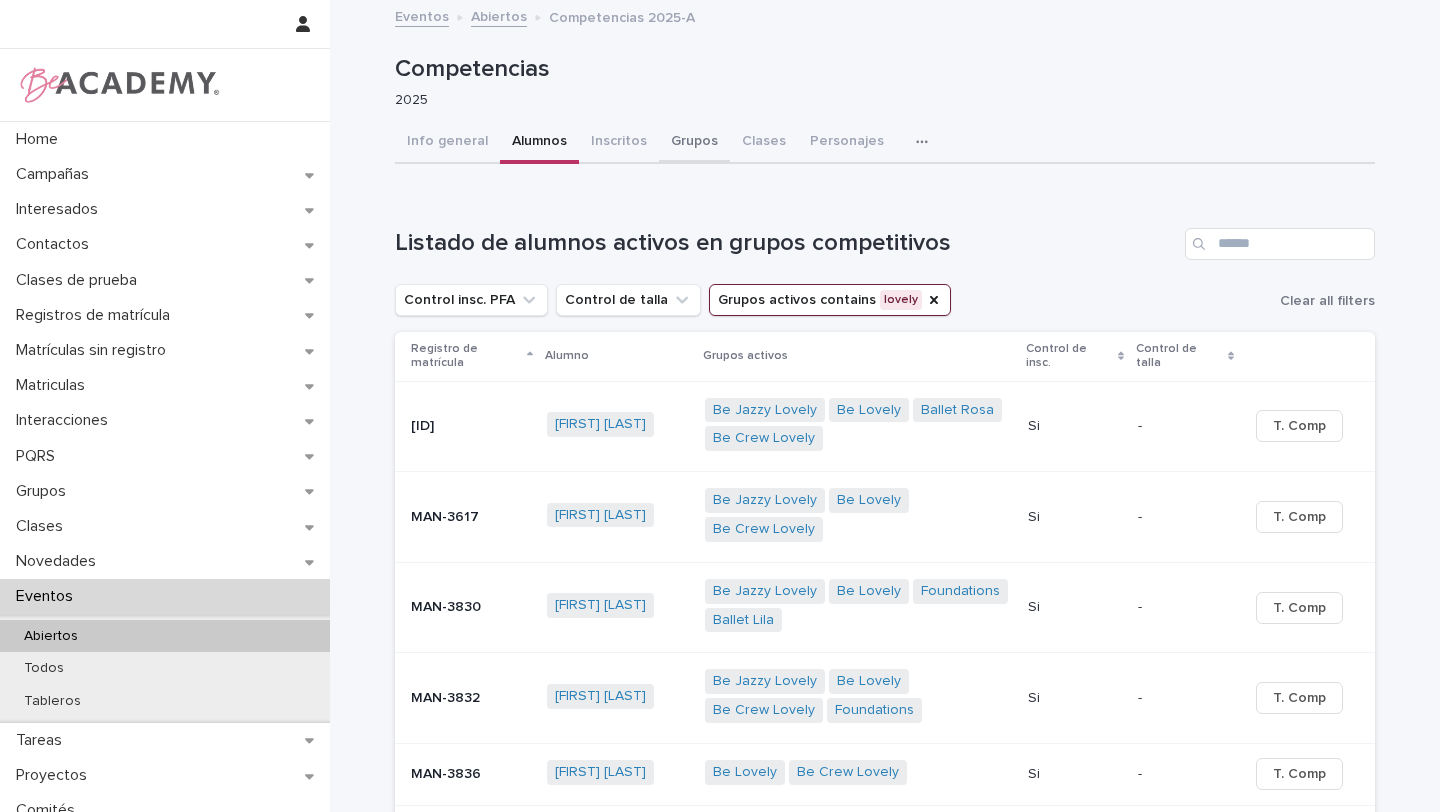 click on "Grupos" at bounding box center [694, 143] 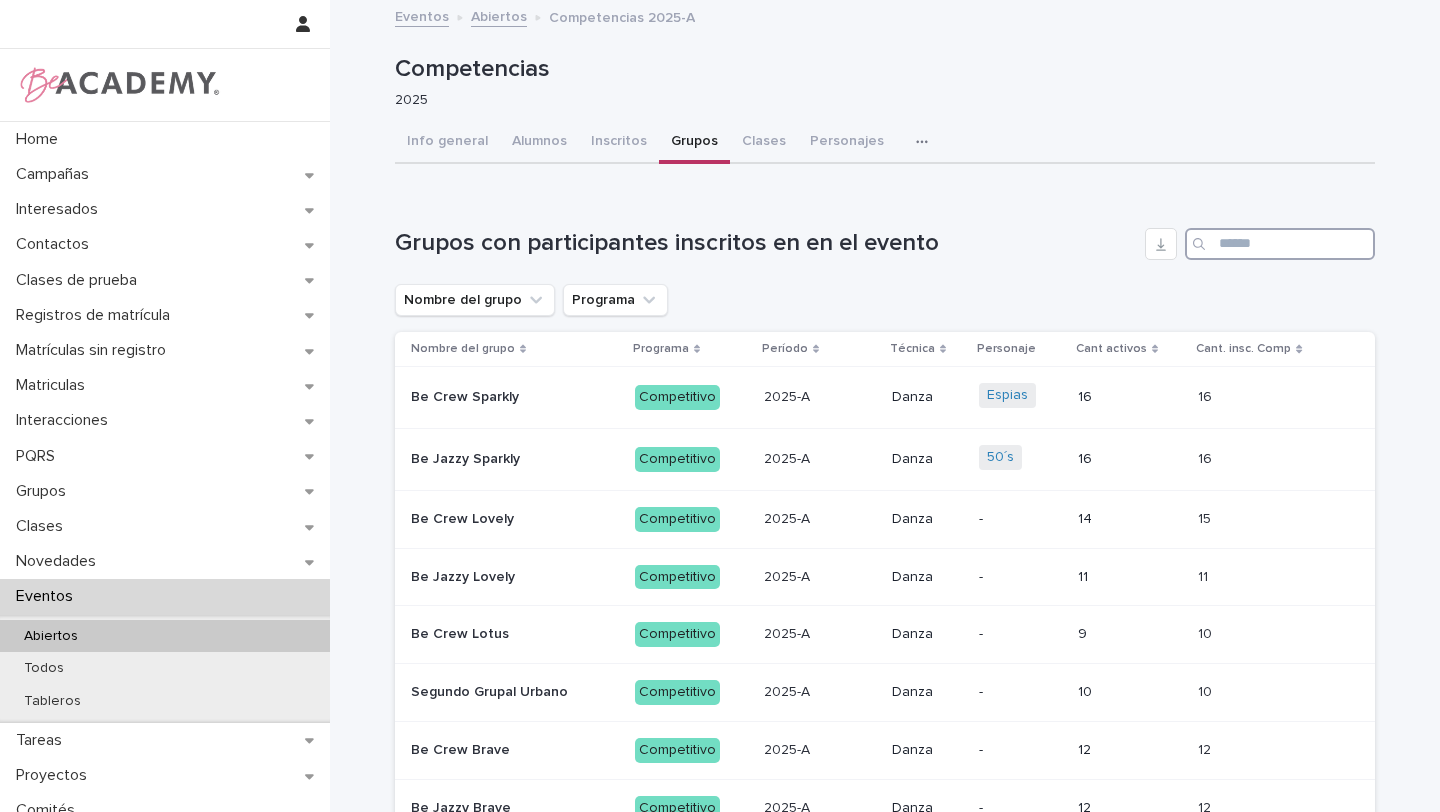 click at bounding box center [1280, 244] 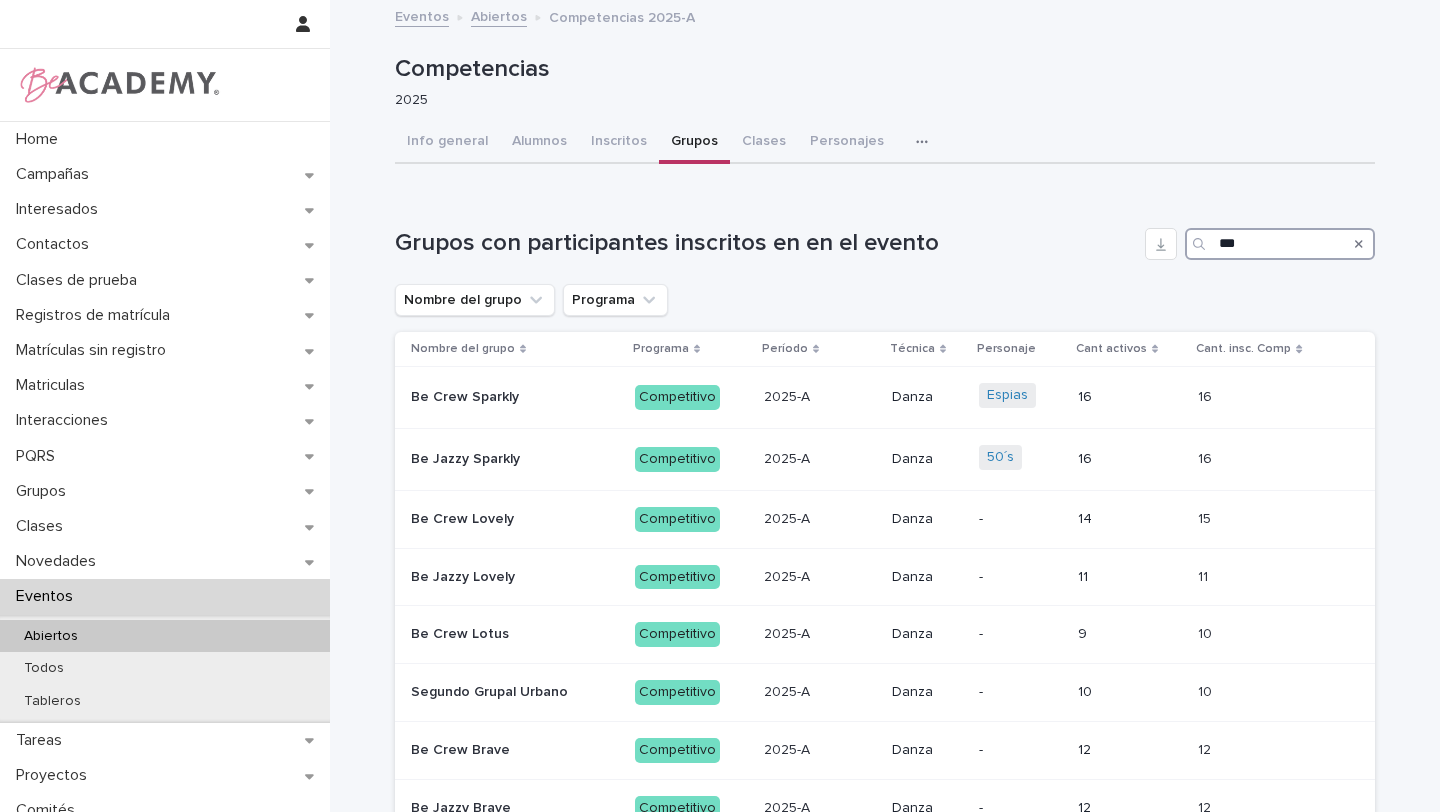 type on "****" 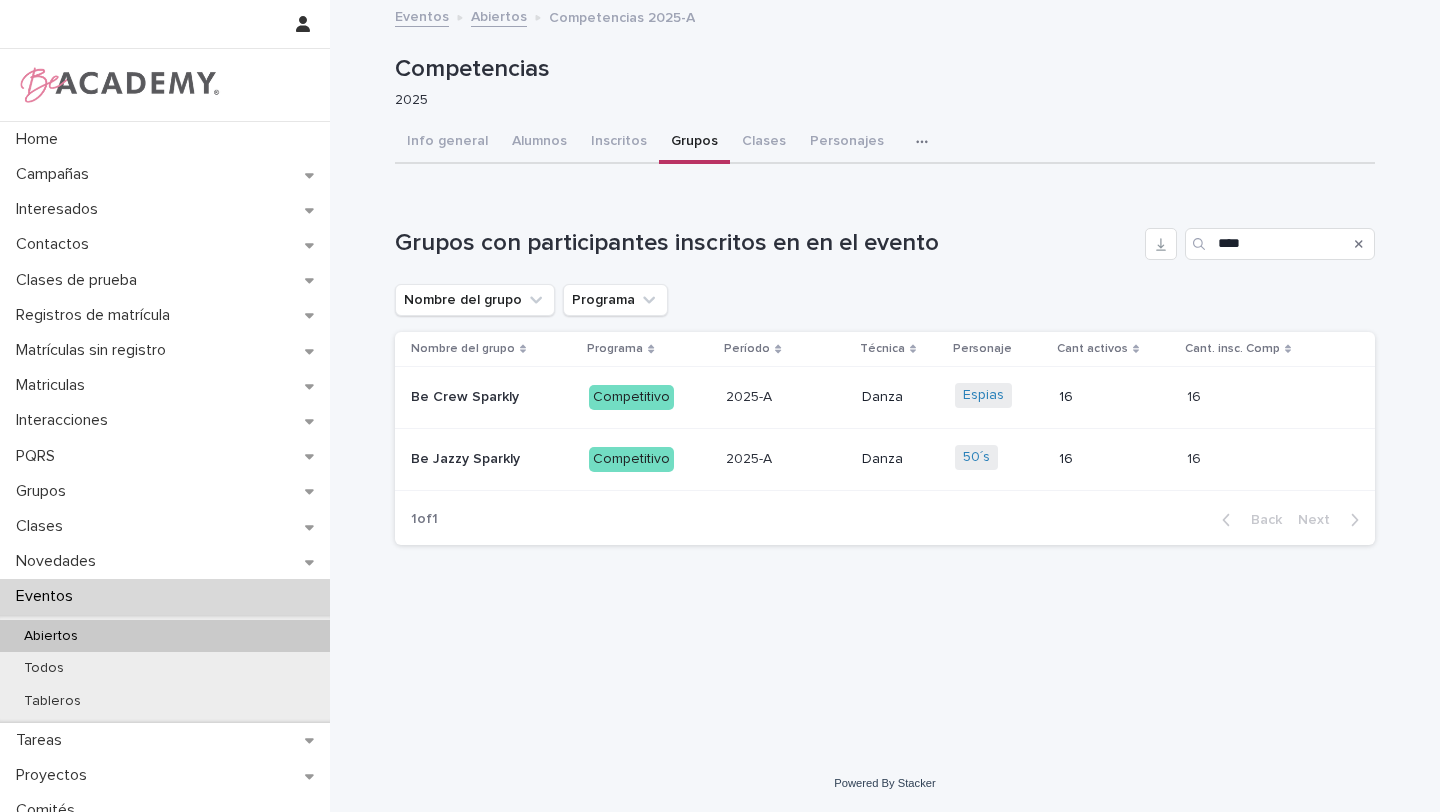 click on "Be Crew Sparkly" at bounding box center (467, 395) 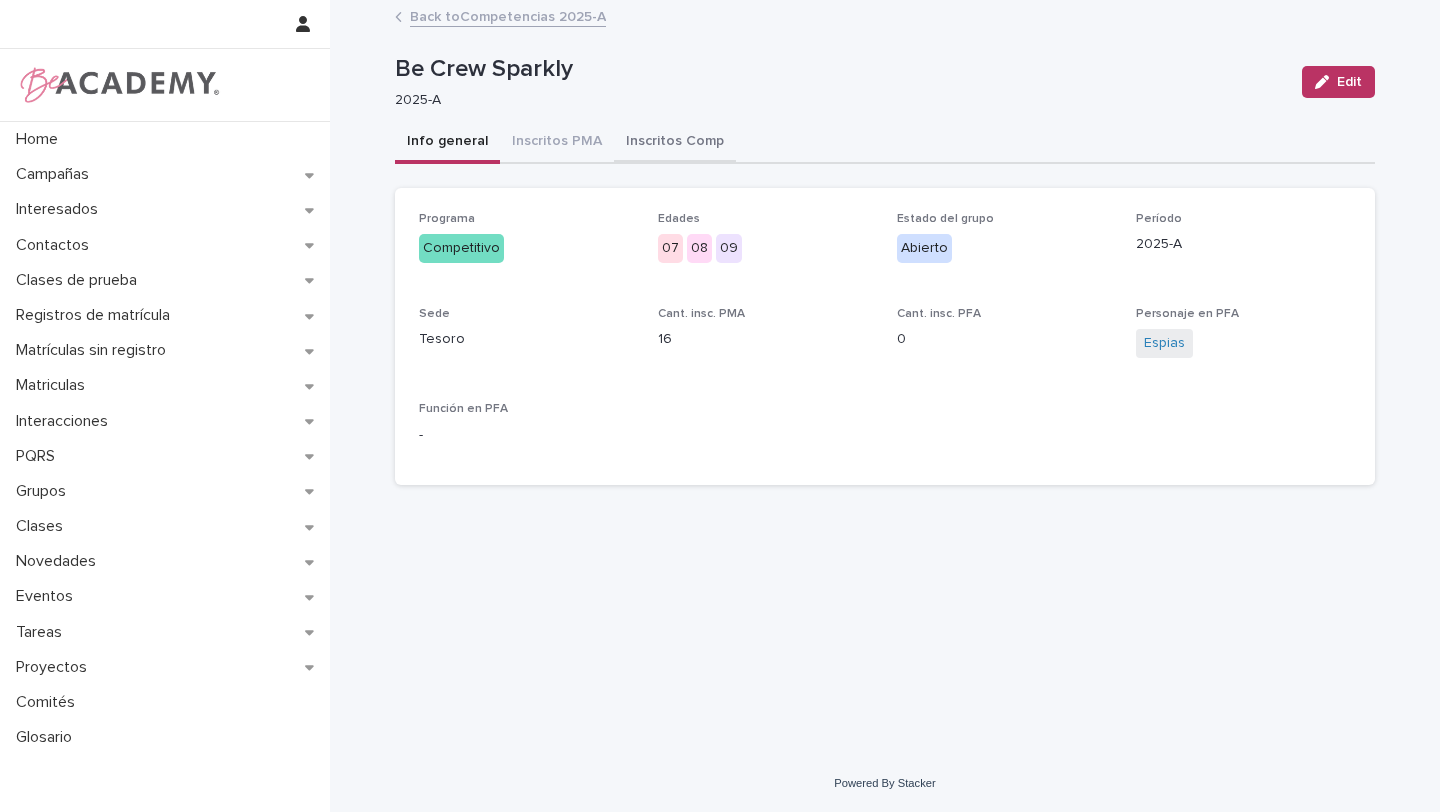 click on "Inscritos Comp" at bounding box center [675, 143] 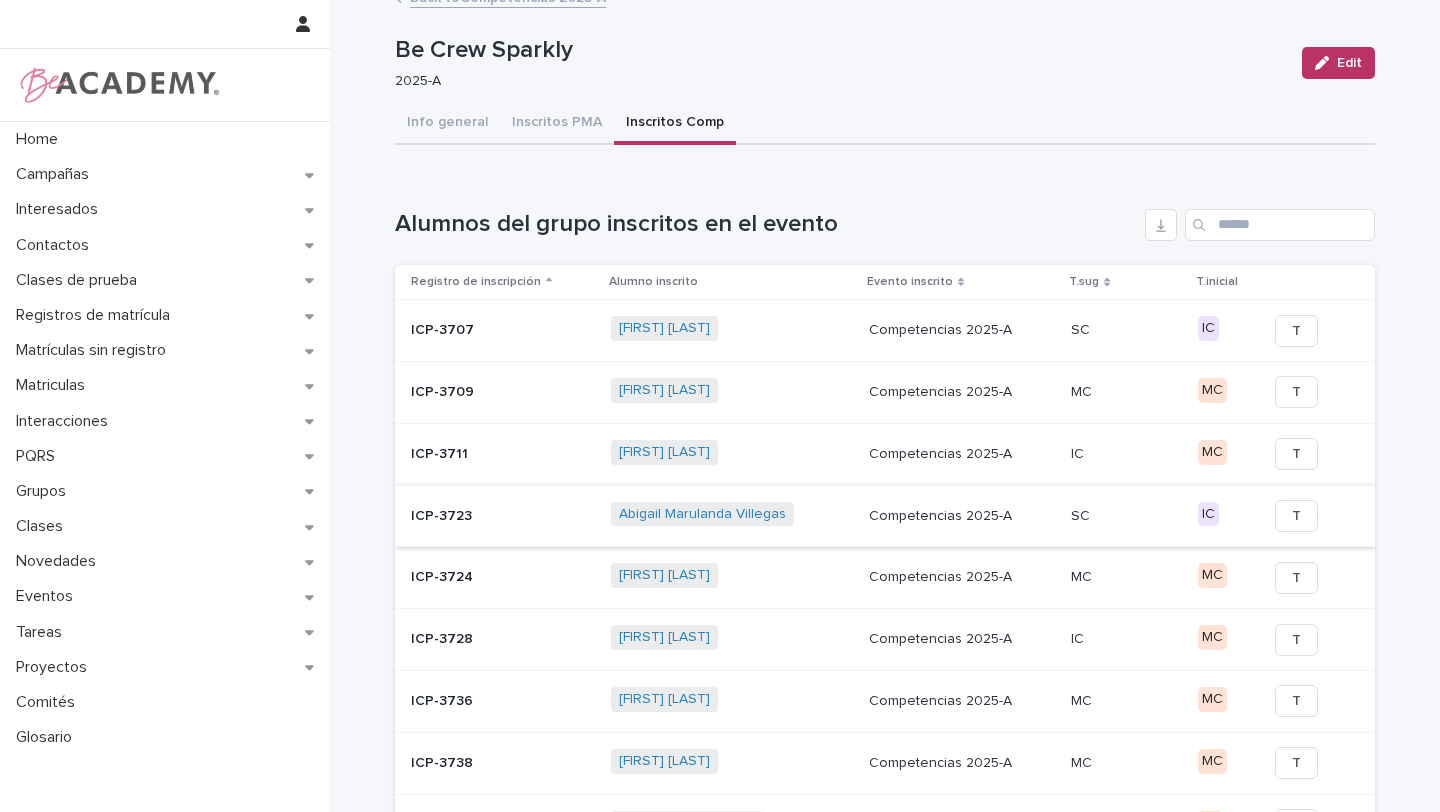 scroll, scrollTop: 0, scrollLeft: 0, axis: both 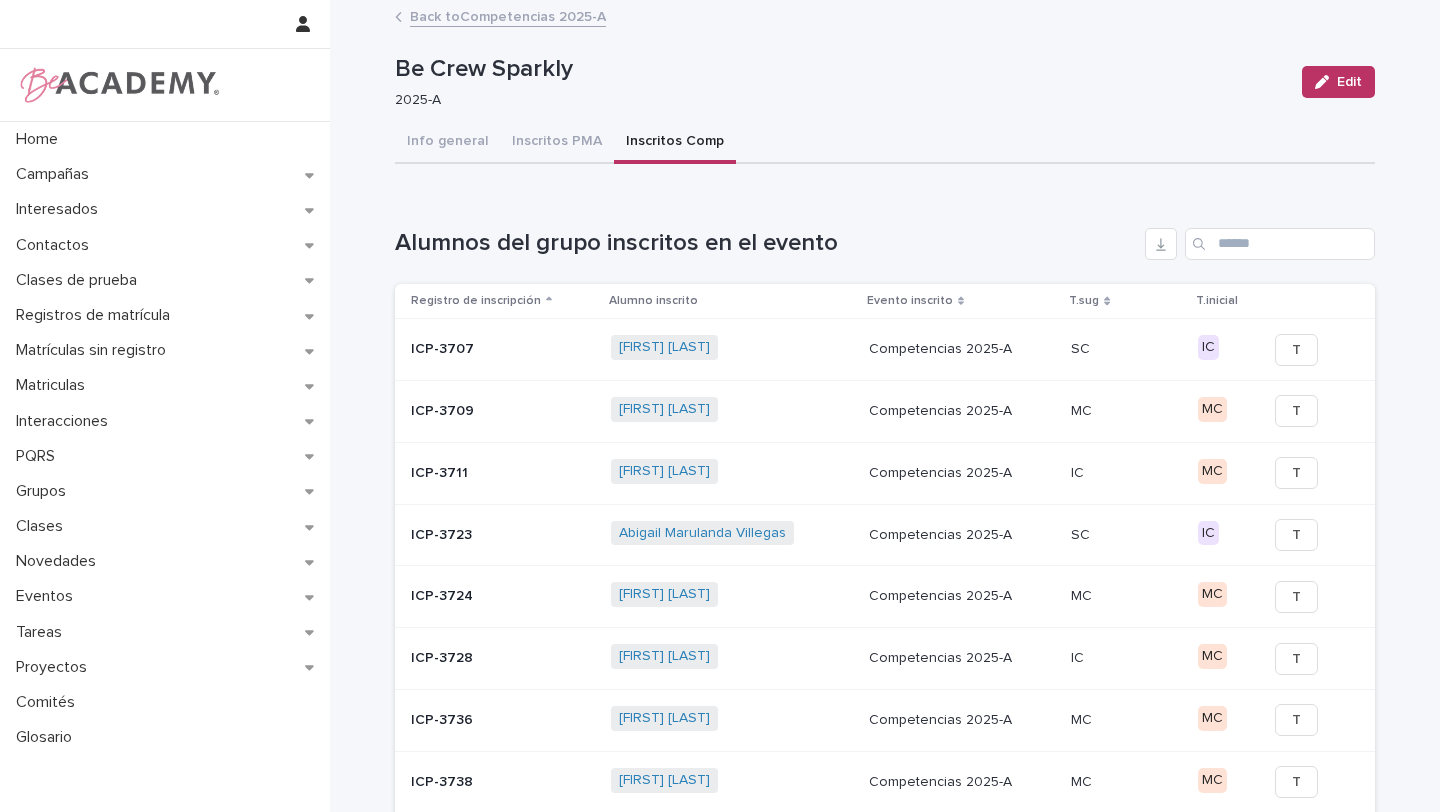 click on "ICP-3707" at bounding box center (503, 349) 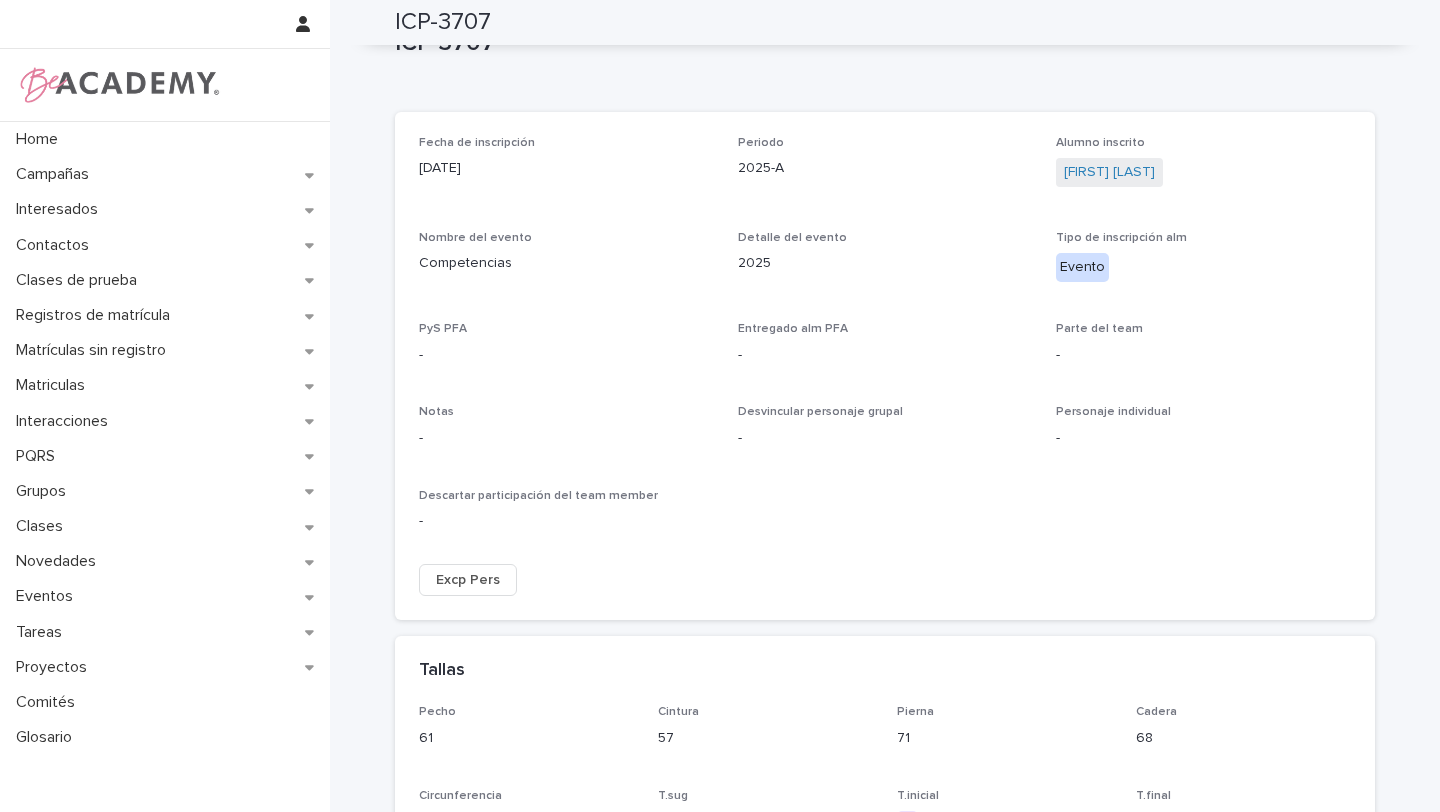 scroll, scrollTop: 0, scrollLeft: 0, axis: both 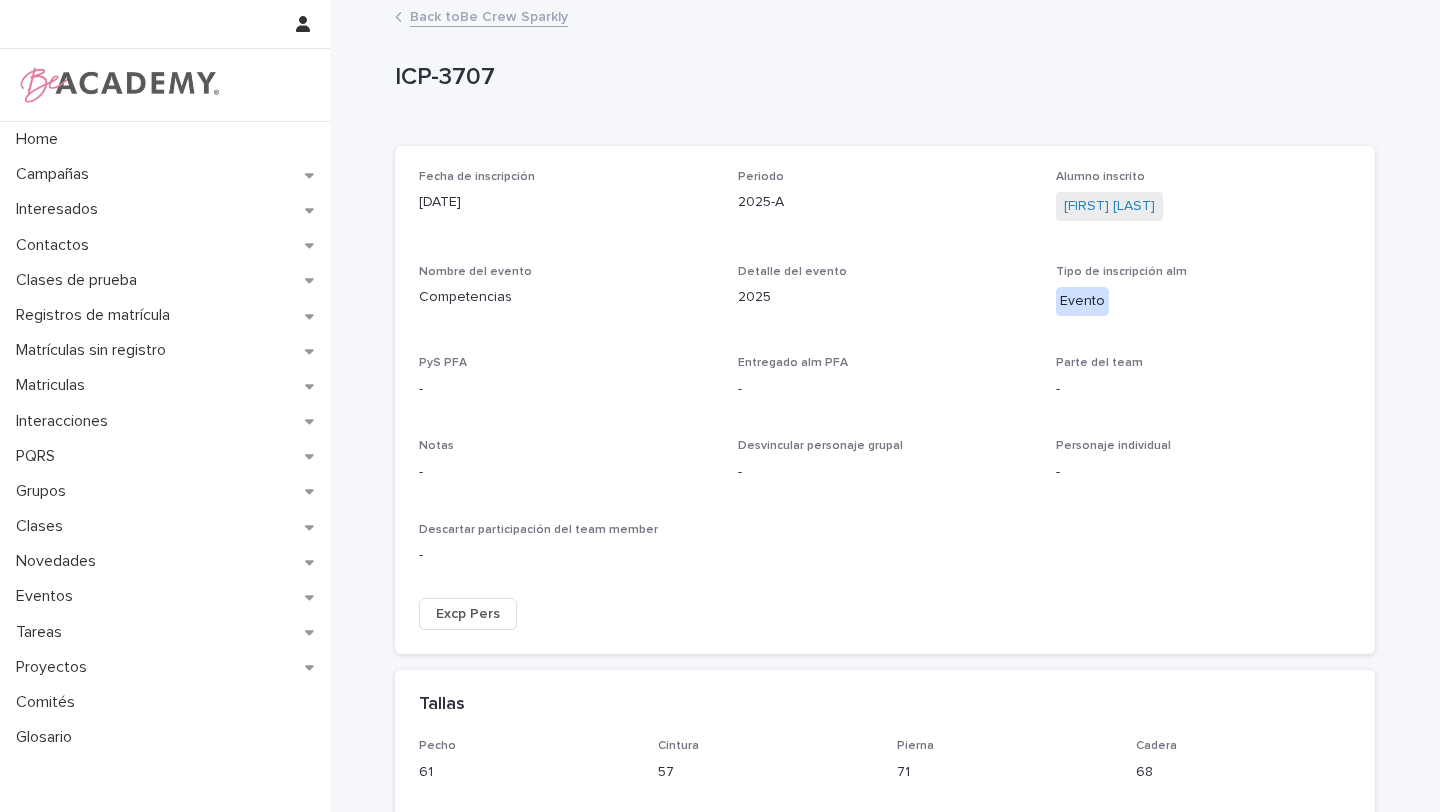 click on "Back to  Be Crew Sparkly" at bounding box center (489, 15) 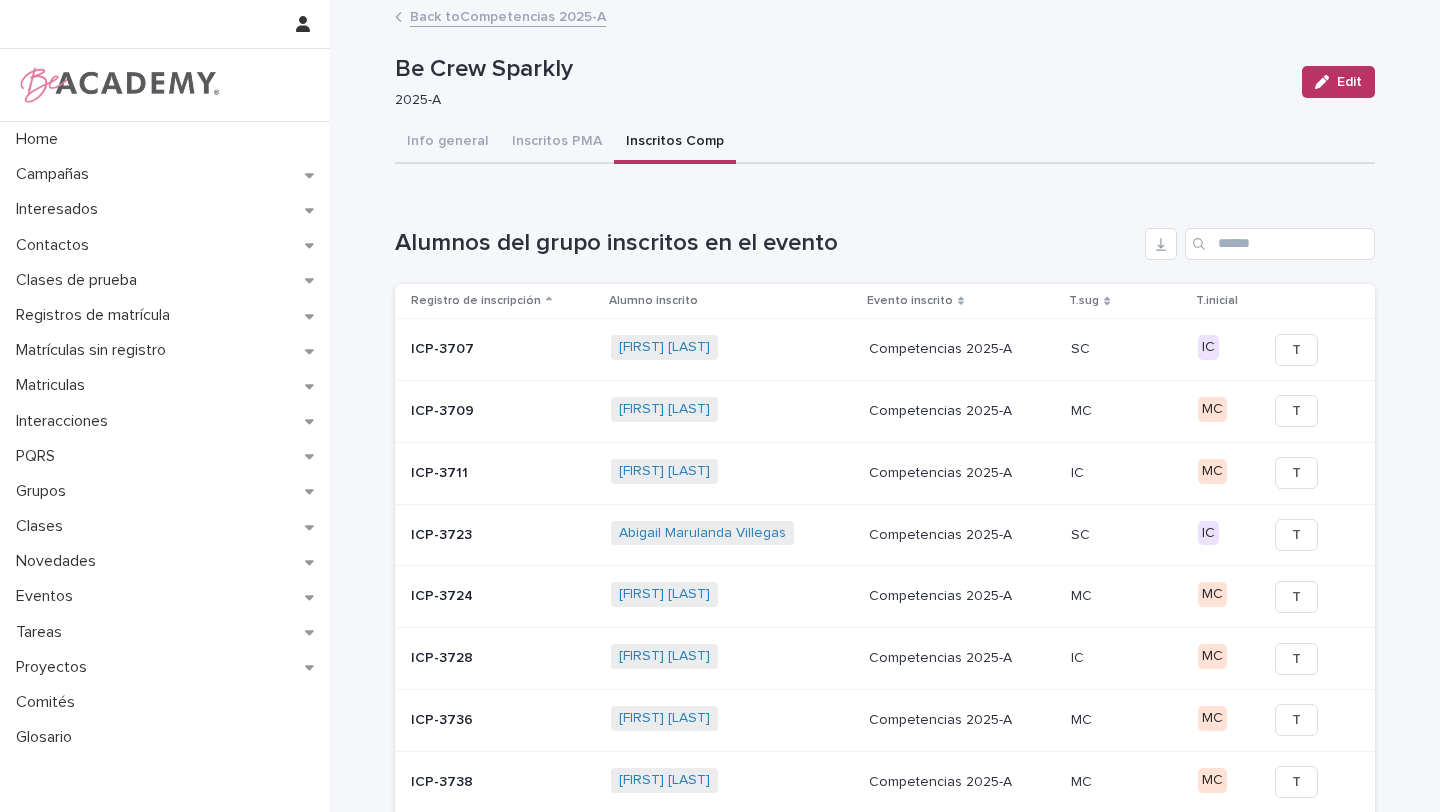 click on "Back to Competencias 2025-A" at bounding box center (508, 15) 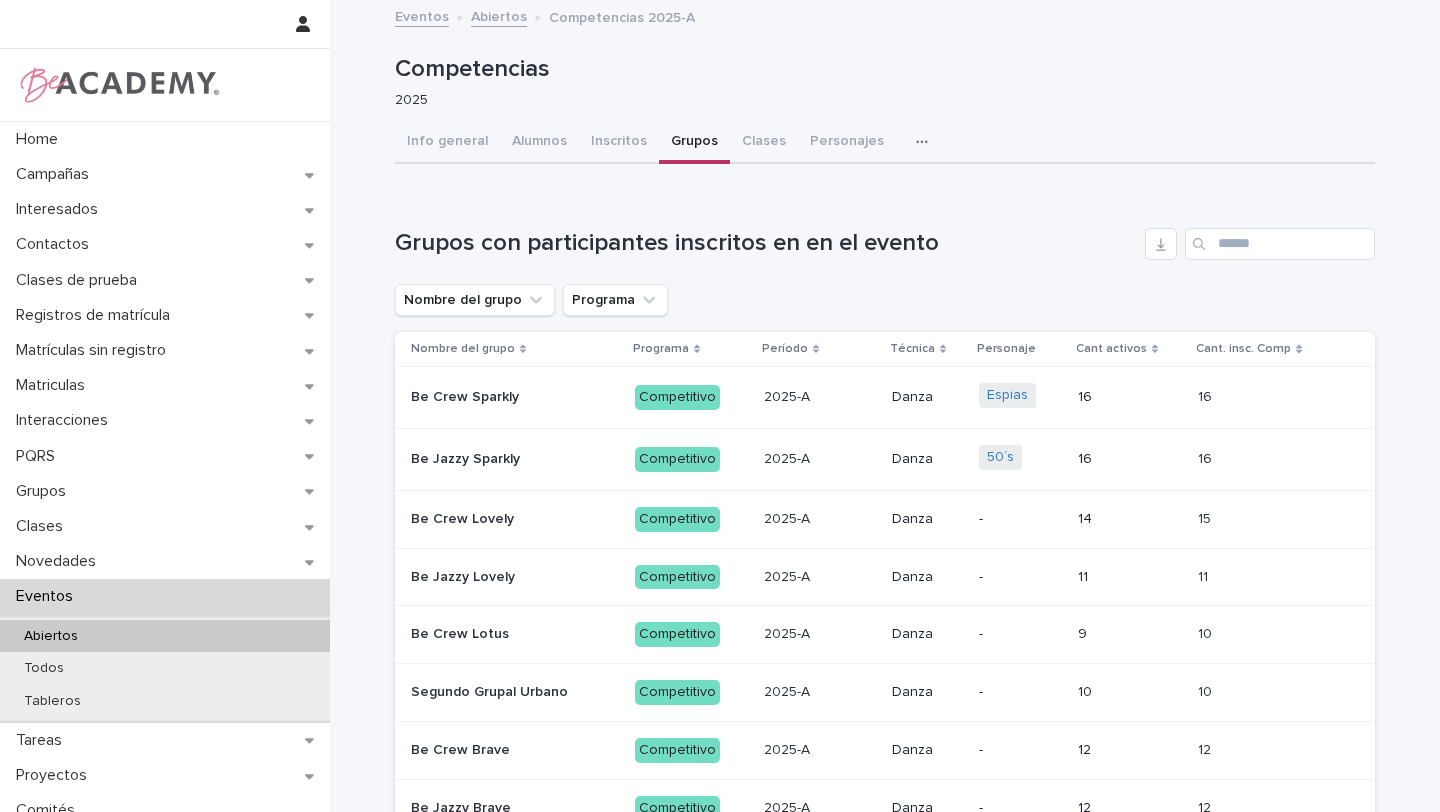 click 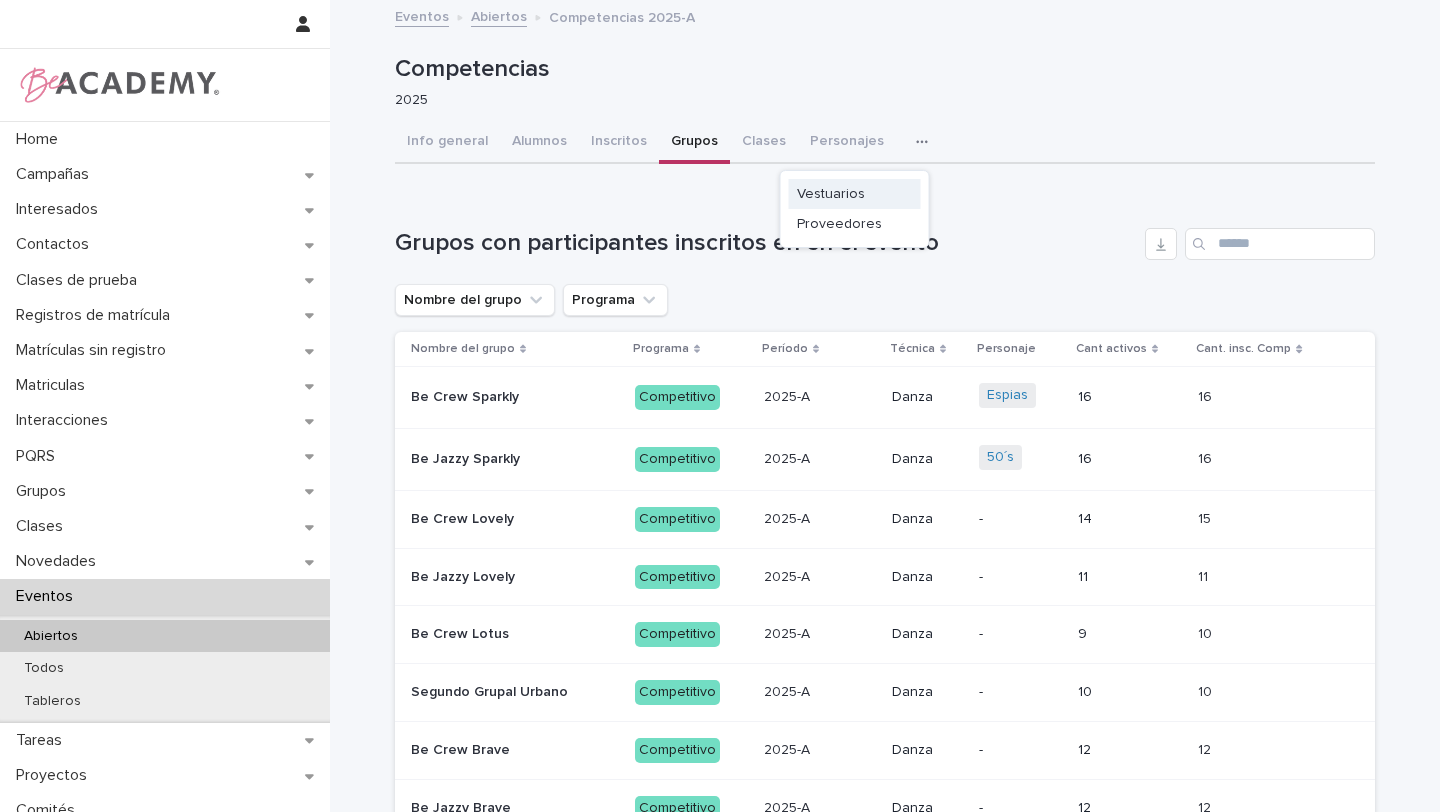 click on "Vestuarios" at bounding box center [831, 194] 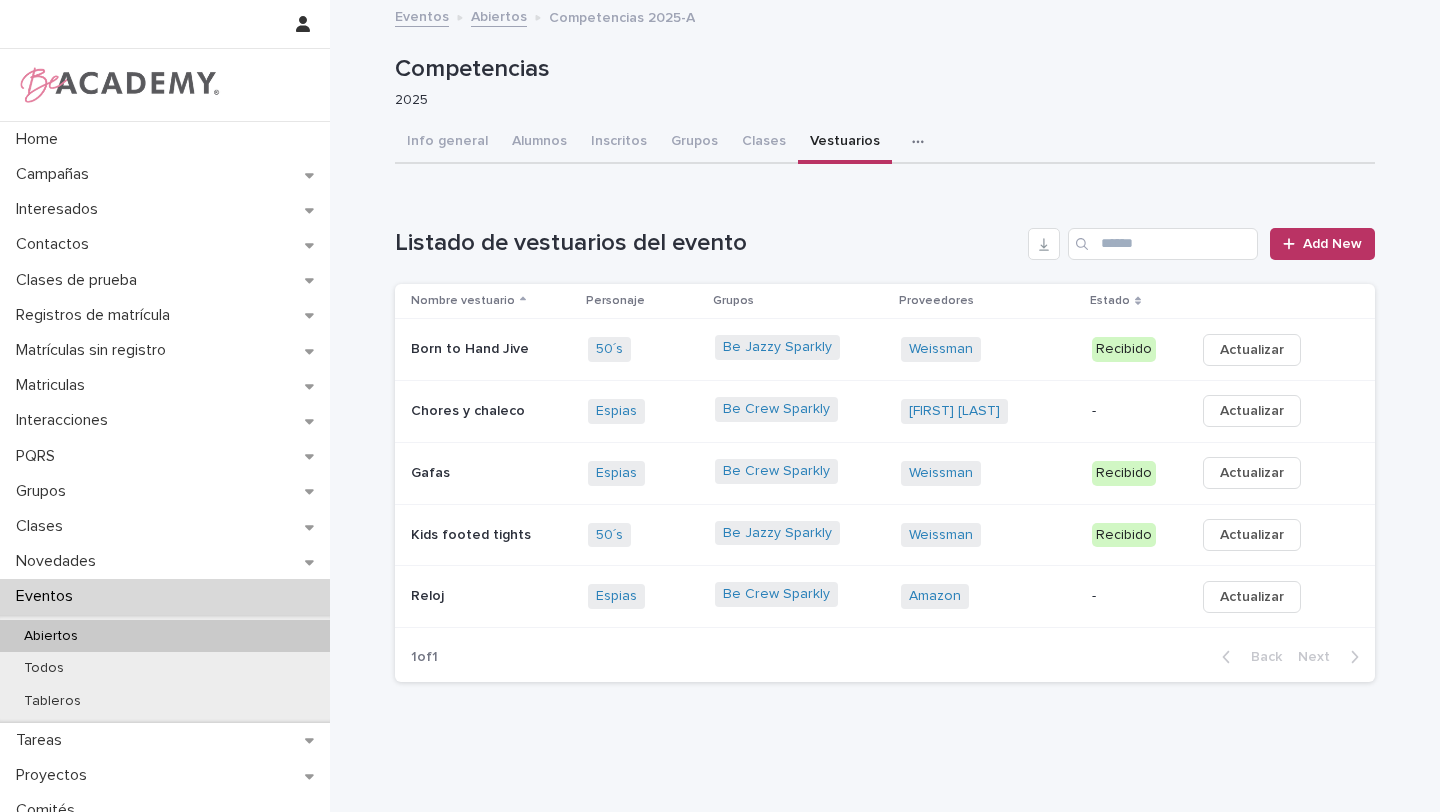 click on "Born to Hand Jive" at bounding box center [491, 349] 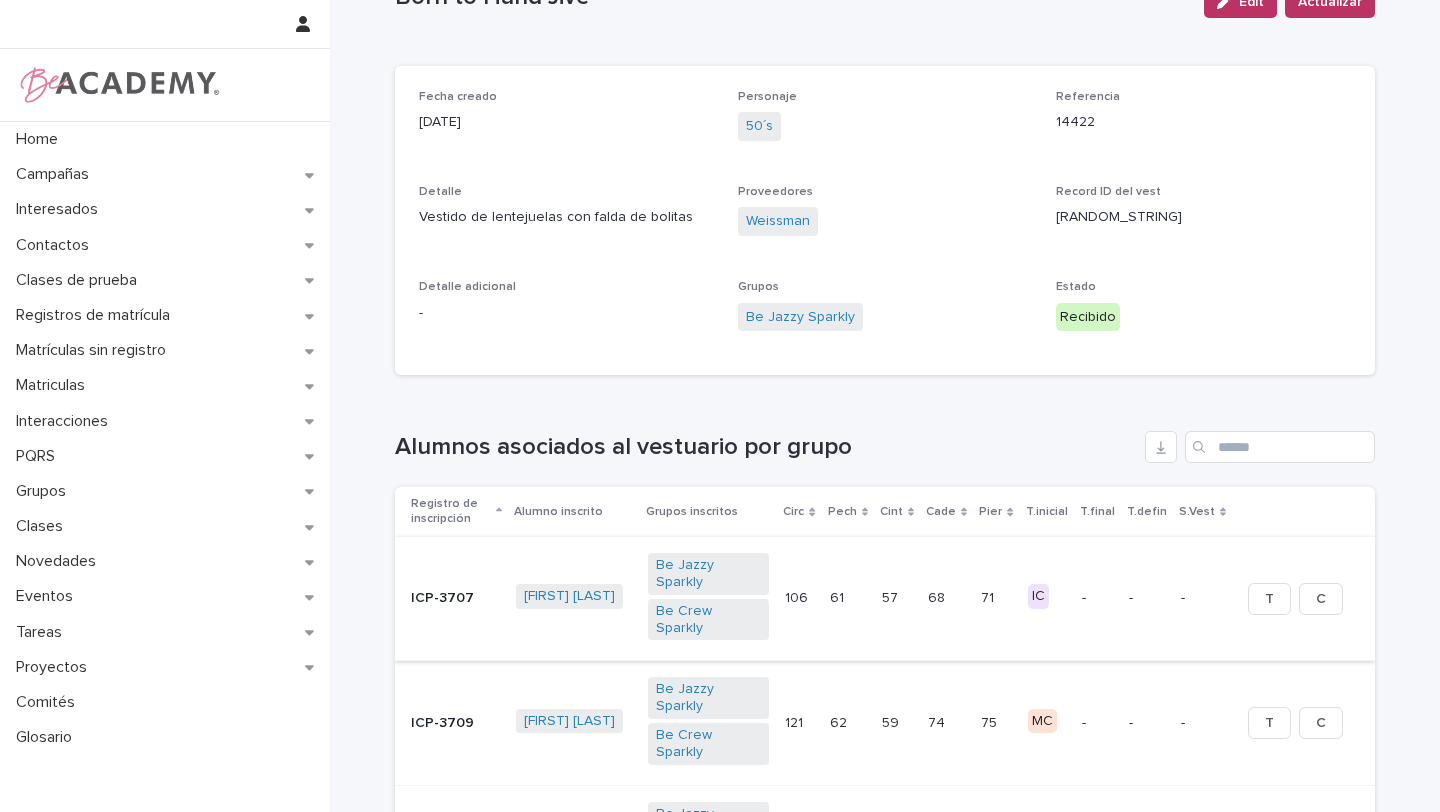 scroll, scrollTop: 84, scrollLeft: 0, axis: vertical 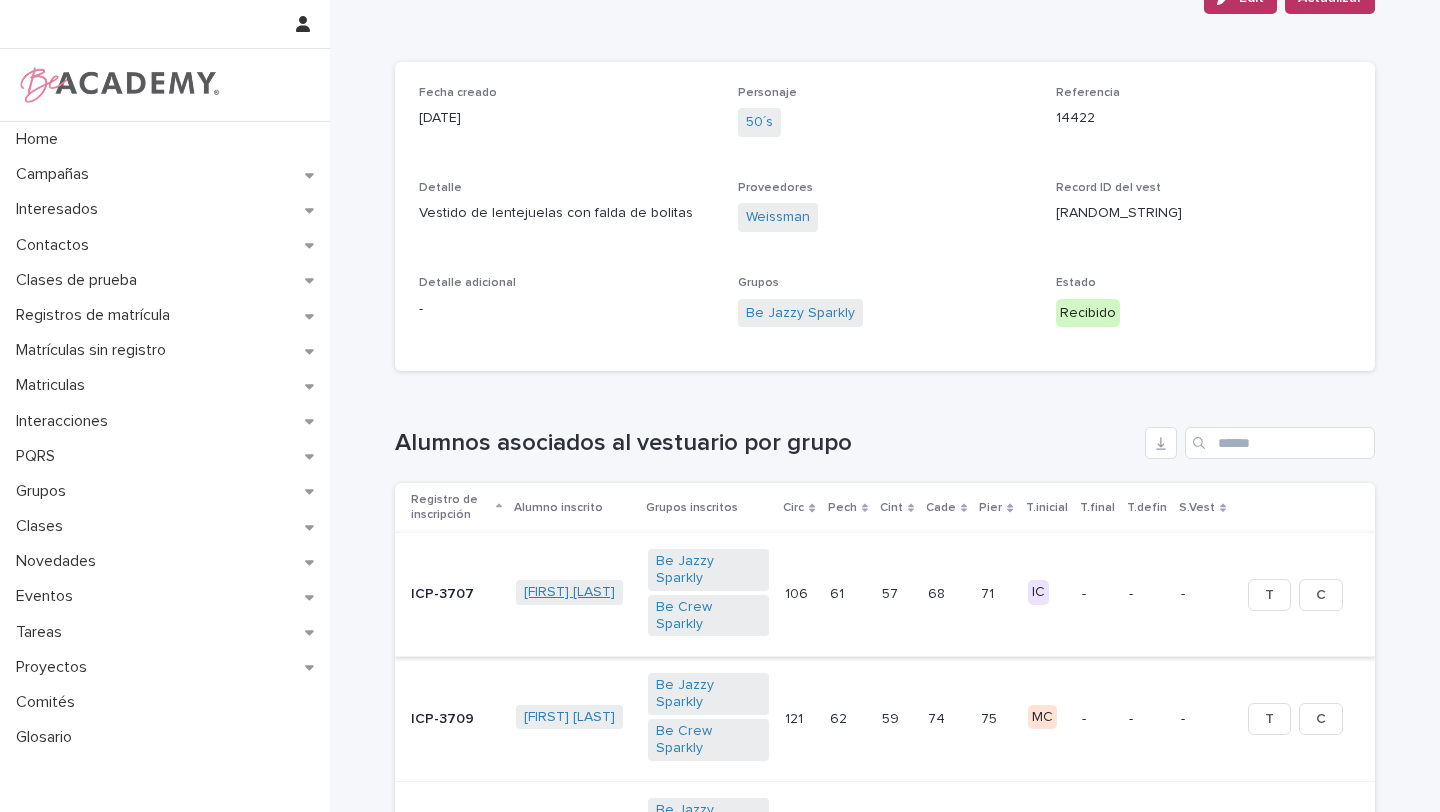 click on "[FIRST] [LAST]" at bounding box center (569, 592) 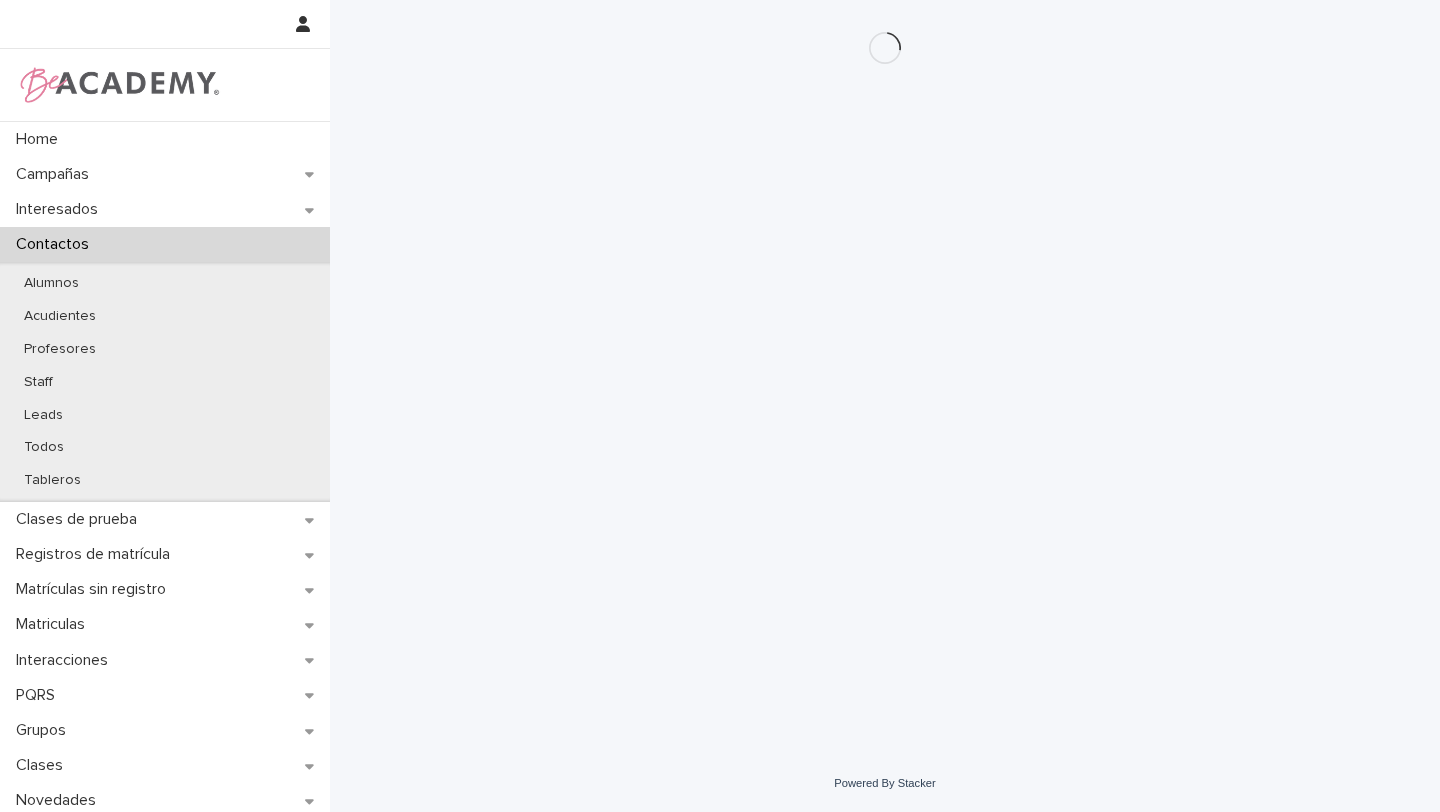 scroll, scrollTop: 0, scrollLeft: 0, axis: both 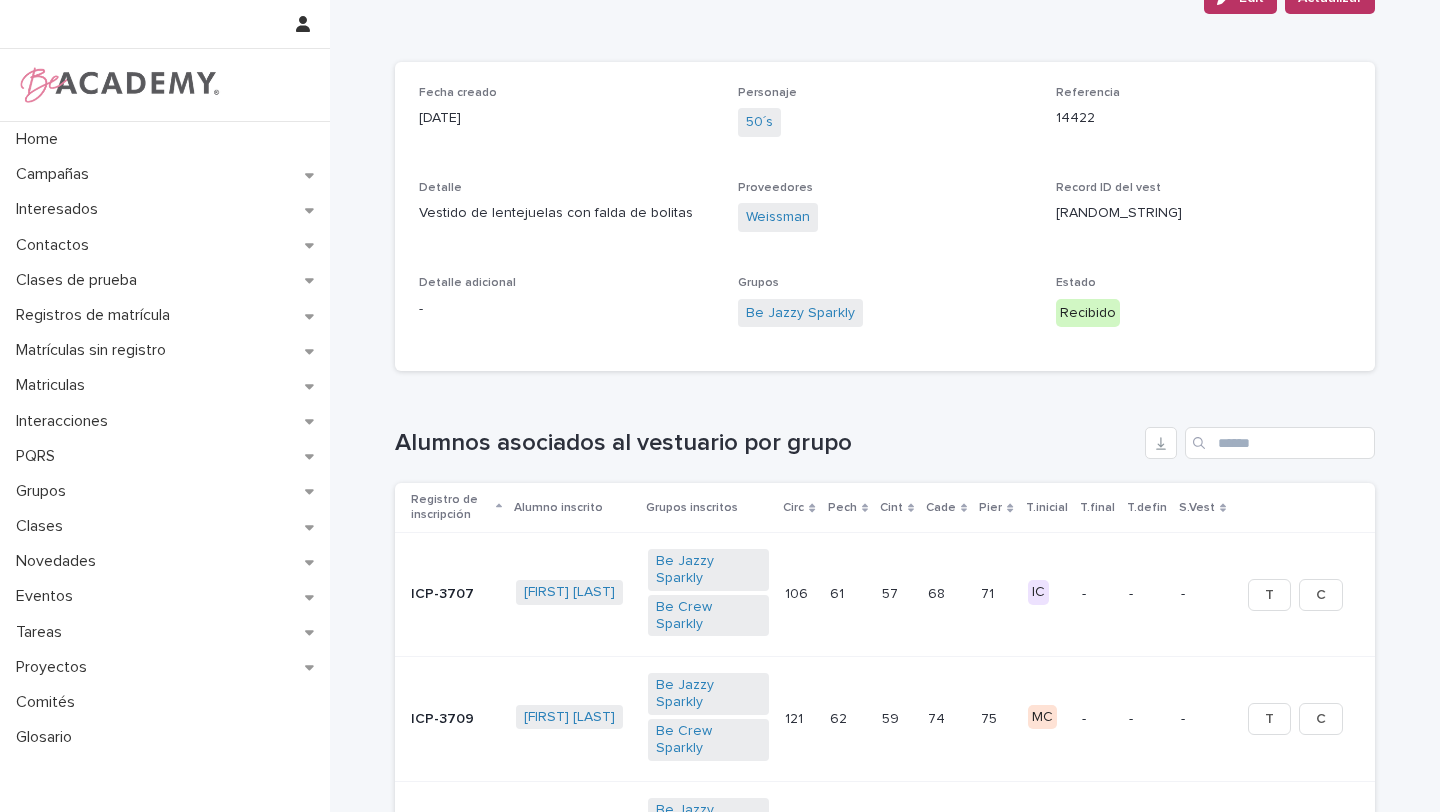 click on "ICP-3707" at bounding box center (455, 594) 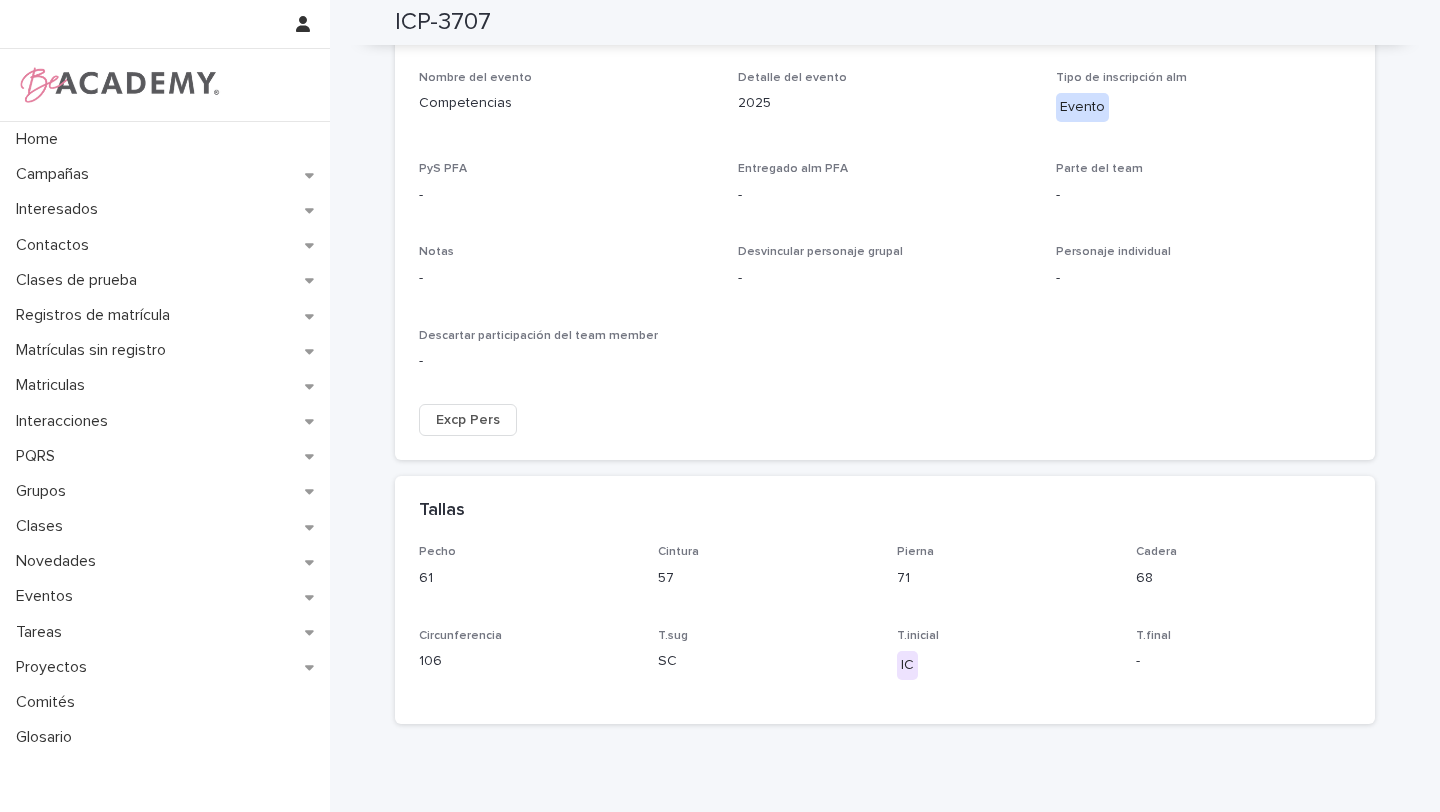 scroll, scrollTop: 0, scrollLeft: 0, axis: both 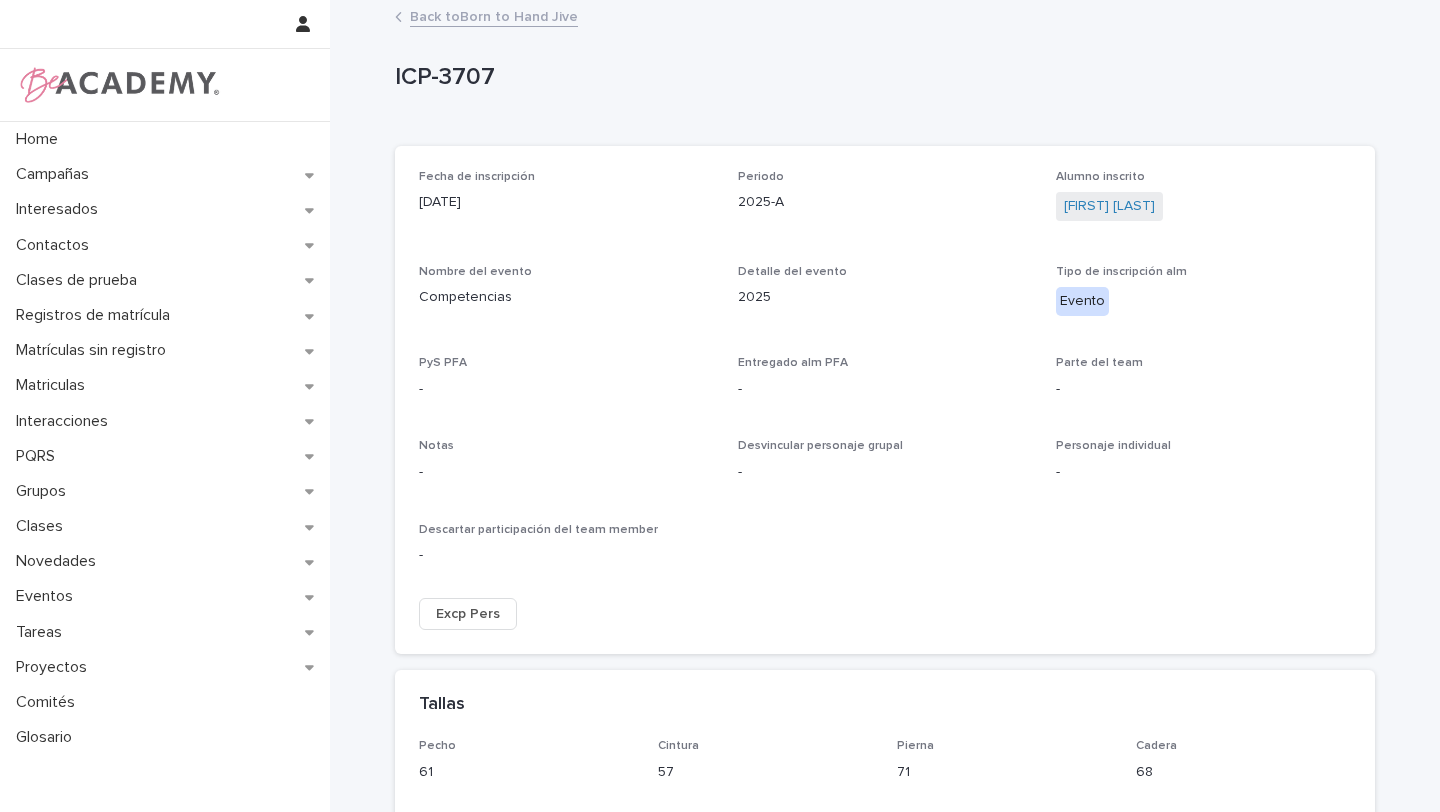 click on "Back to Born to Hand Jive" at bounding box center (494, 15) 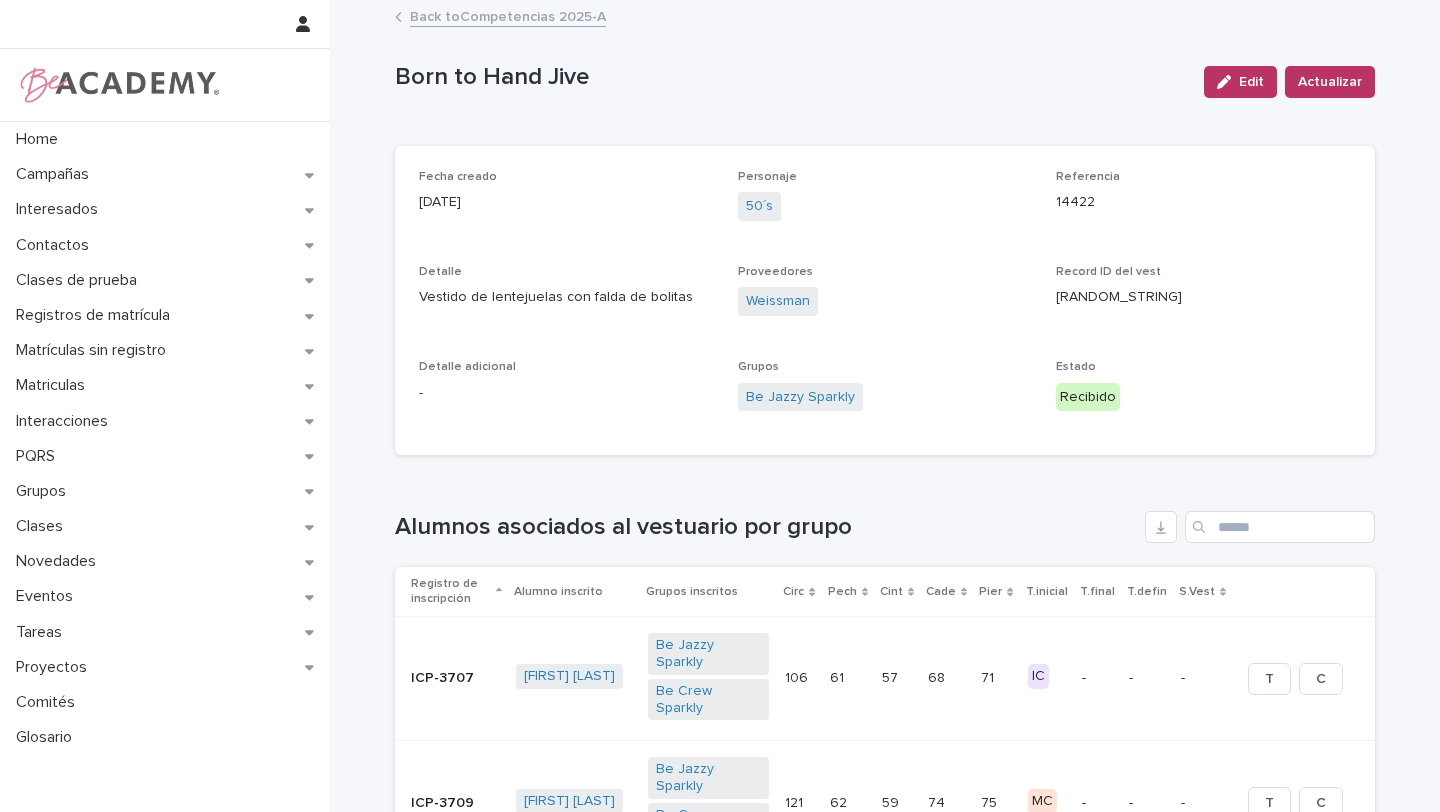 click on "Back to Competencias 2025-A" at bounding box center [508, 15] 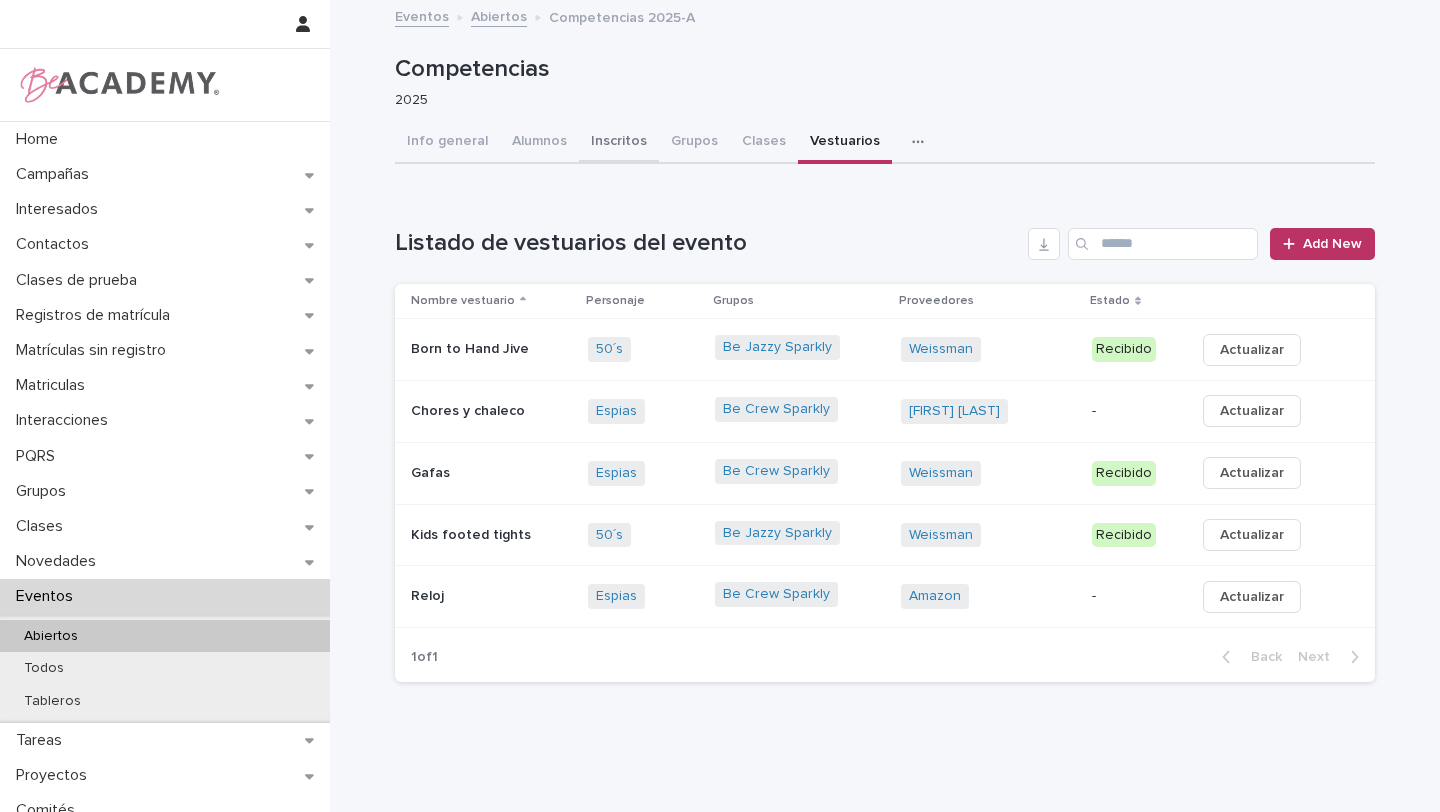 click on "Inscritos" at bounding box center [619, 143] 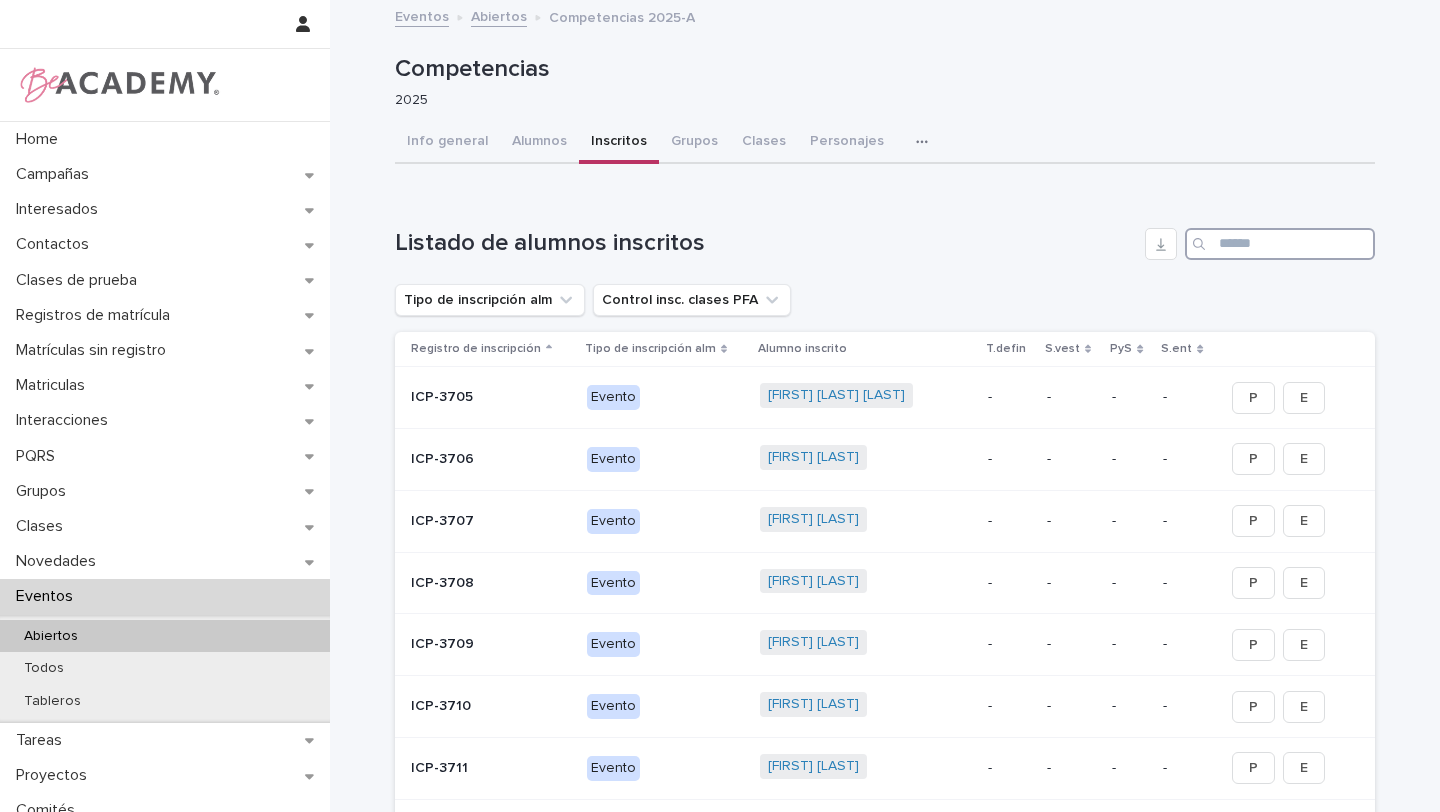 click at bounding box center (1280, 244) 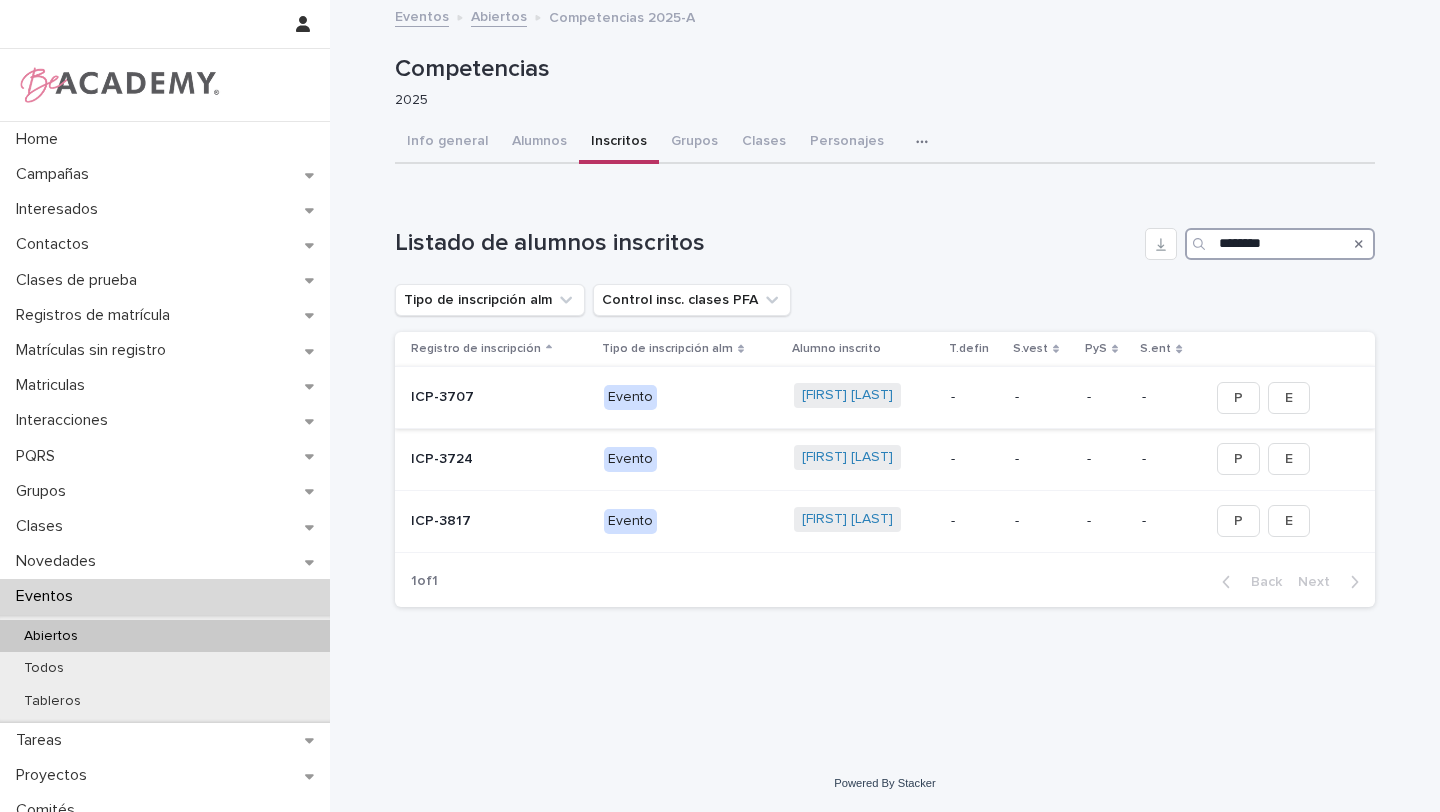 type on "********" 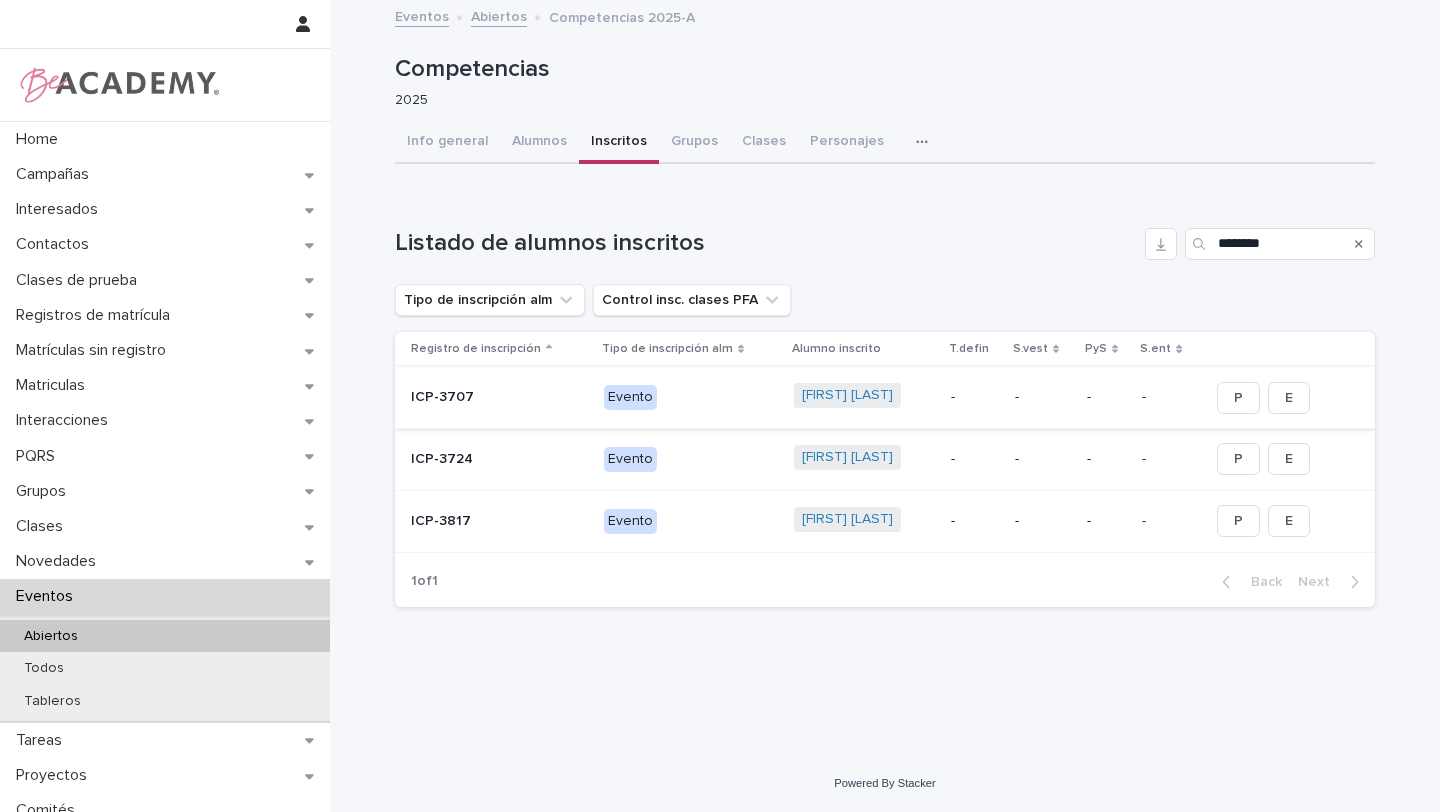 click on "E" at bounding box center [1289, 398] 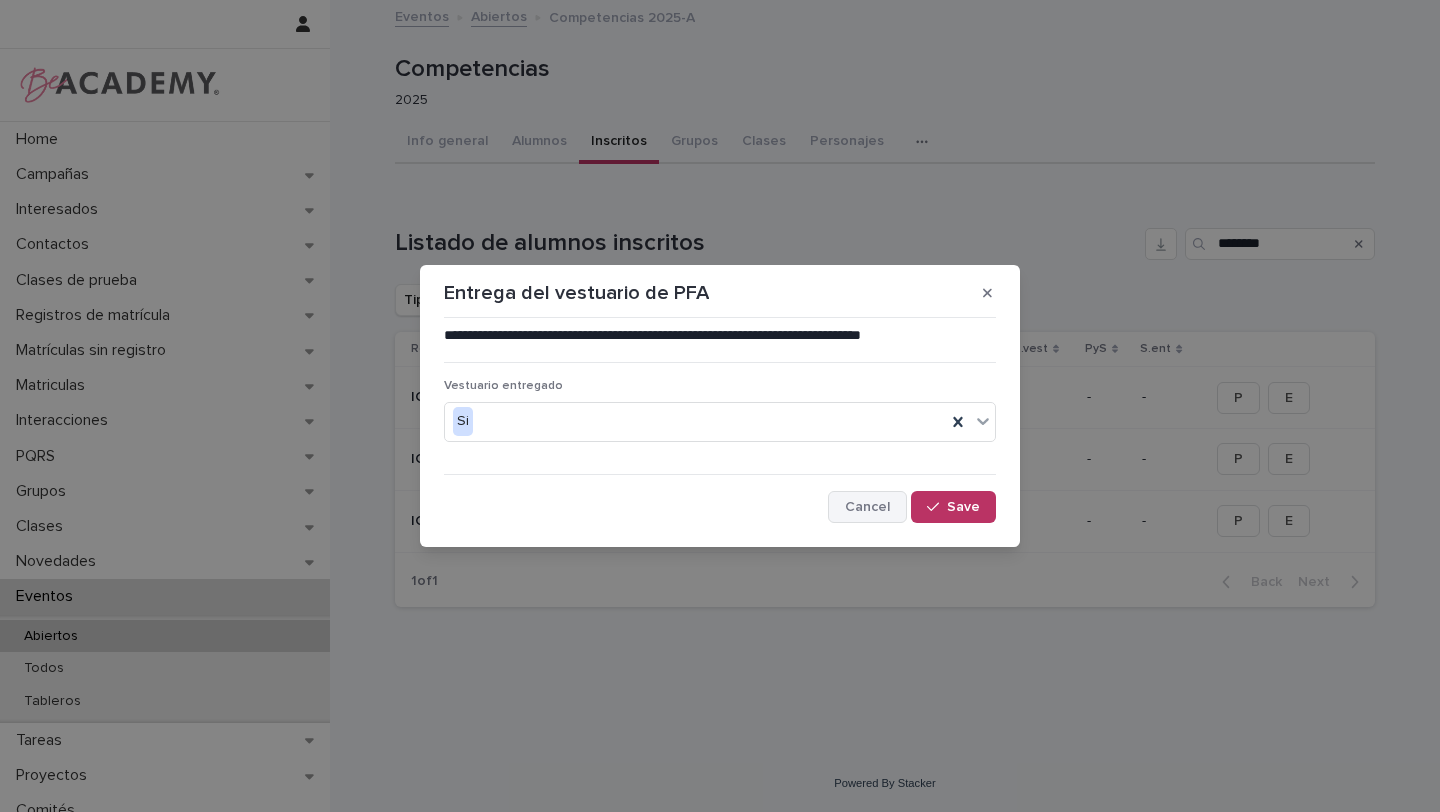 click on "Cancel" at bounding box center [867, 507] 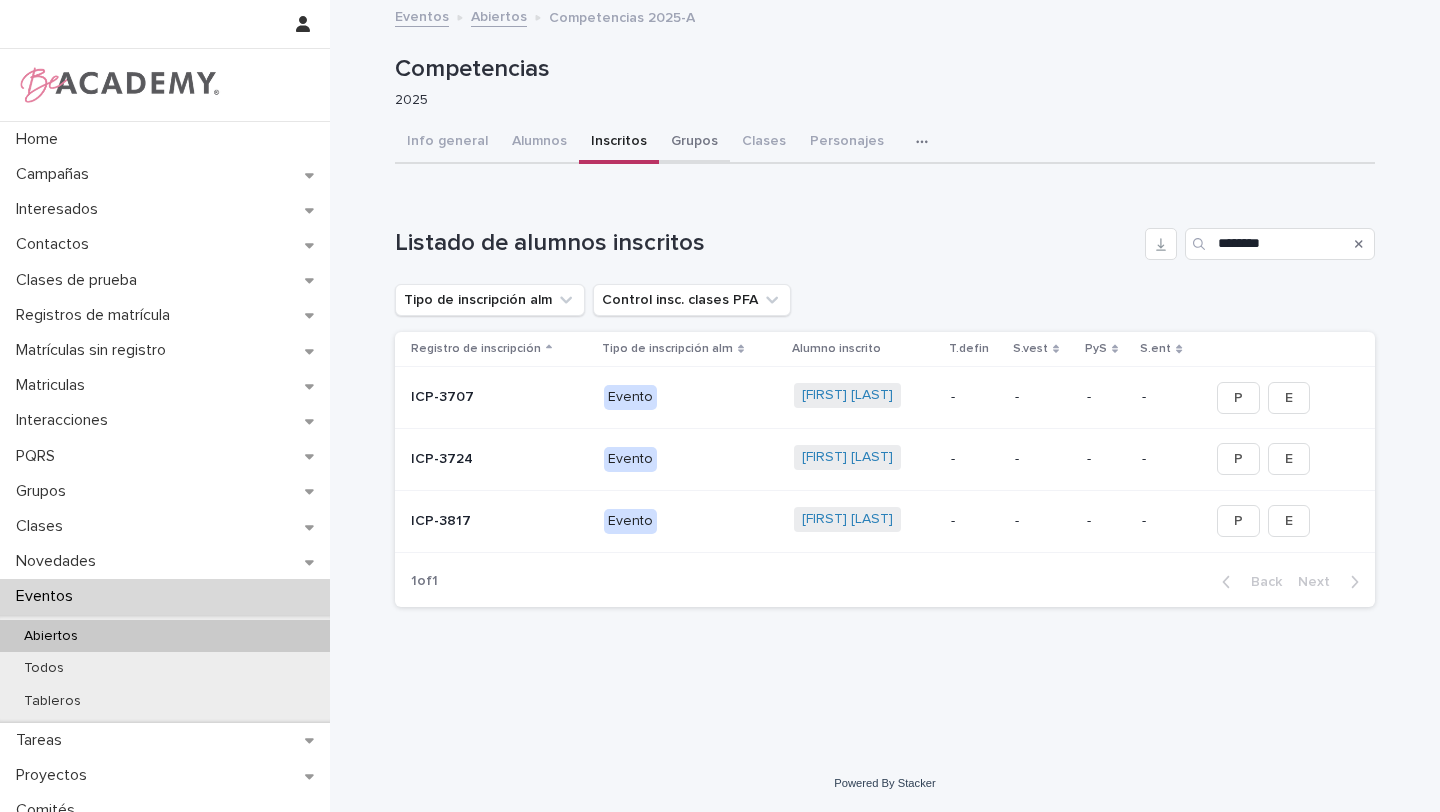 click on "Grupos" at bounding box center [694, 143] 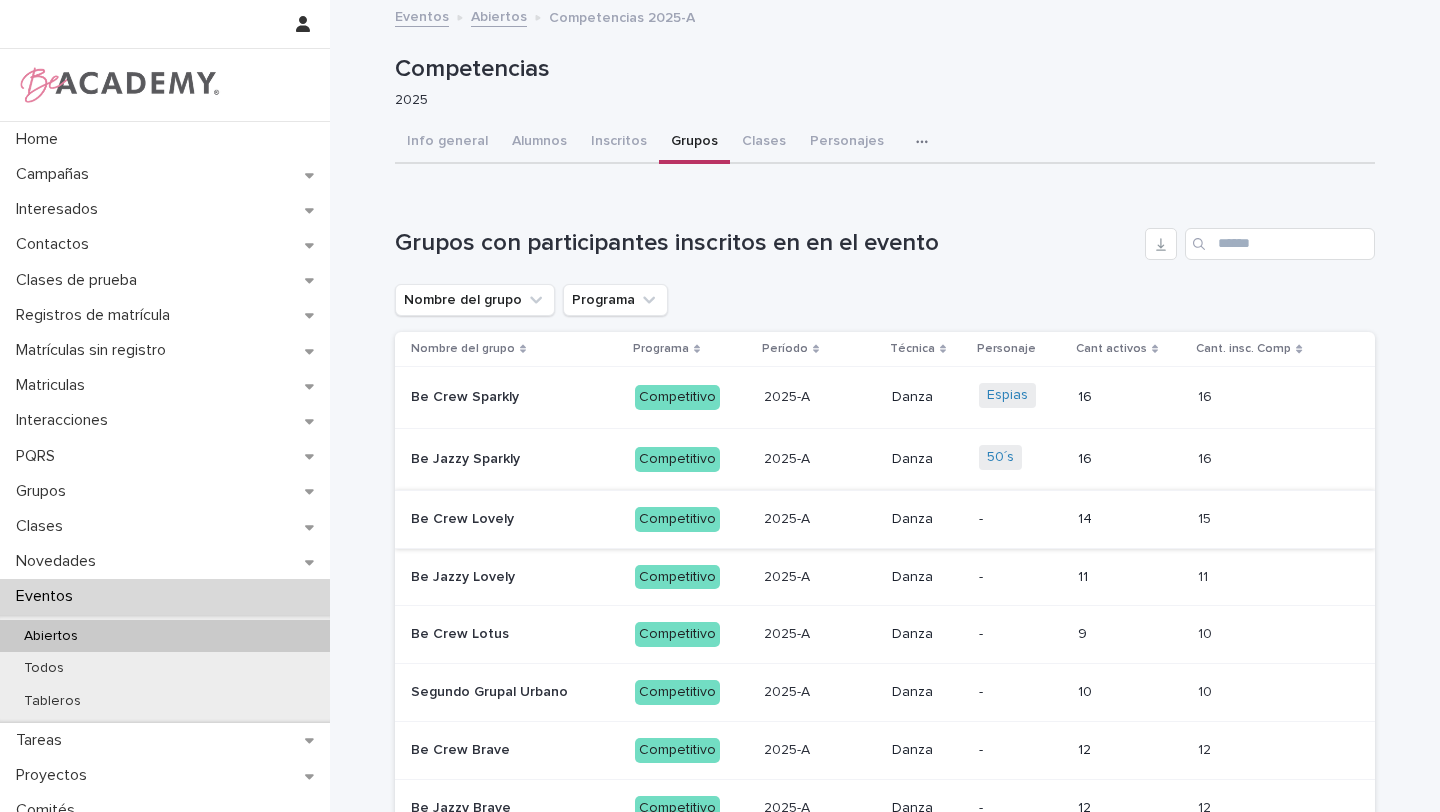scroll, scrollTop: 0, scrollLeft: 0, axis: both 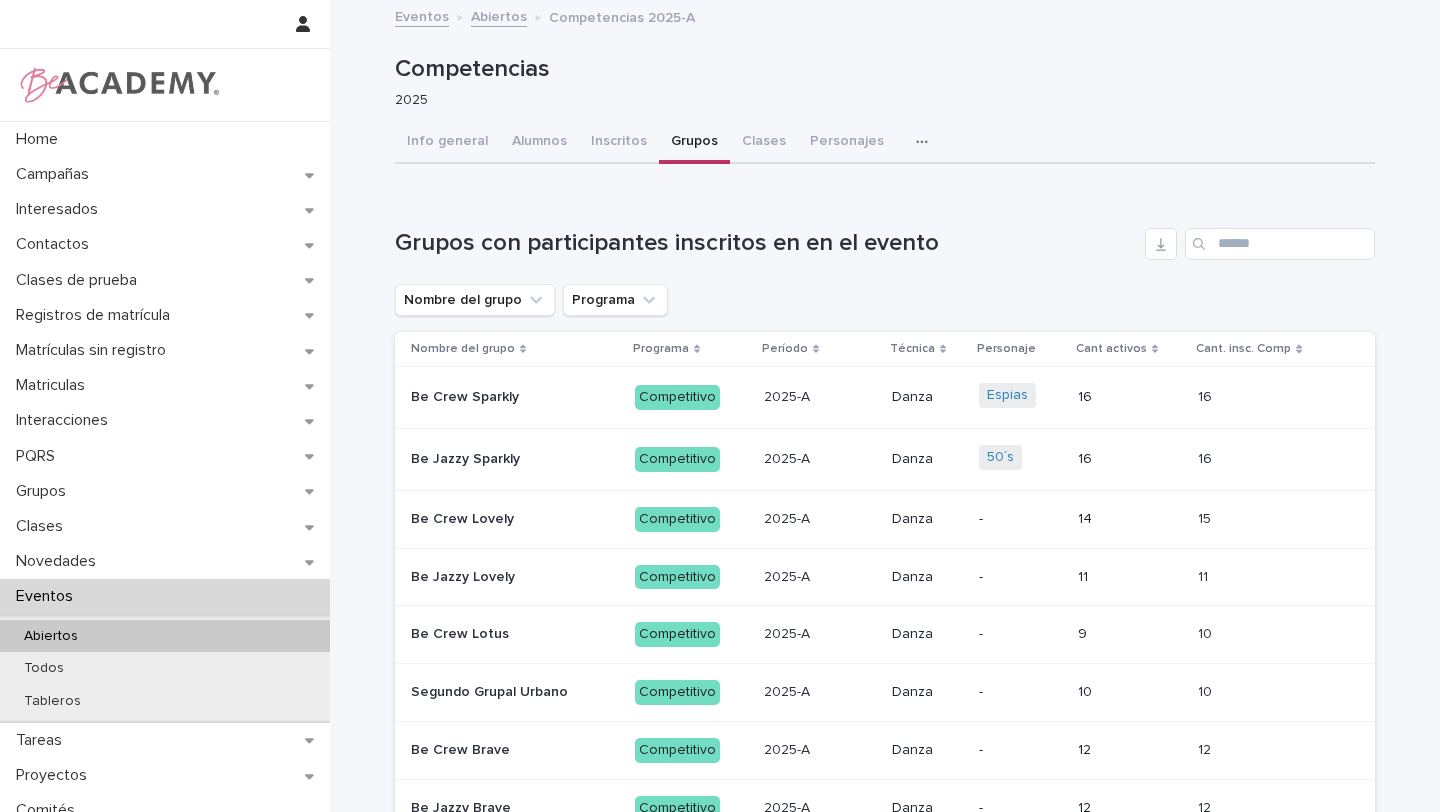 click on "Be Jazzy Sparkly" at bounding box center [467, 457] 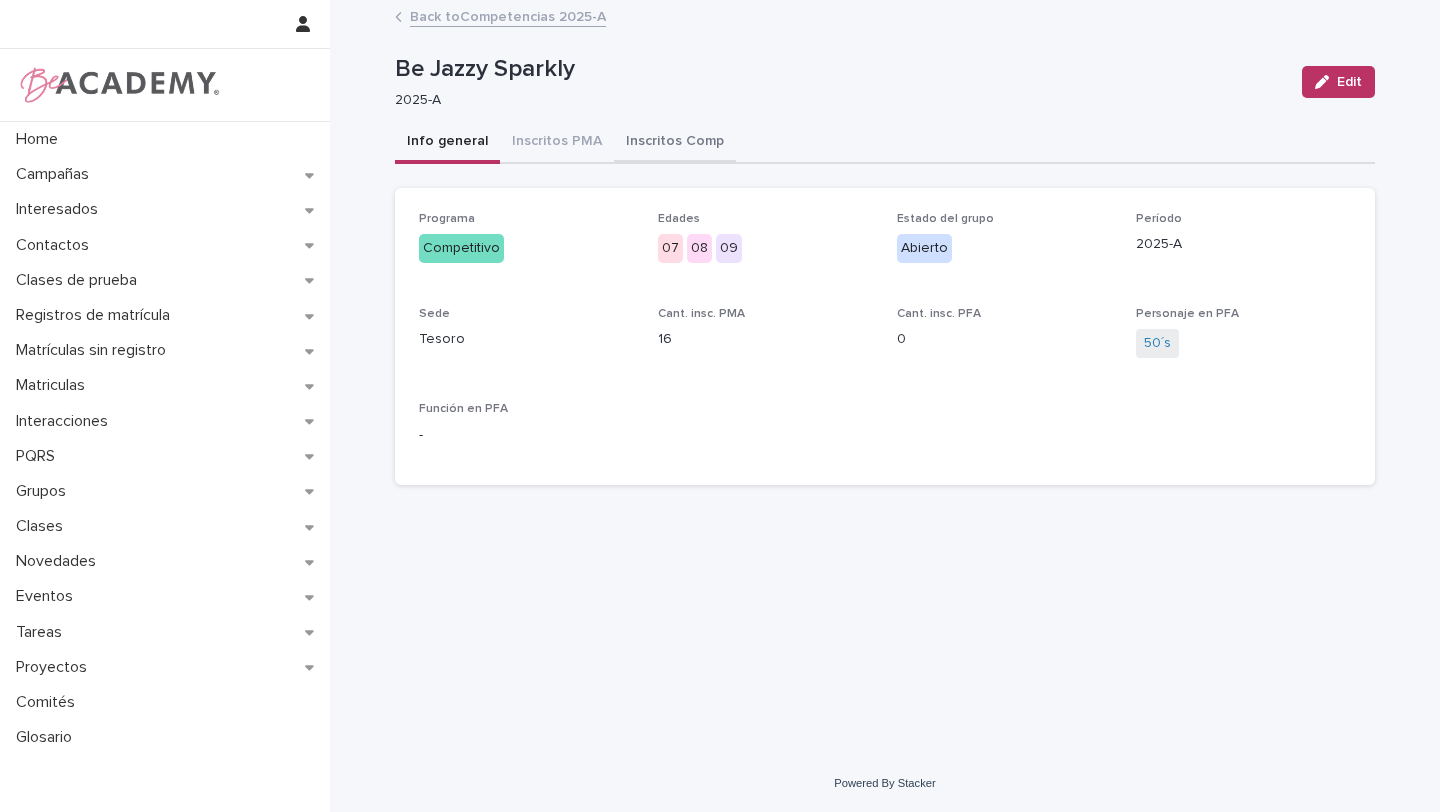 click on "Inscritos Comp" at bounding box center (675, 143) 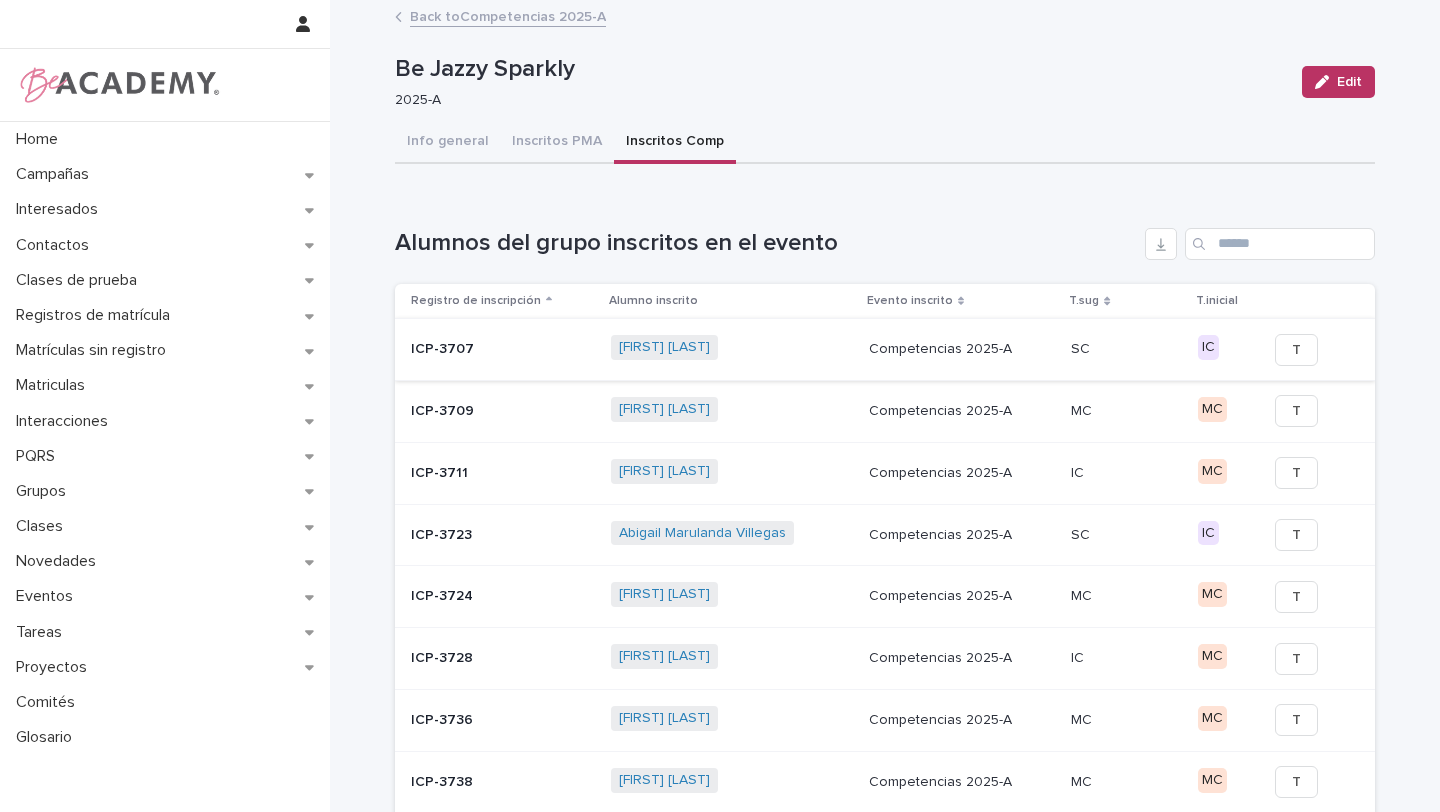 click on "T" at bounding box center (1296, 350) 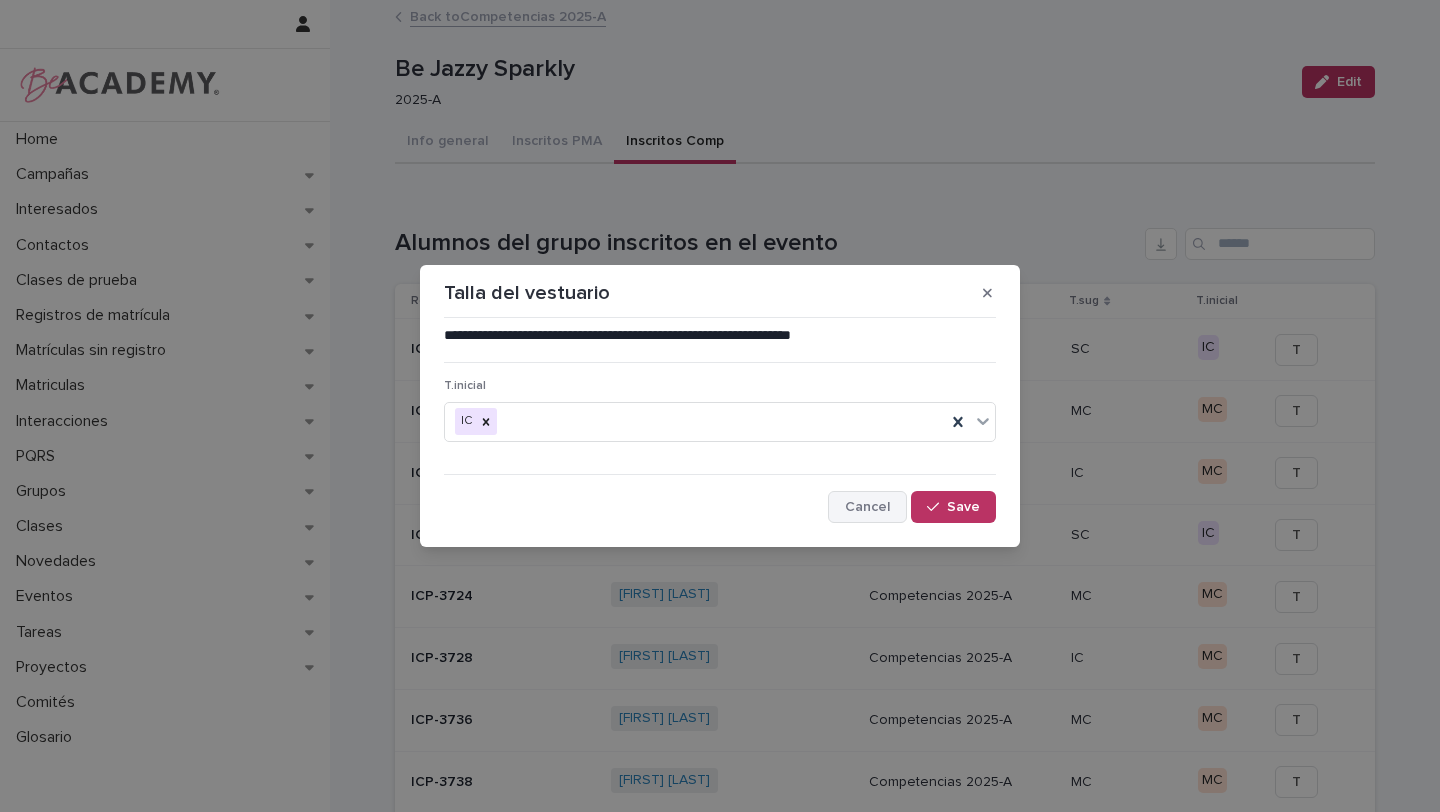 click on "Cancel" at bounding box center (867, 507) 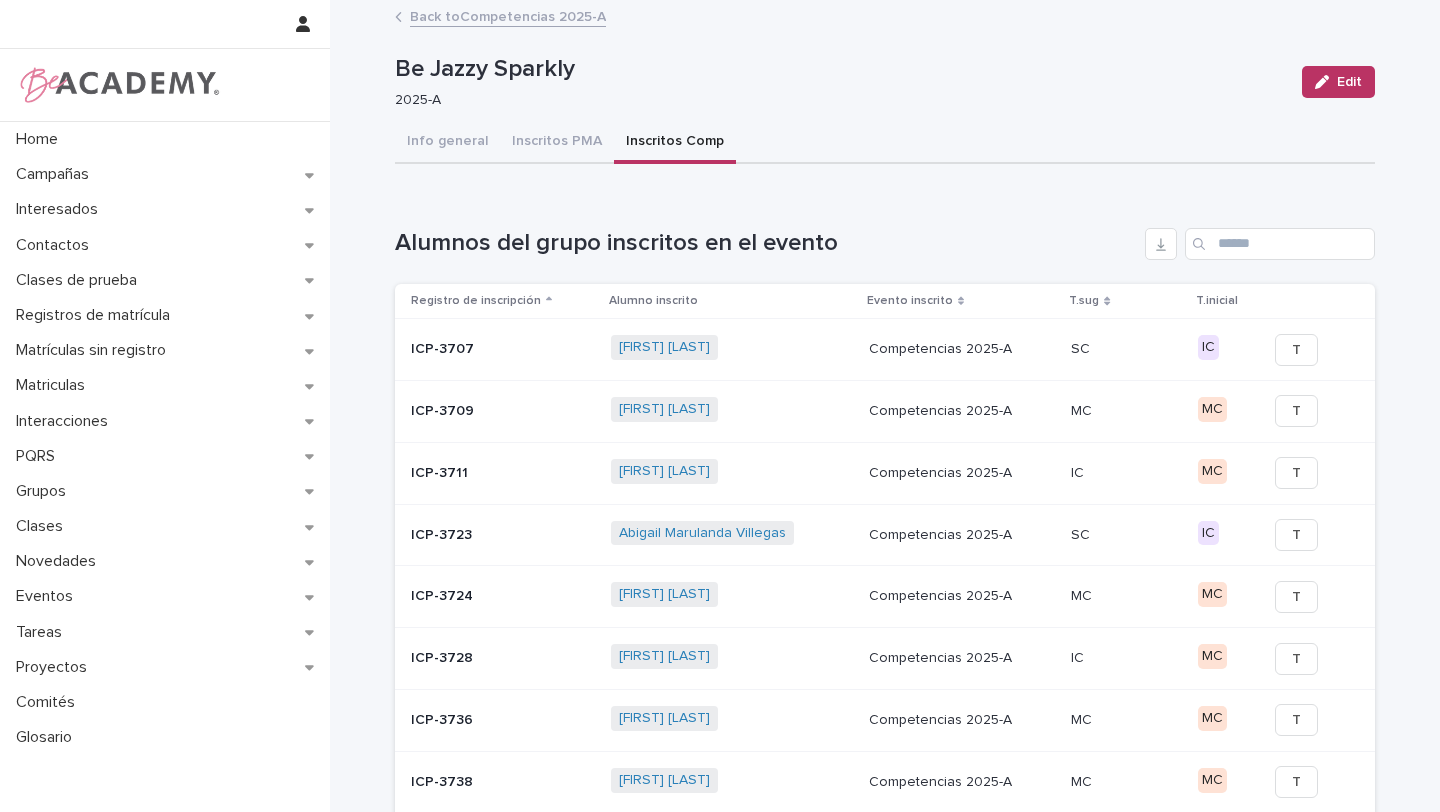 click on "Back to Competencias 2025-A" at bounding box center (508, 15) 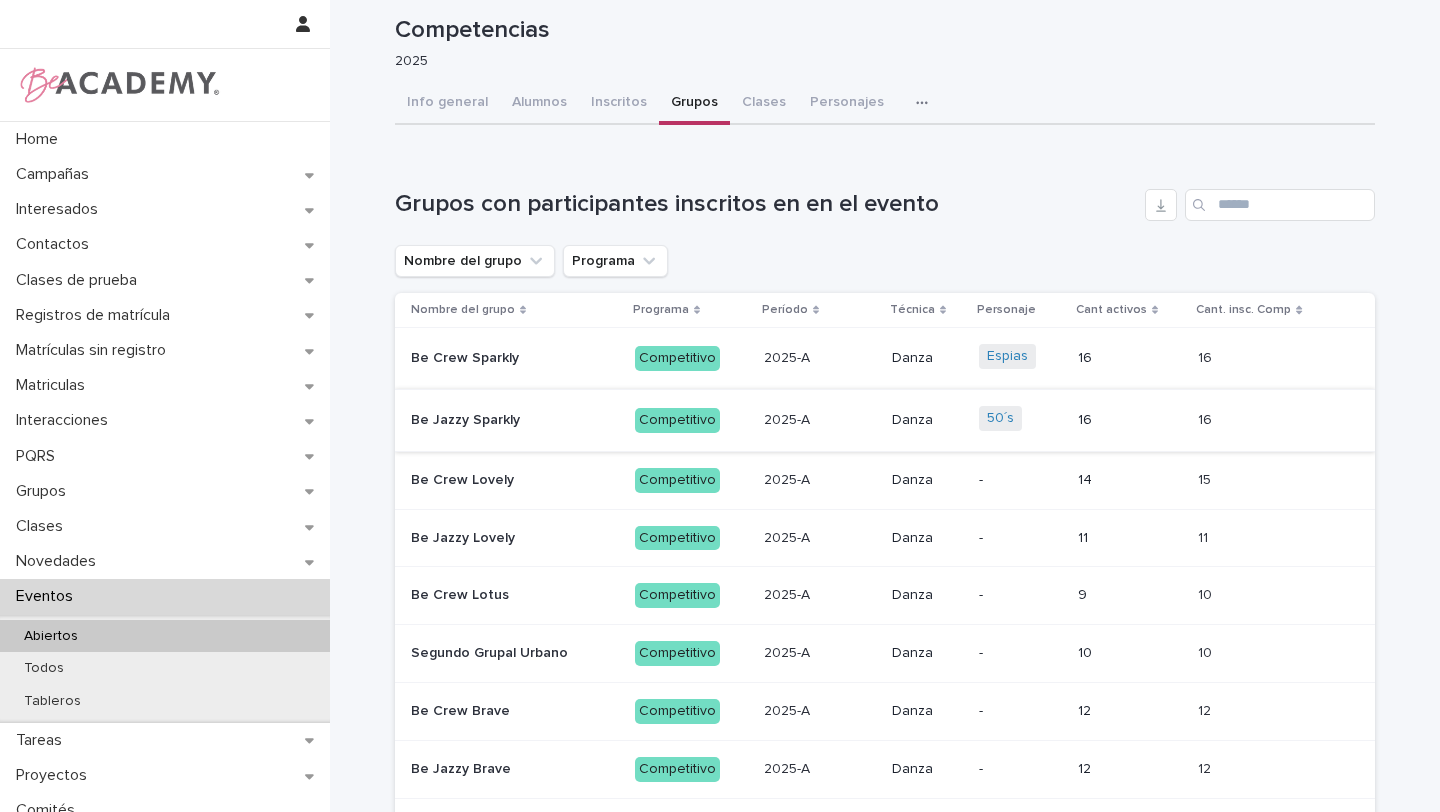 scroll, scrollTop: 0, scrollLeft: 0, axis: both 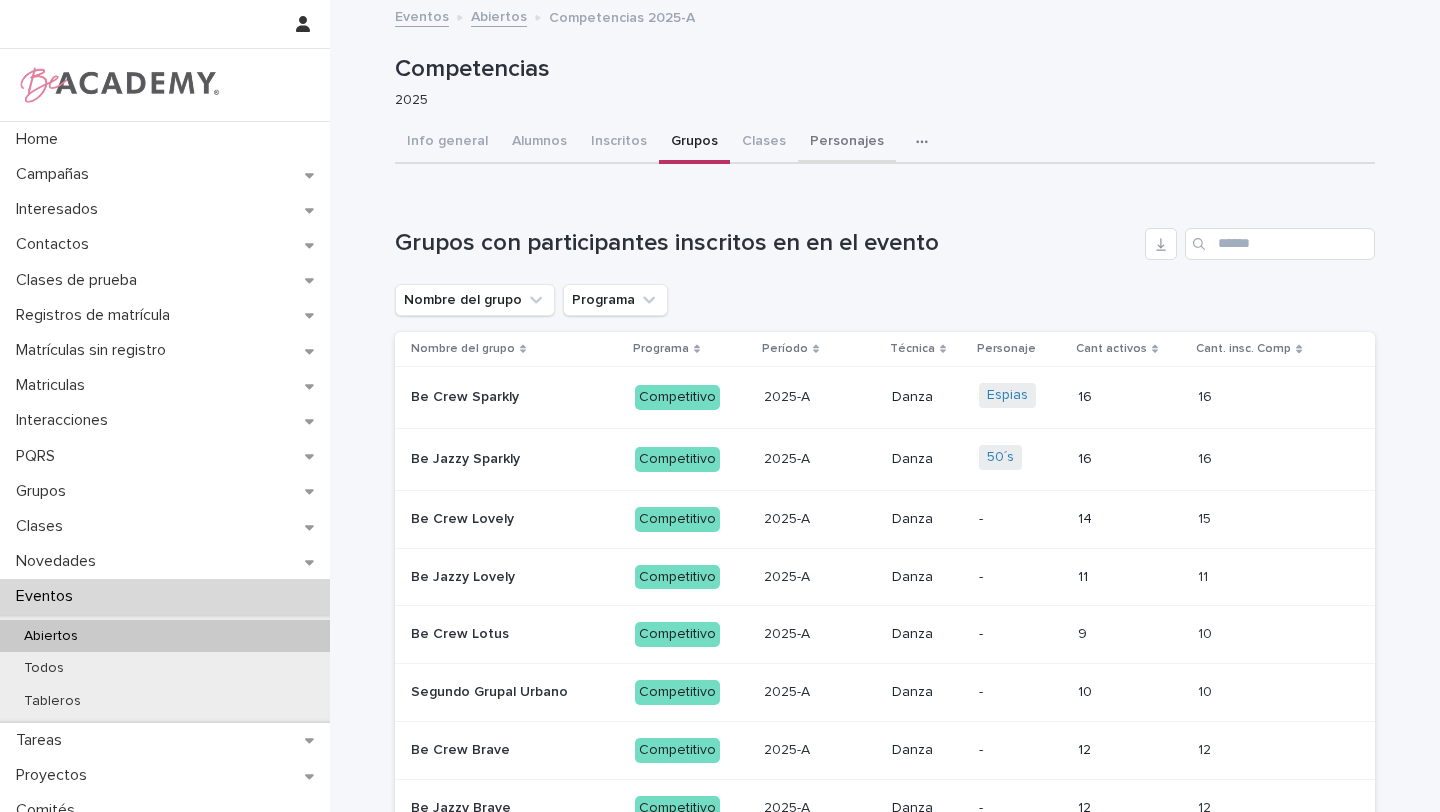 click on "Personajes" at bounding box center (847, 143) 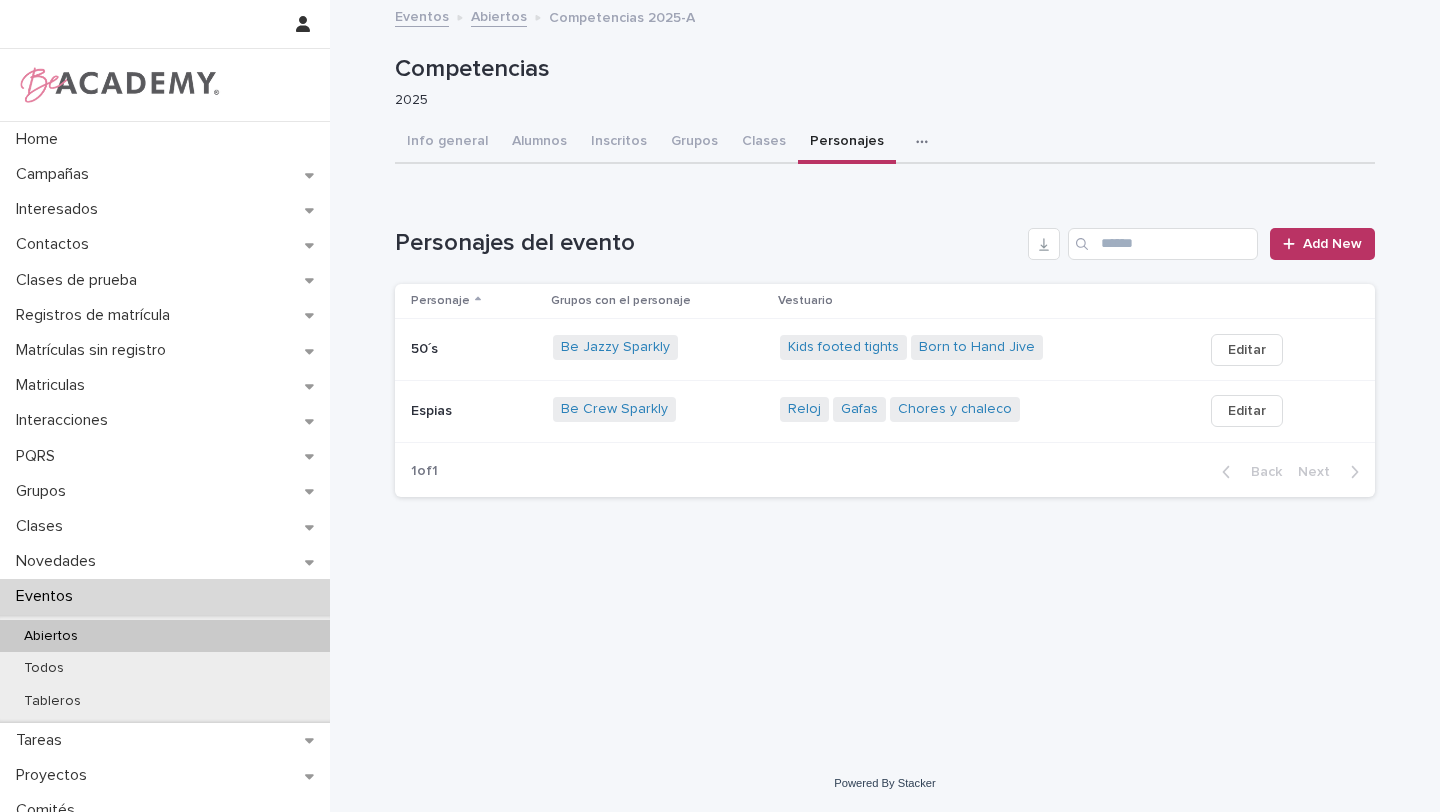 click on "50´s" at bounding box center [474, 349] 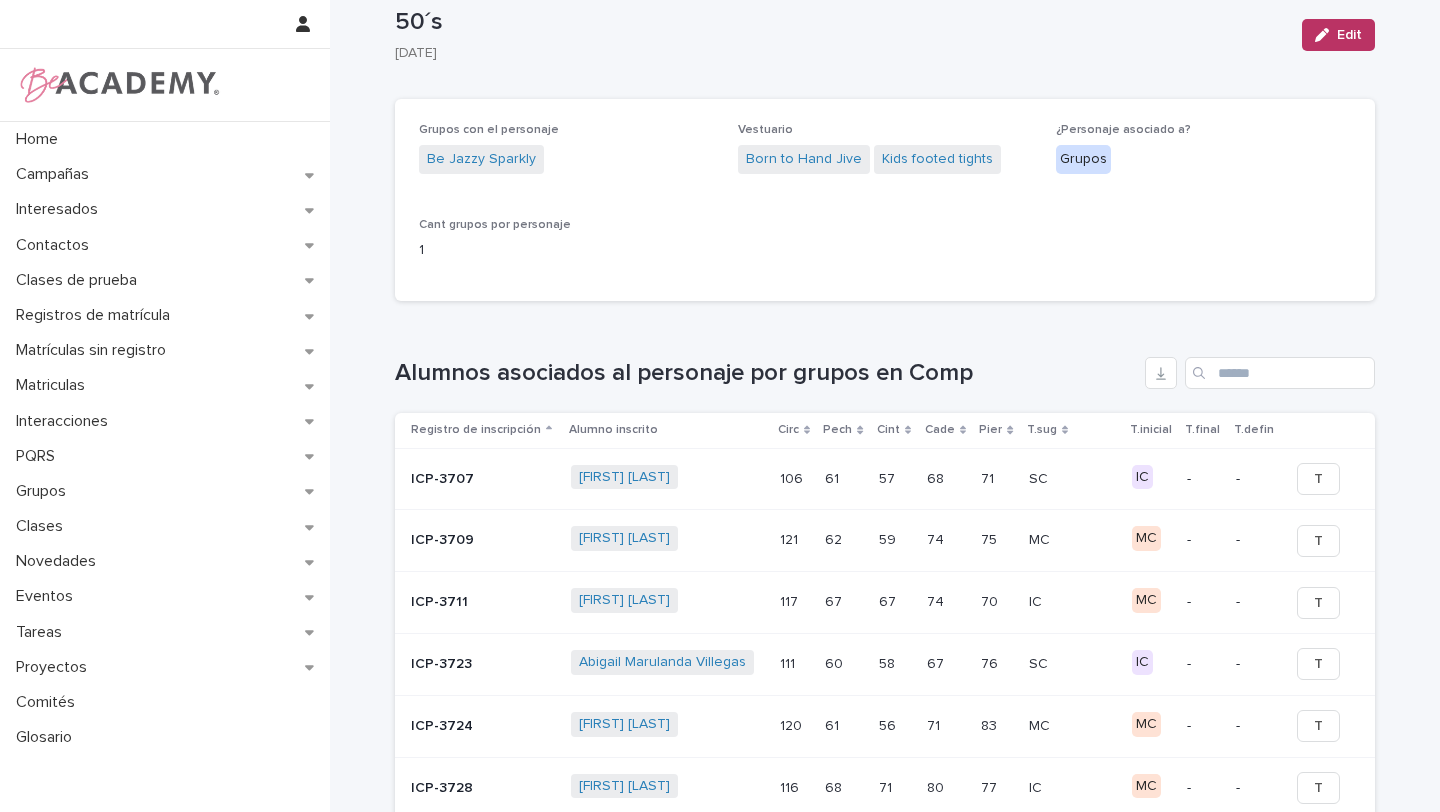 scroll, scrollTop: 62, scrollLeft: 0, axis: vertical 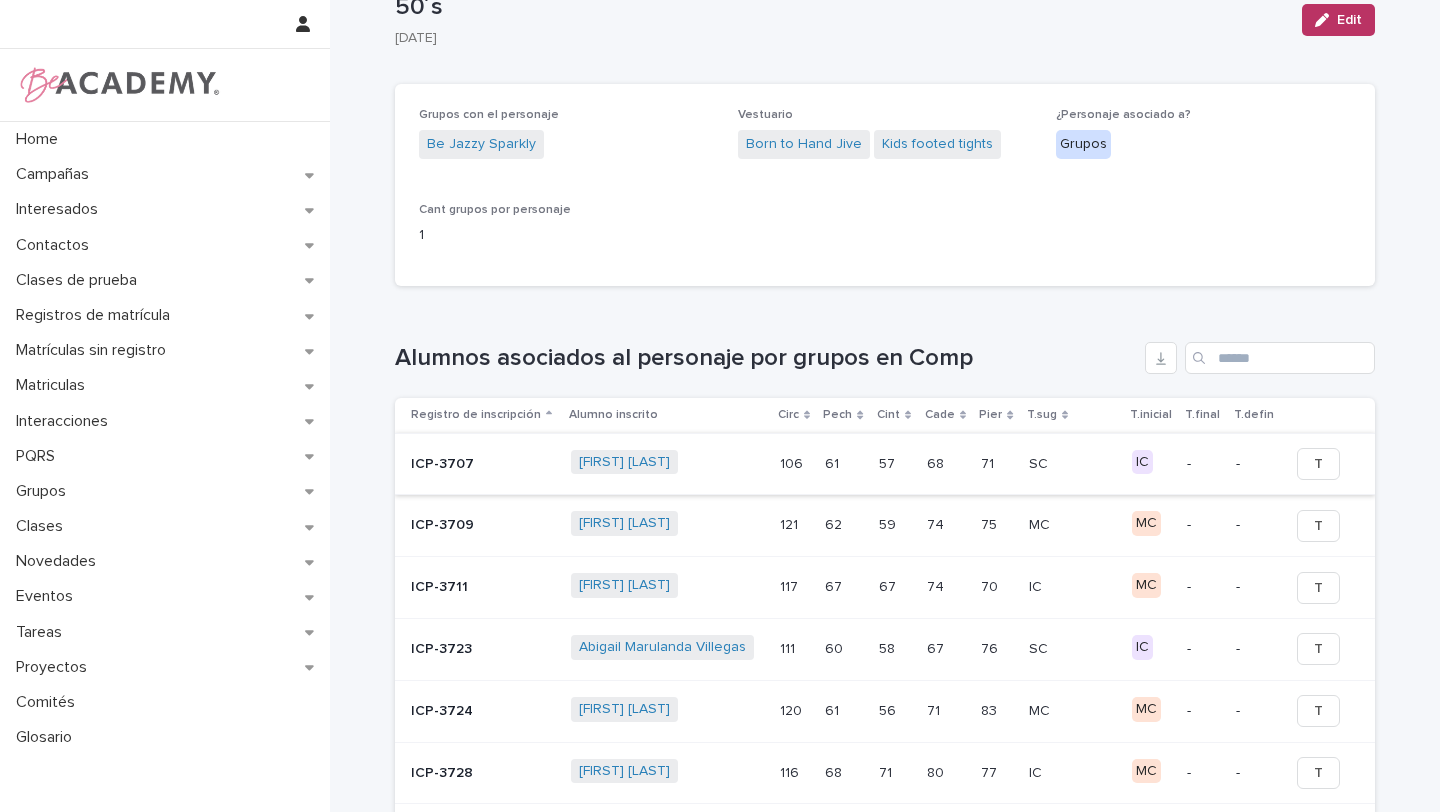 click on "T" at bounding box center [1318, 464] 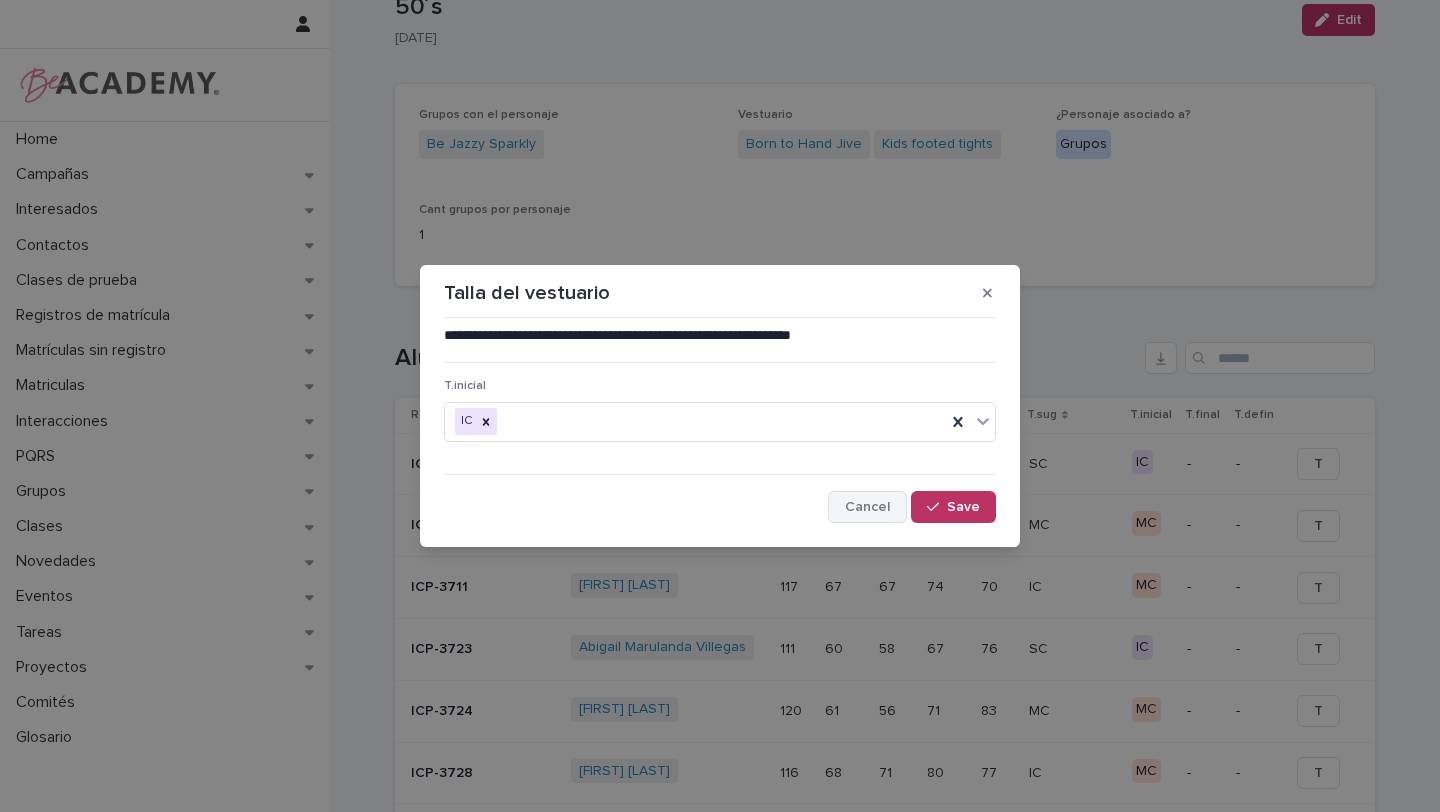 click on "Cancel" at bounding box center [867, 507] 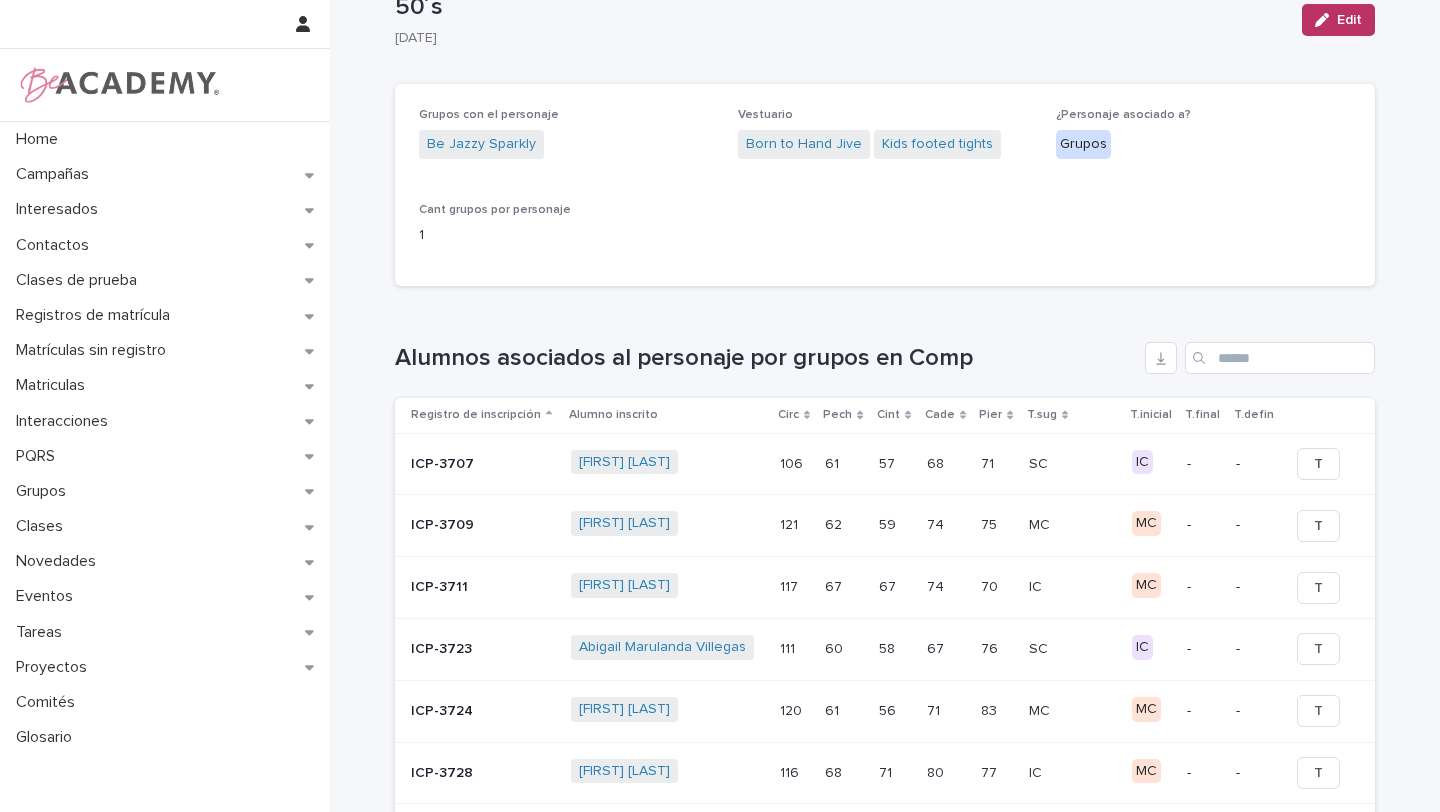 scroll, scrollTop: 0, scrollLeft: 0, axis: both 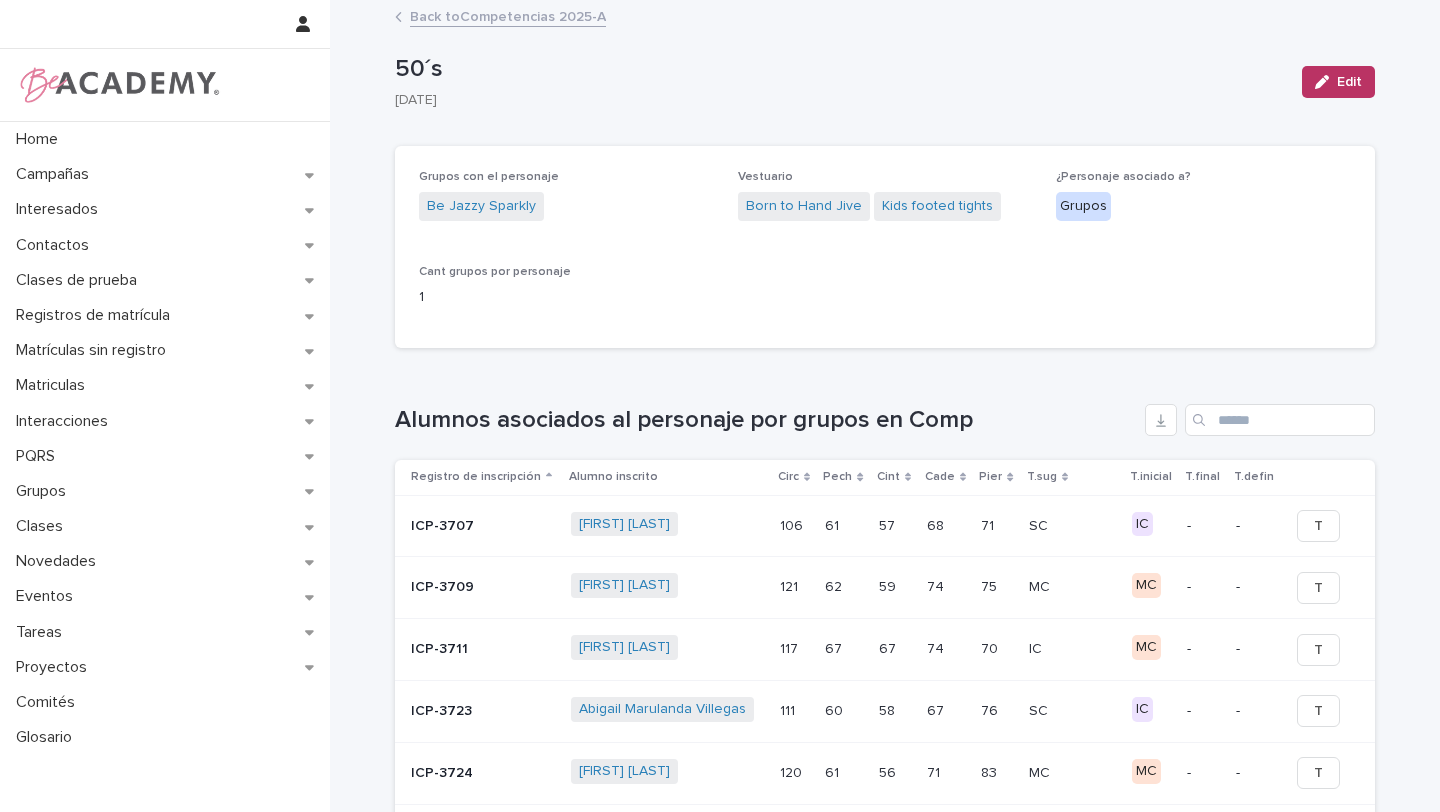 click on "Back to Competencias 2025-A" at bounding box center [508, 15] 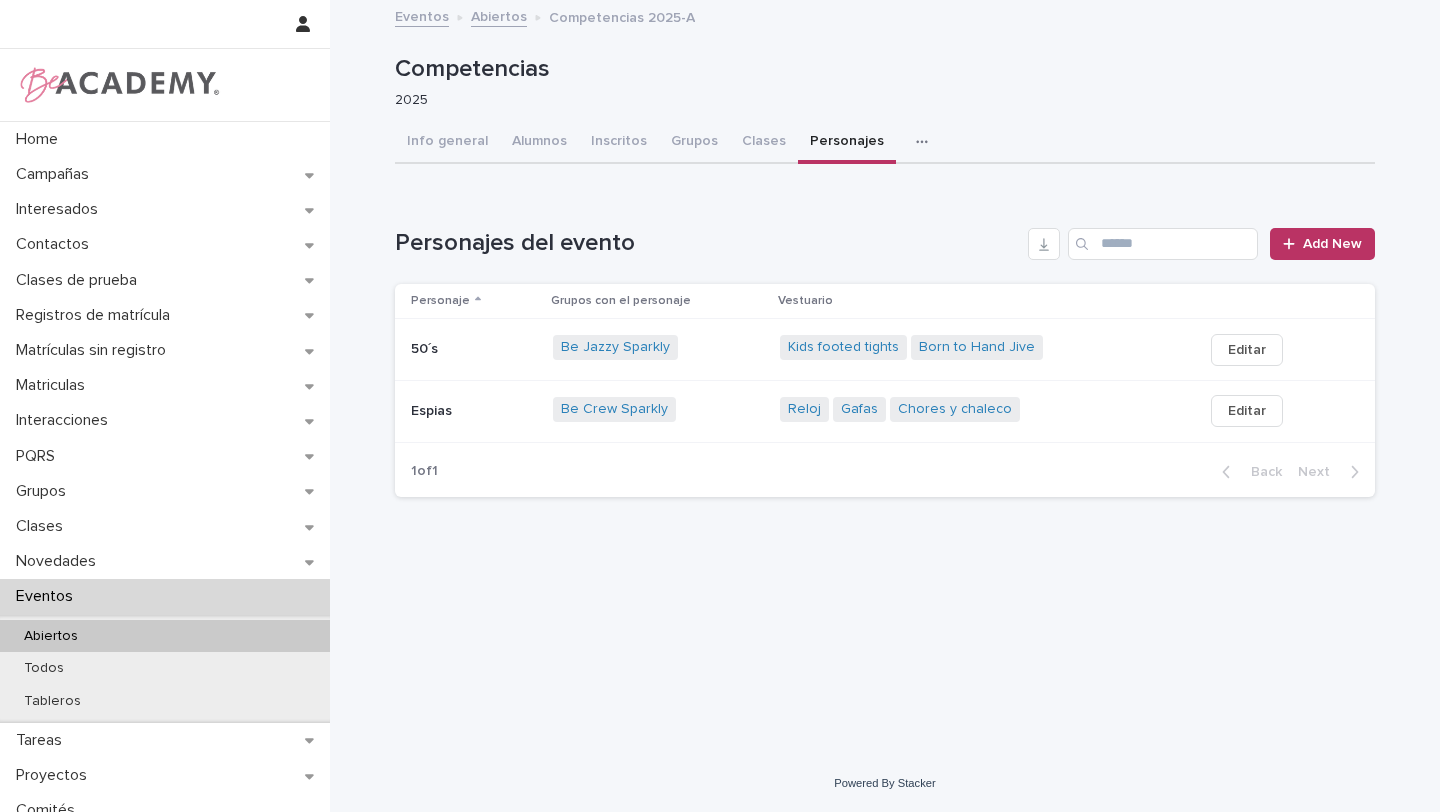 click 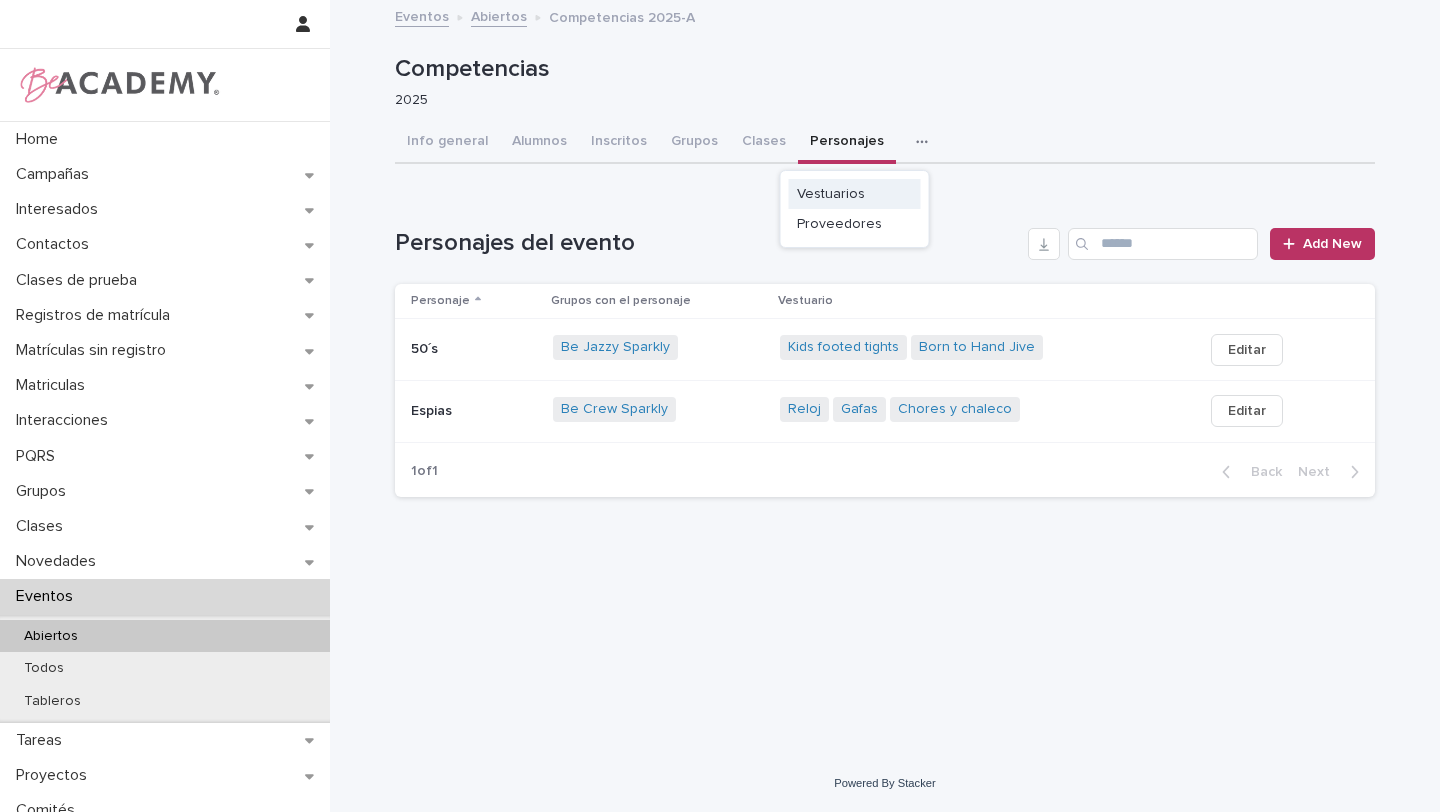 click on "Vestuarios" at bounding box center (831, 194) 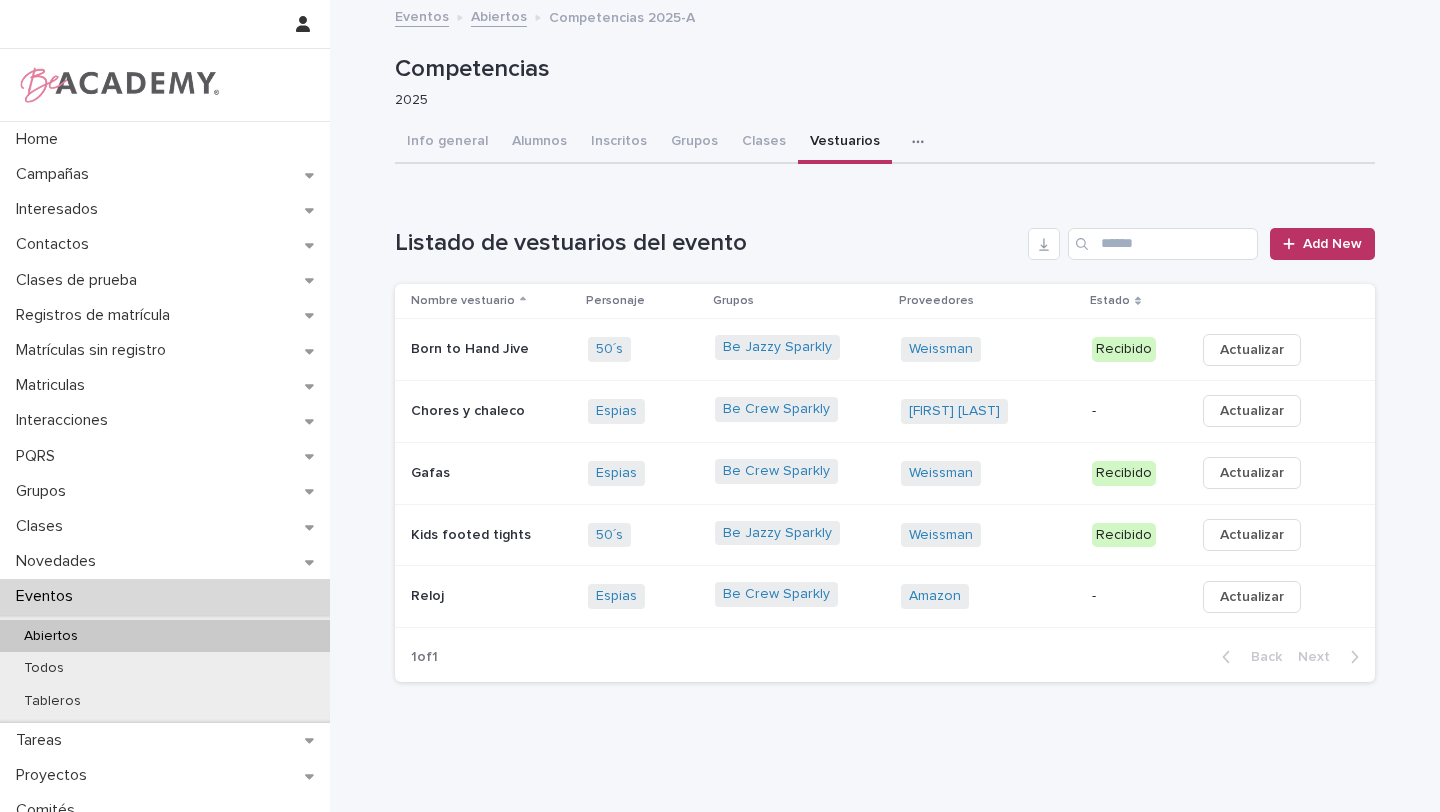 click on "Born to Hand Jive" at bounding box center (491, 349) 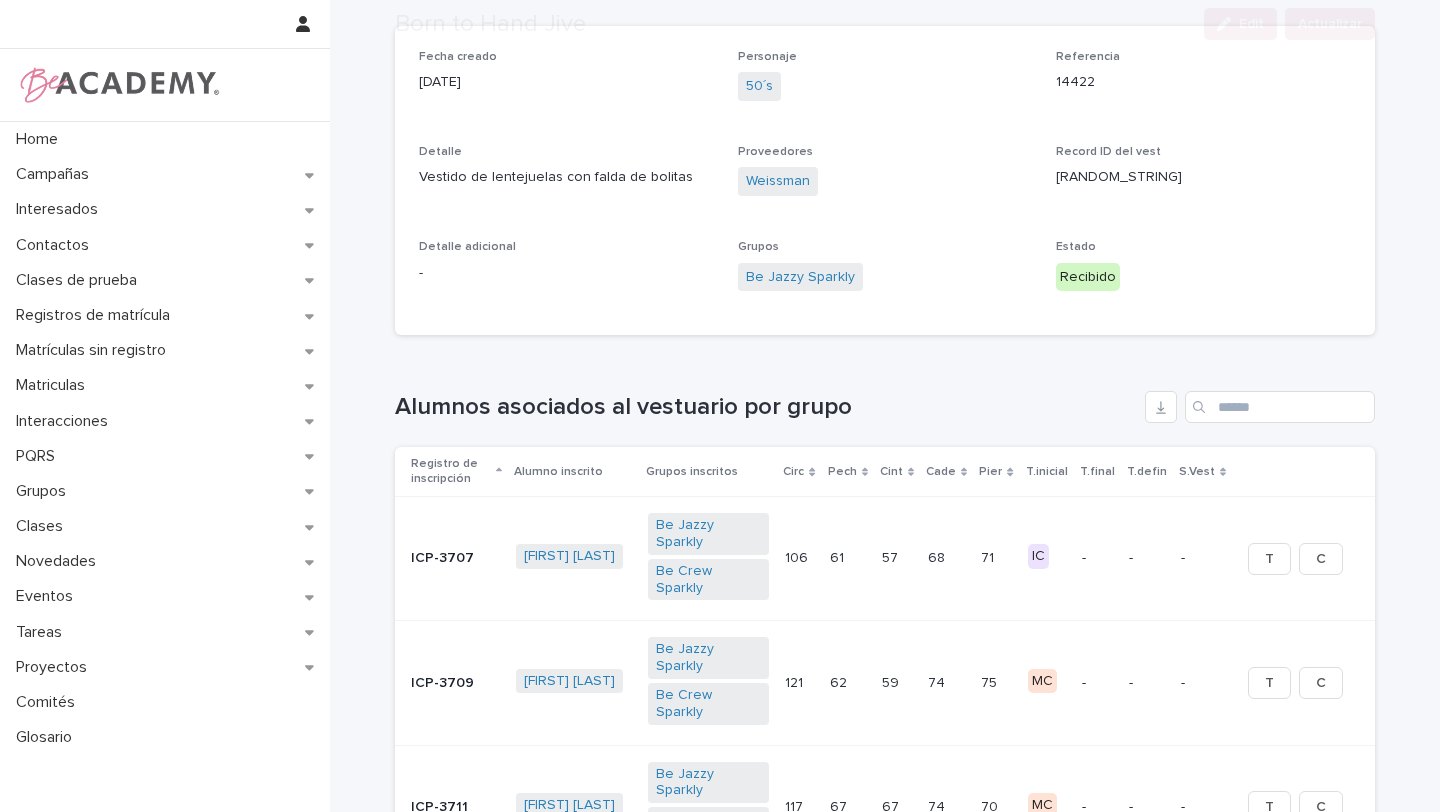 scroll, scrollTop: 129, scrollLeft: 0, axis: vertical 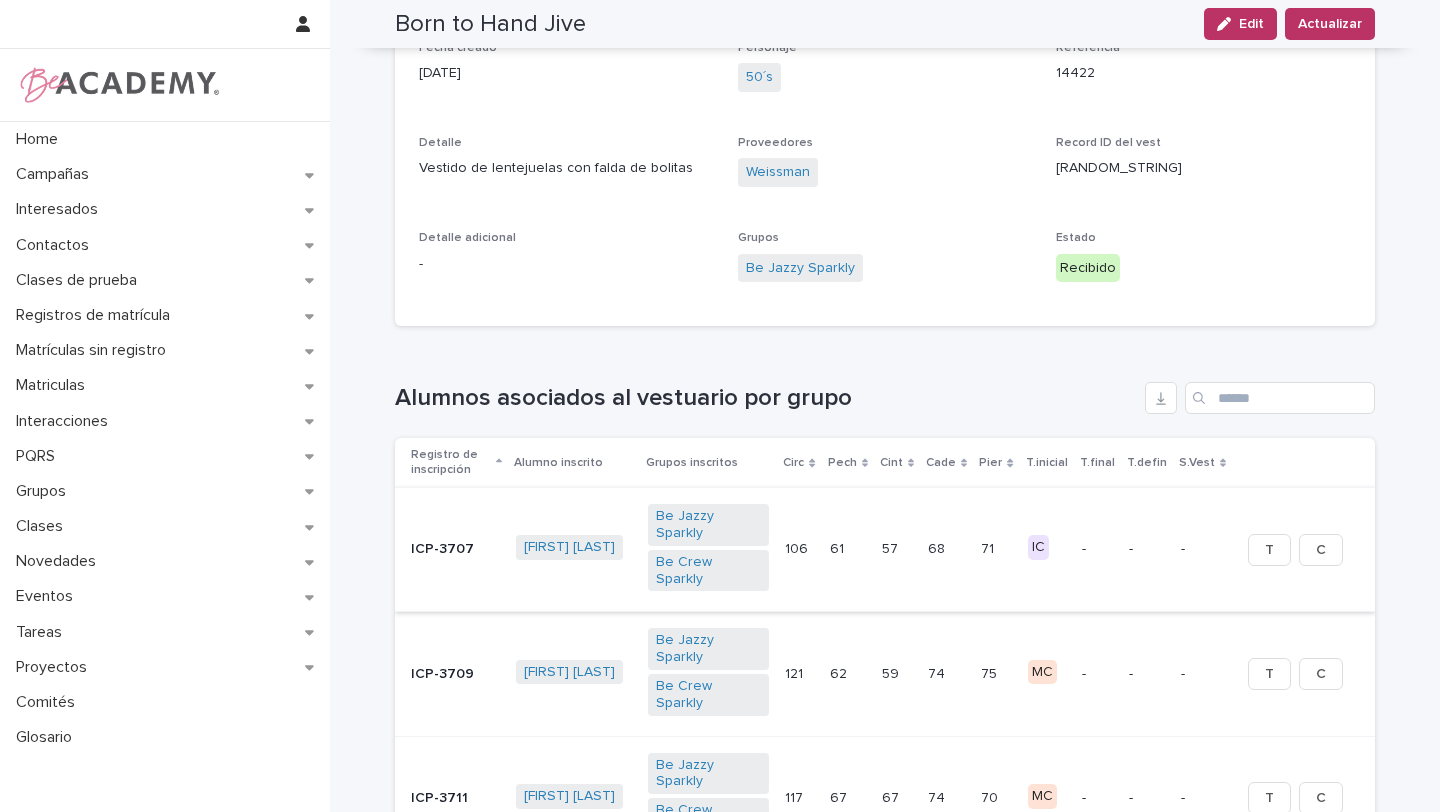 click on "T" at bounding box center (1269, 550) 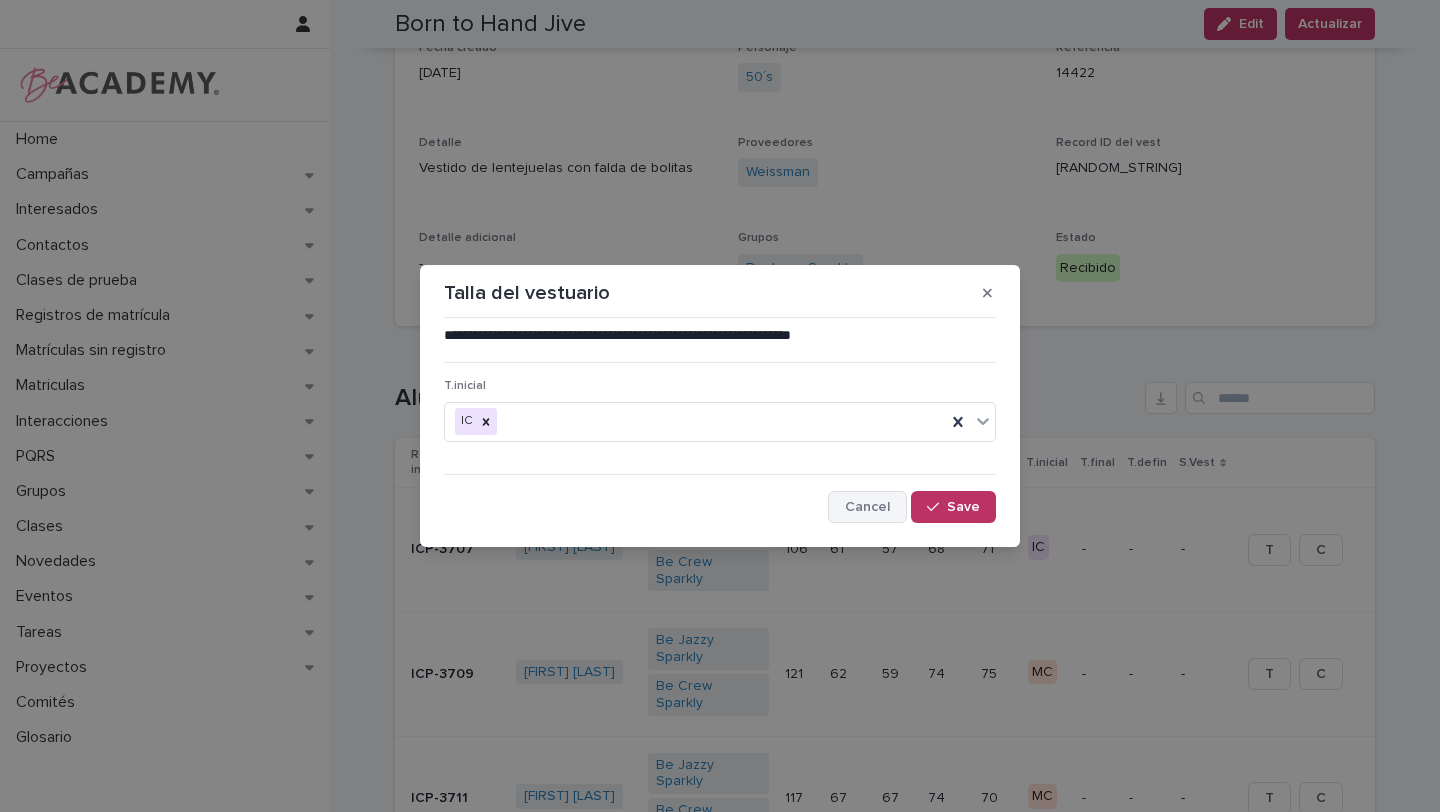 click on "Cancel" at bounding box center [867, 507] 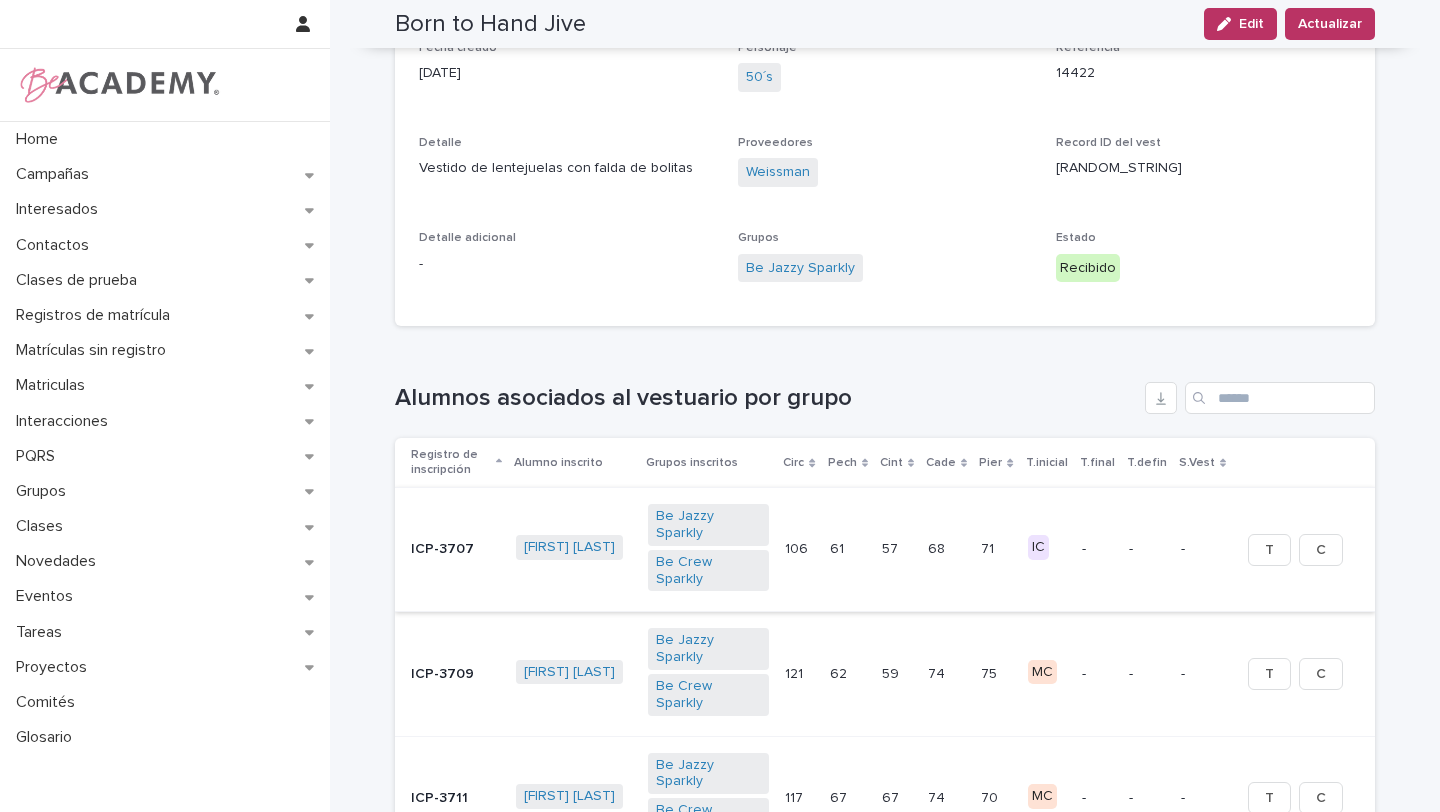click on "C" at bounding box center [1321, 550] 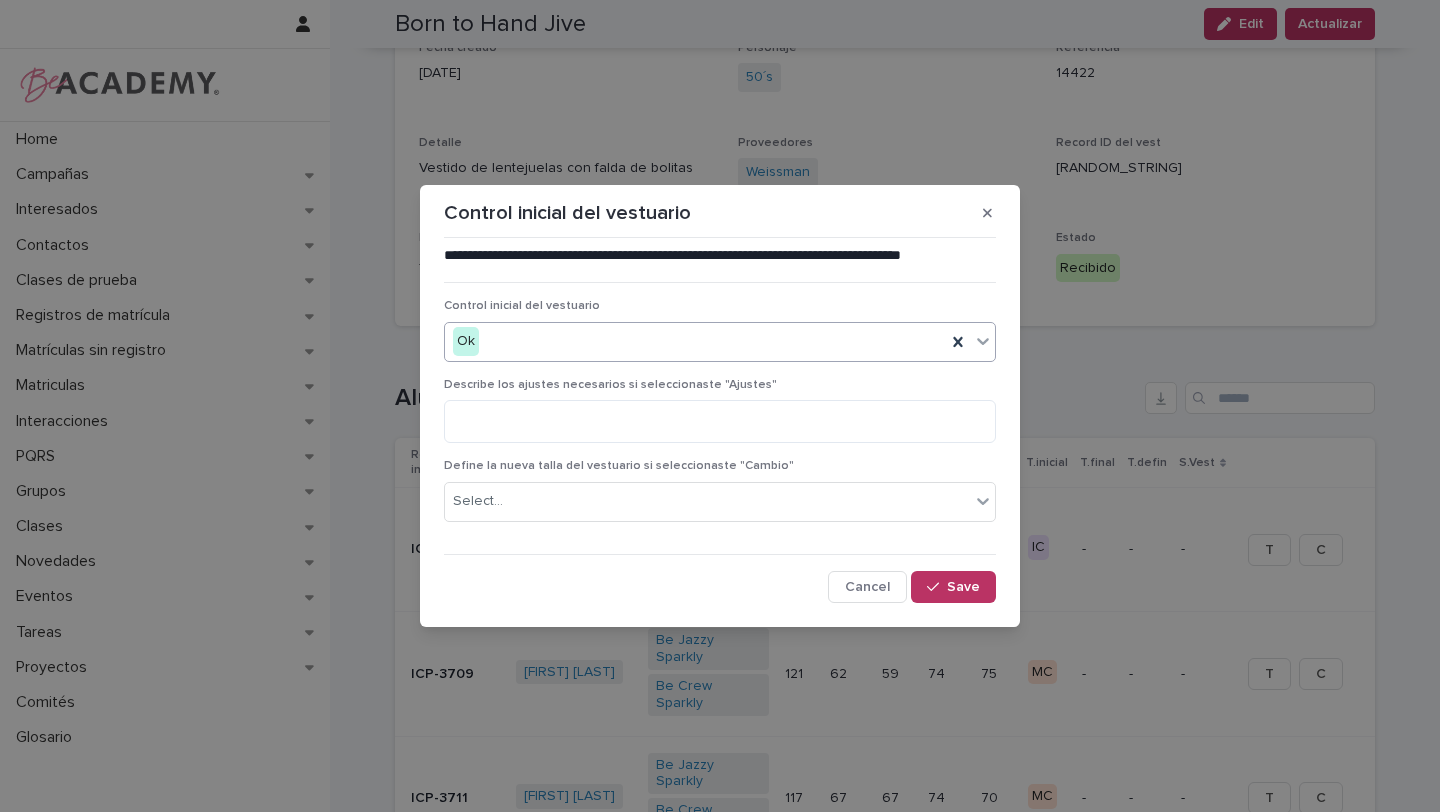 click on "Ok" at bounding box center [720, 342] 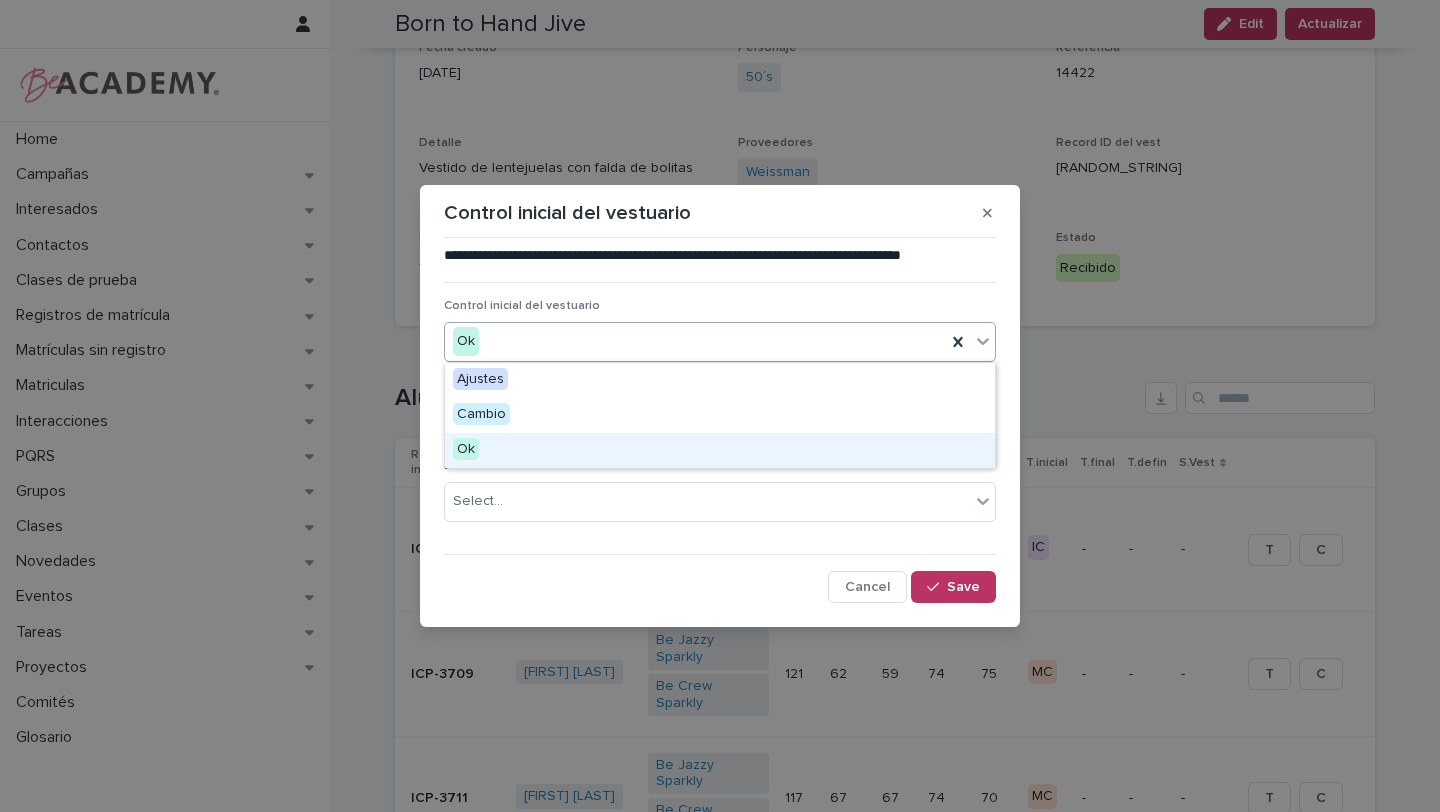 click on "Ok" at bounding box center (720, 450) 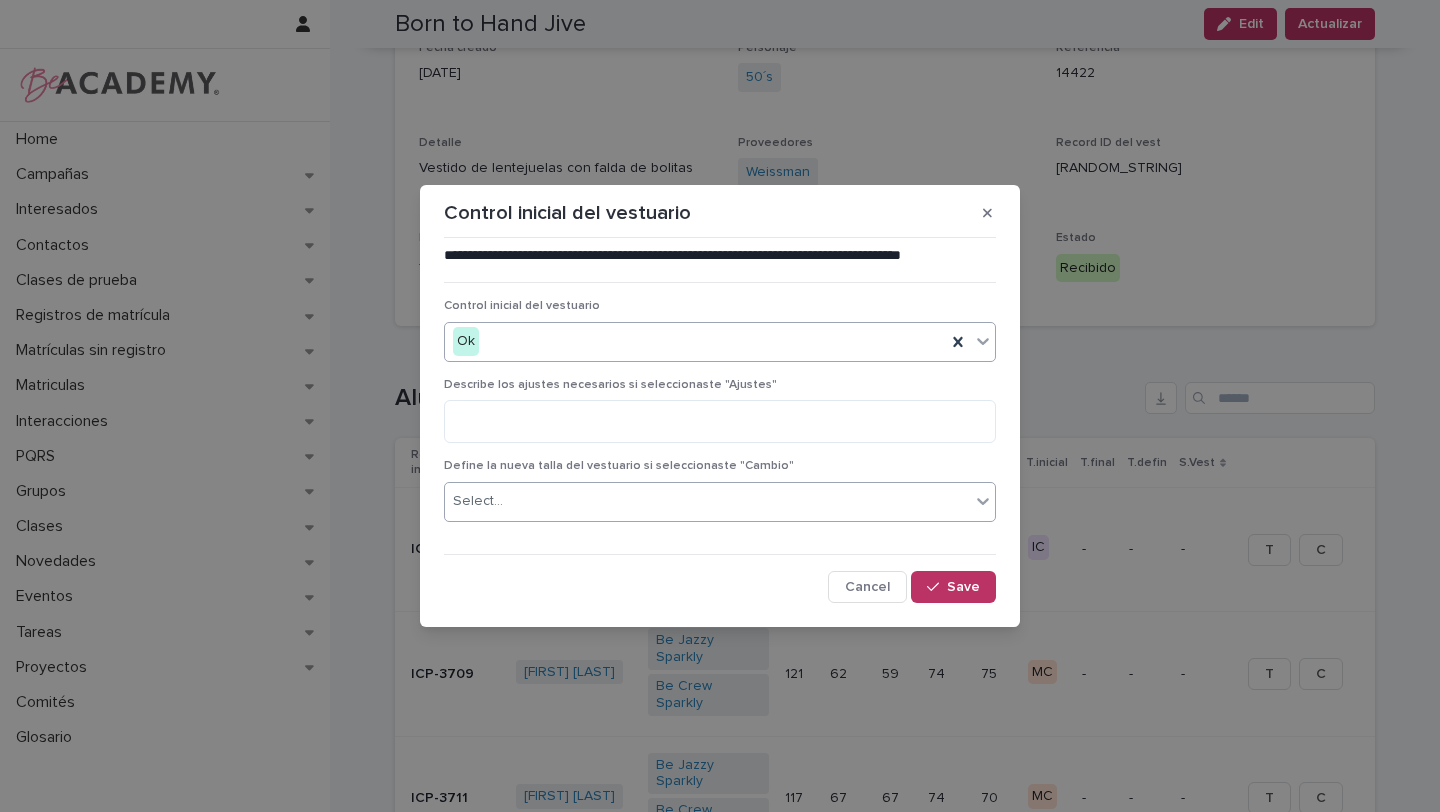 click on "Select..." at bounding box center [707, 501] 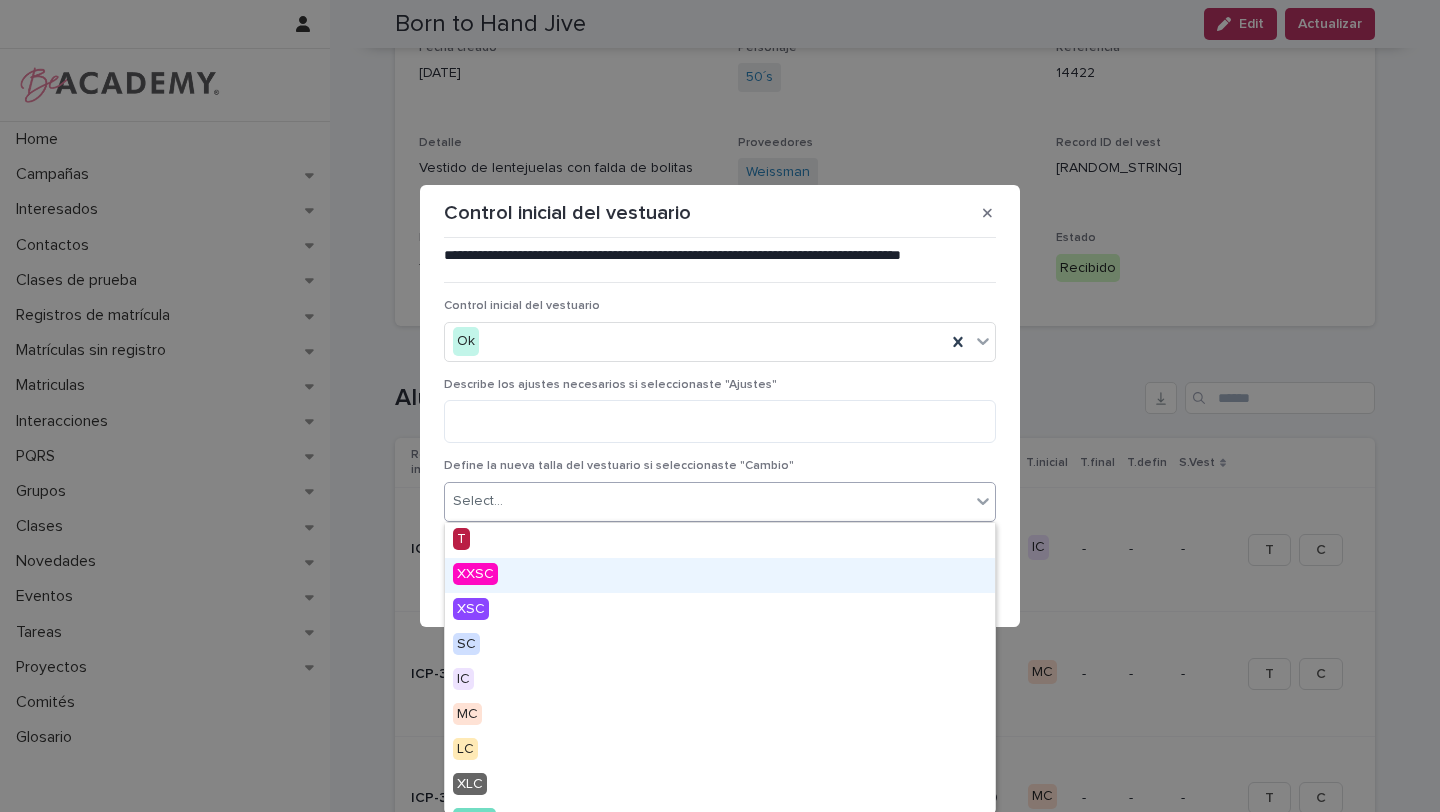 click on "Define la nueva talla del vestuario si seleccionaste "Cambio"" at bounding box center (720, 466) 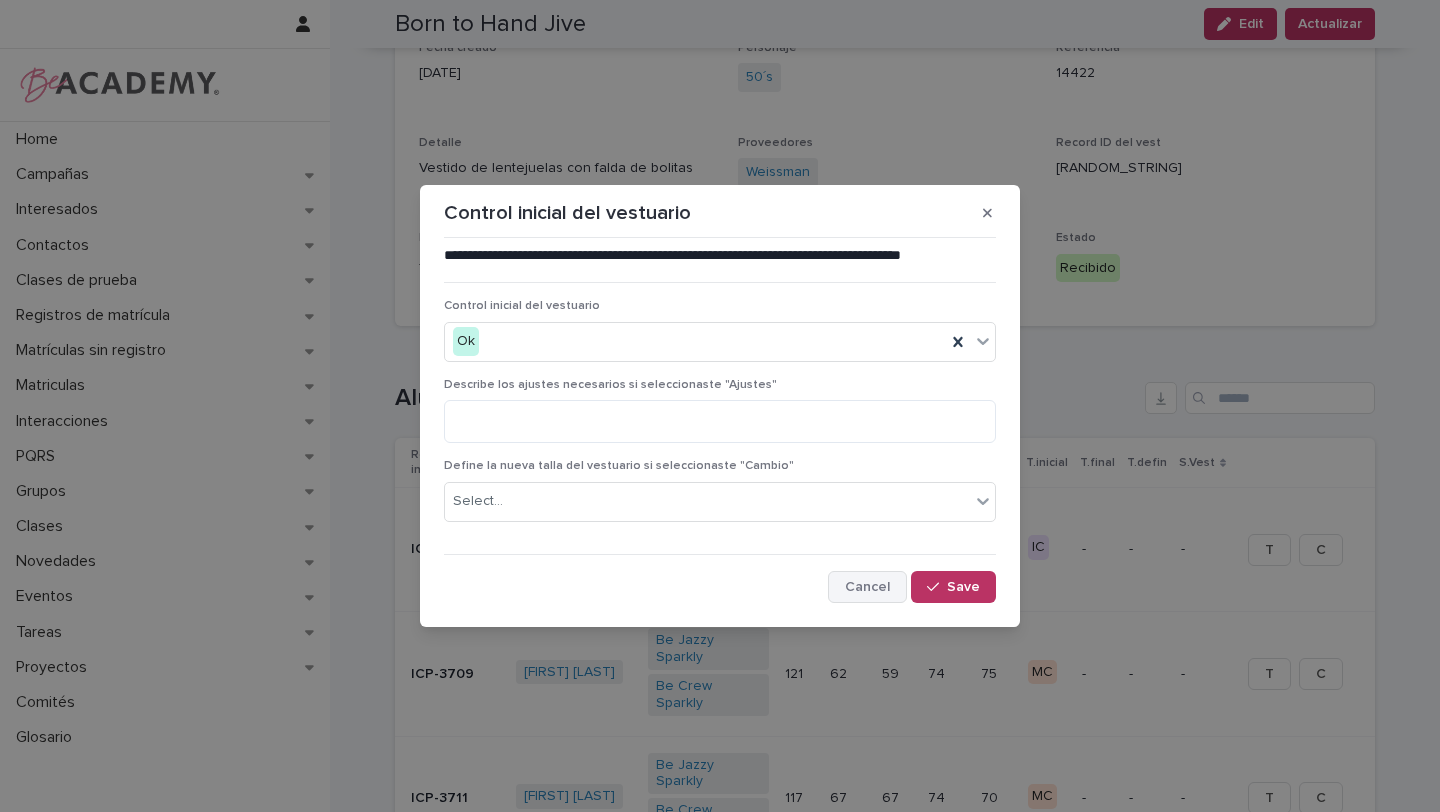 click on "Cancel" at bounding box center [867, 587] 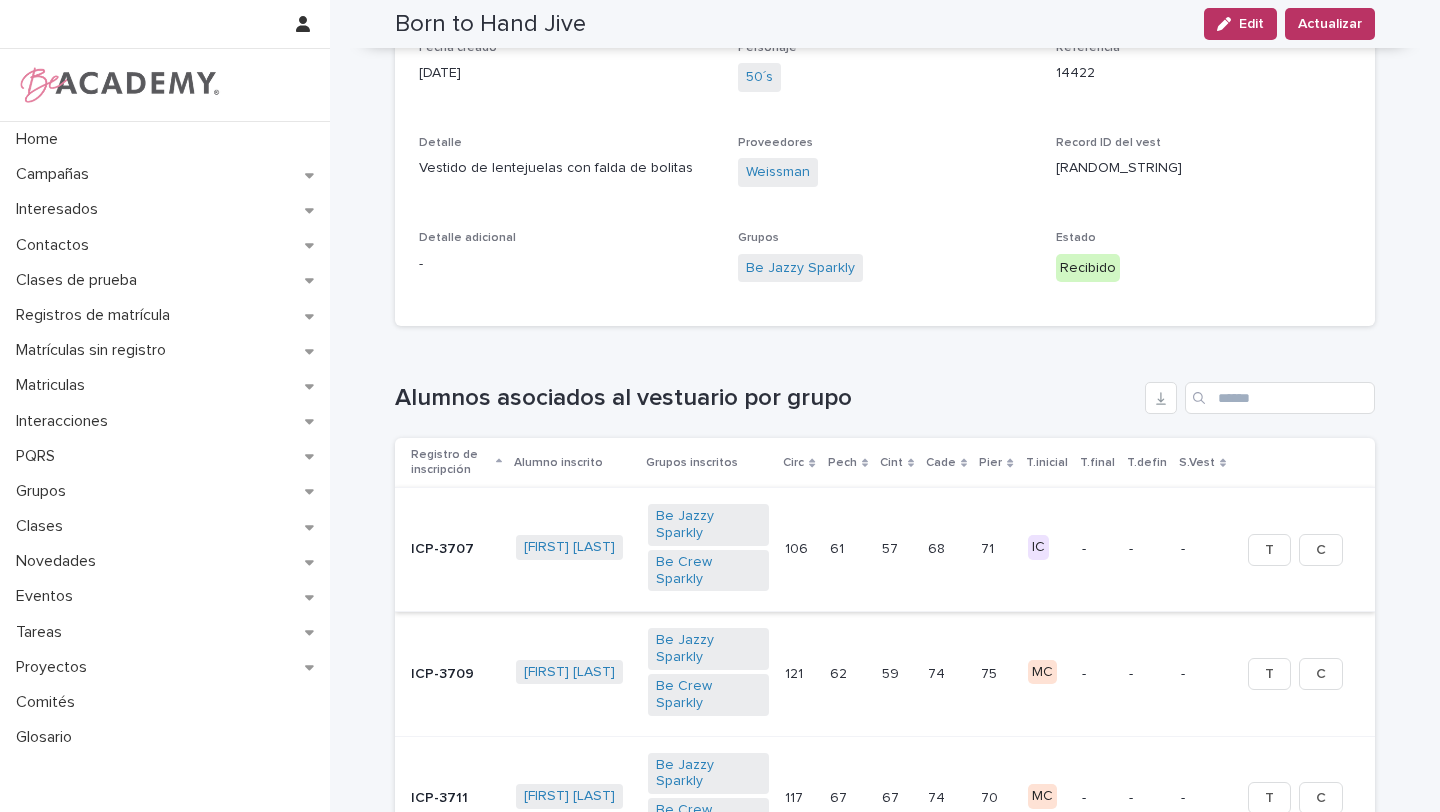 click on "C" at bounding box center [1321, 550] 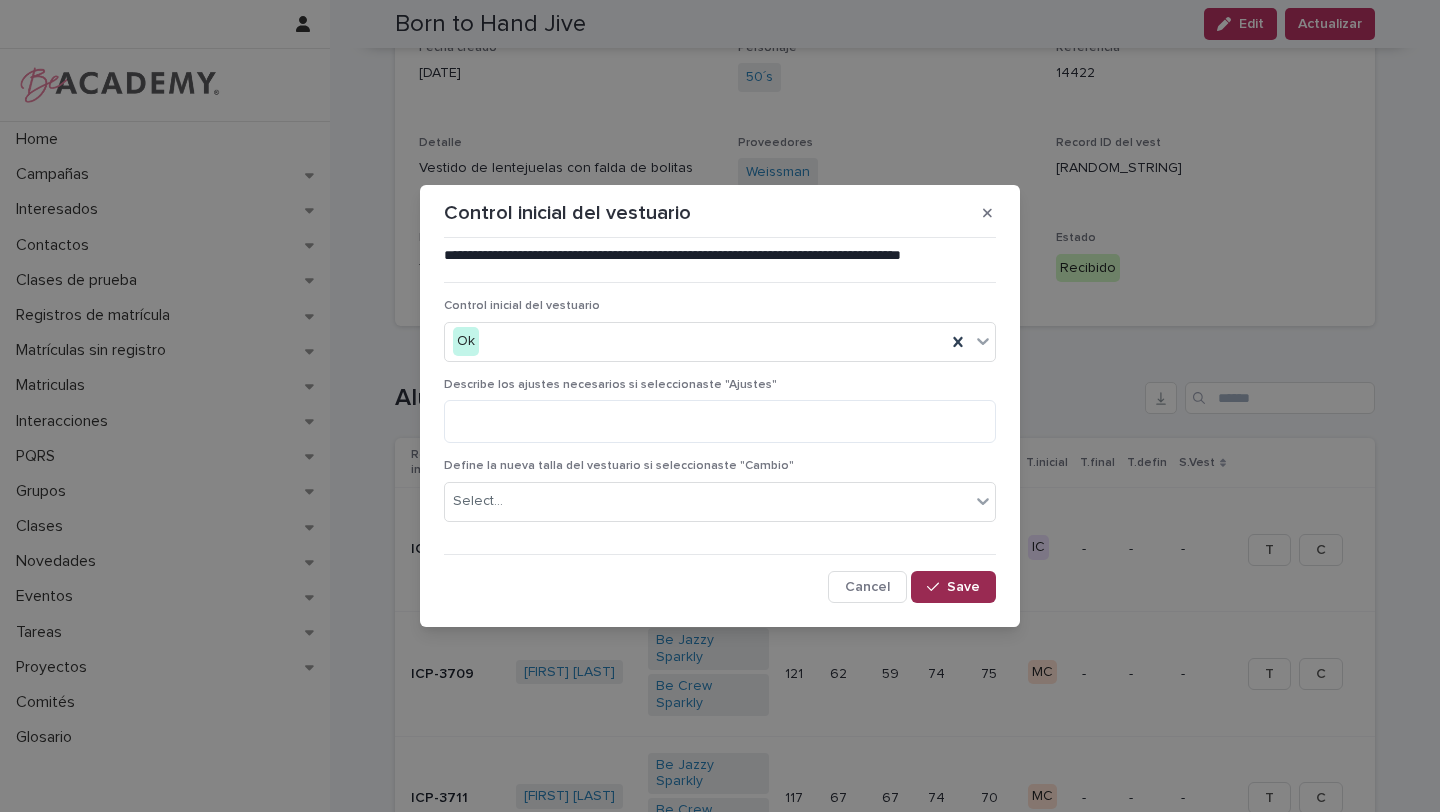 click on "Save" at bounding box center [963, 587] 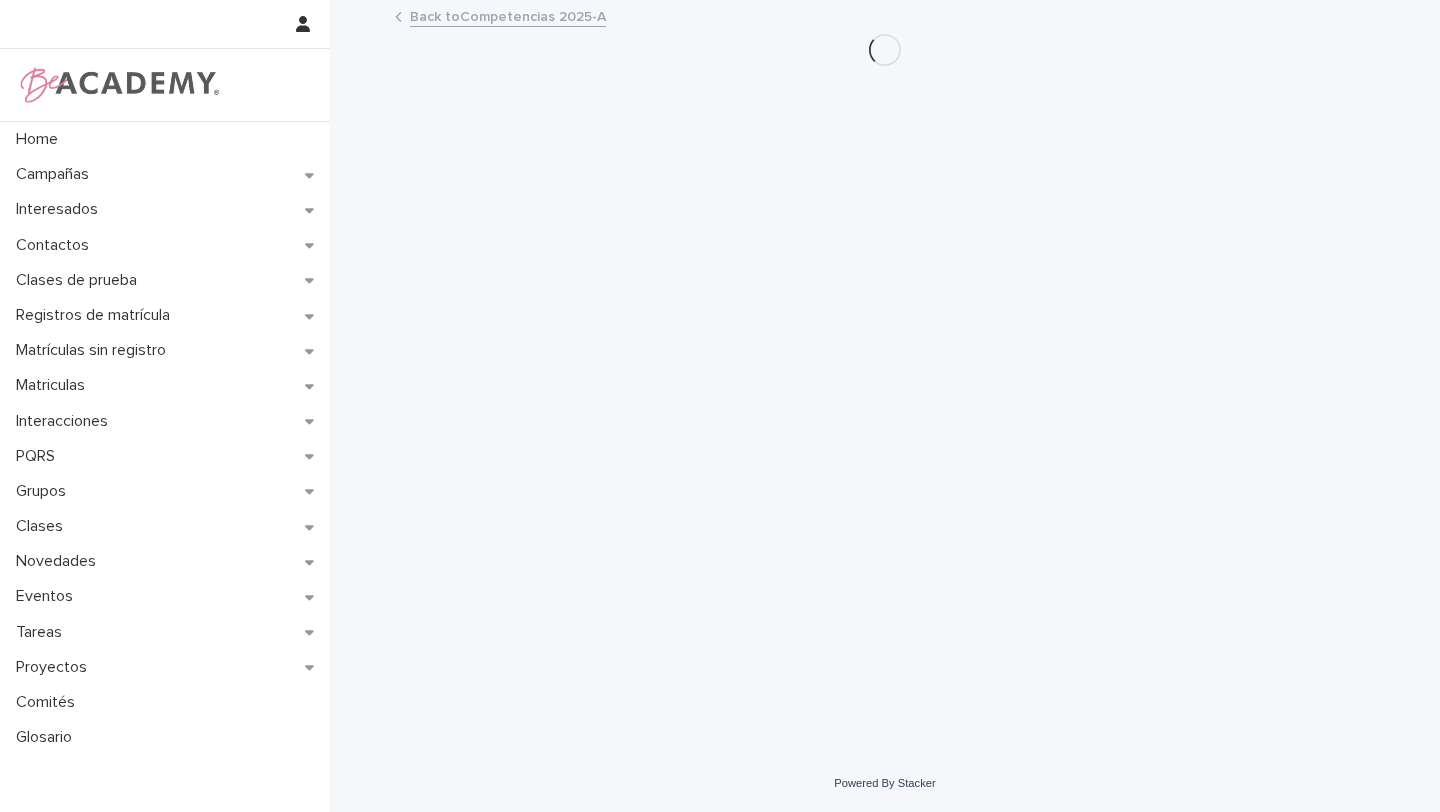 scroll, scrollTop: 0, scrollLeft: 0, axis: both 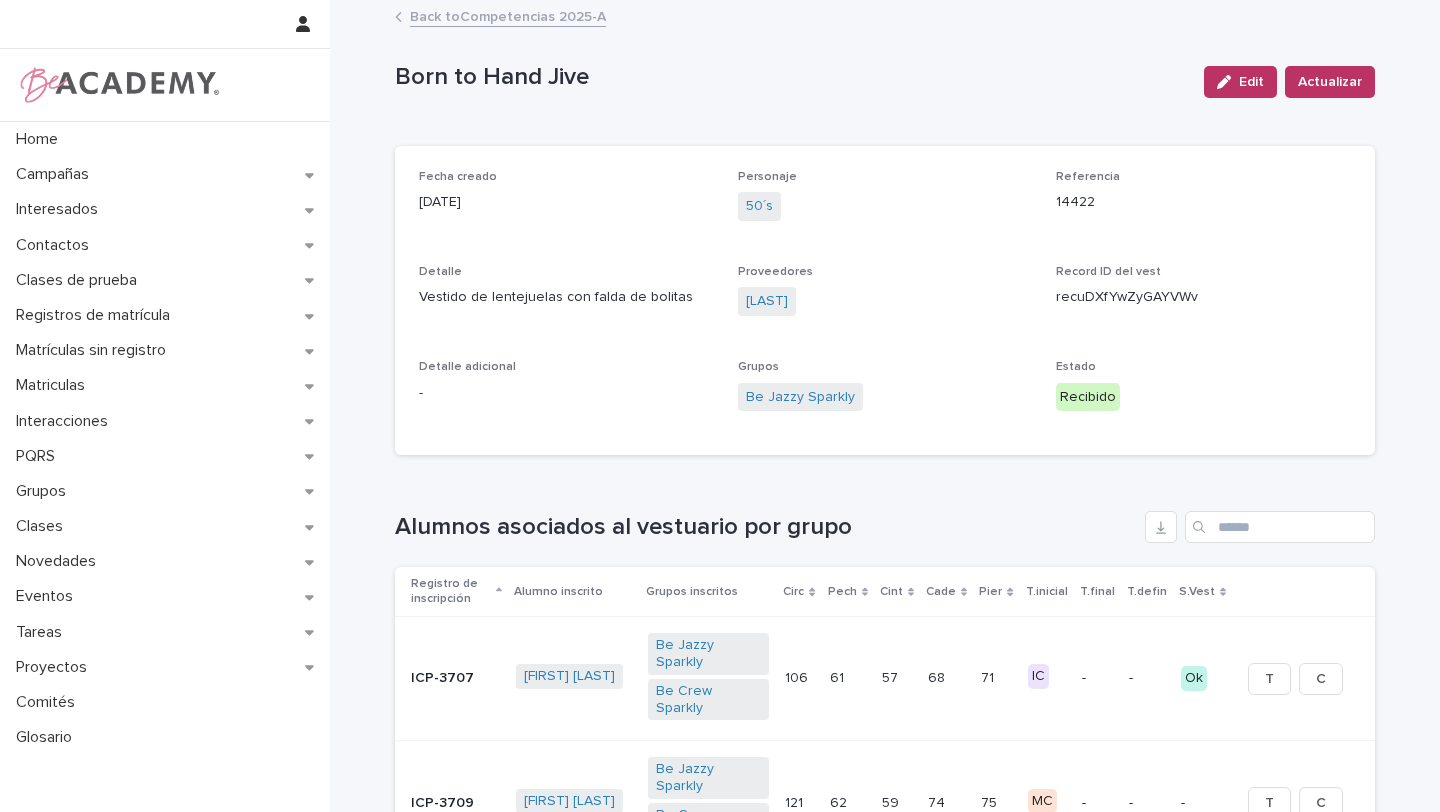 click on "[FIRST] [LAST]" at bounding box center [508, 15] 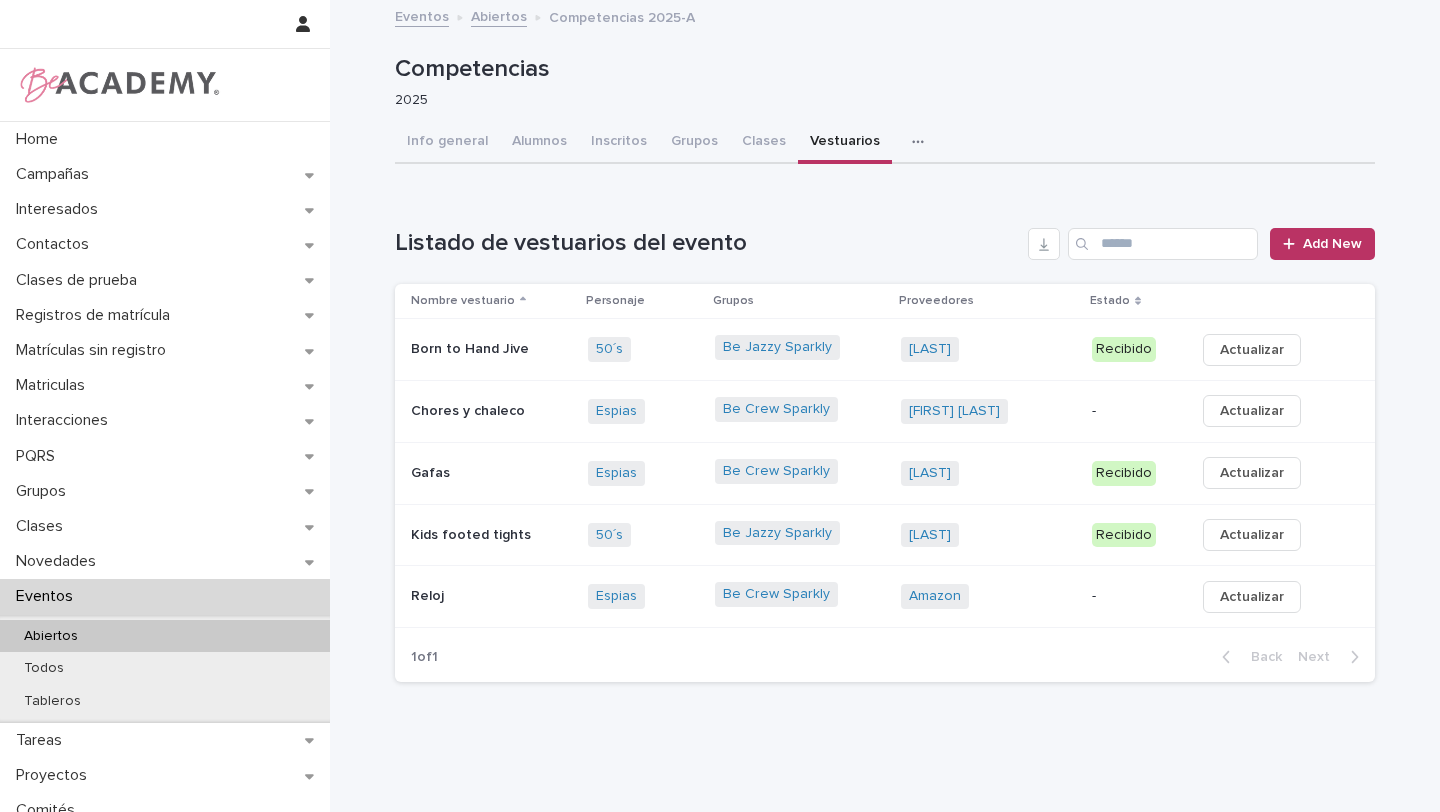 click on "Abiertos" at bounding box center (499, 15) 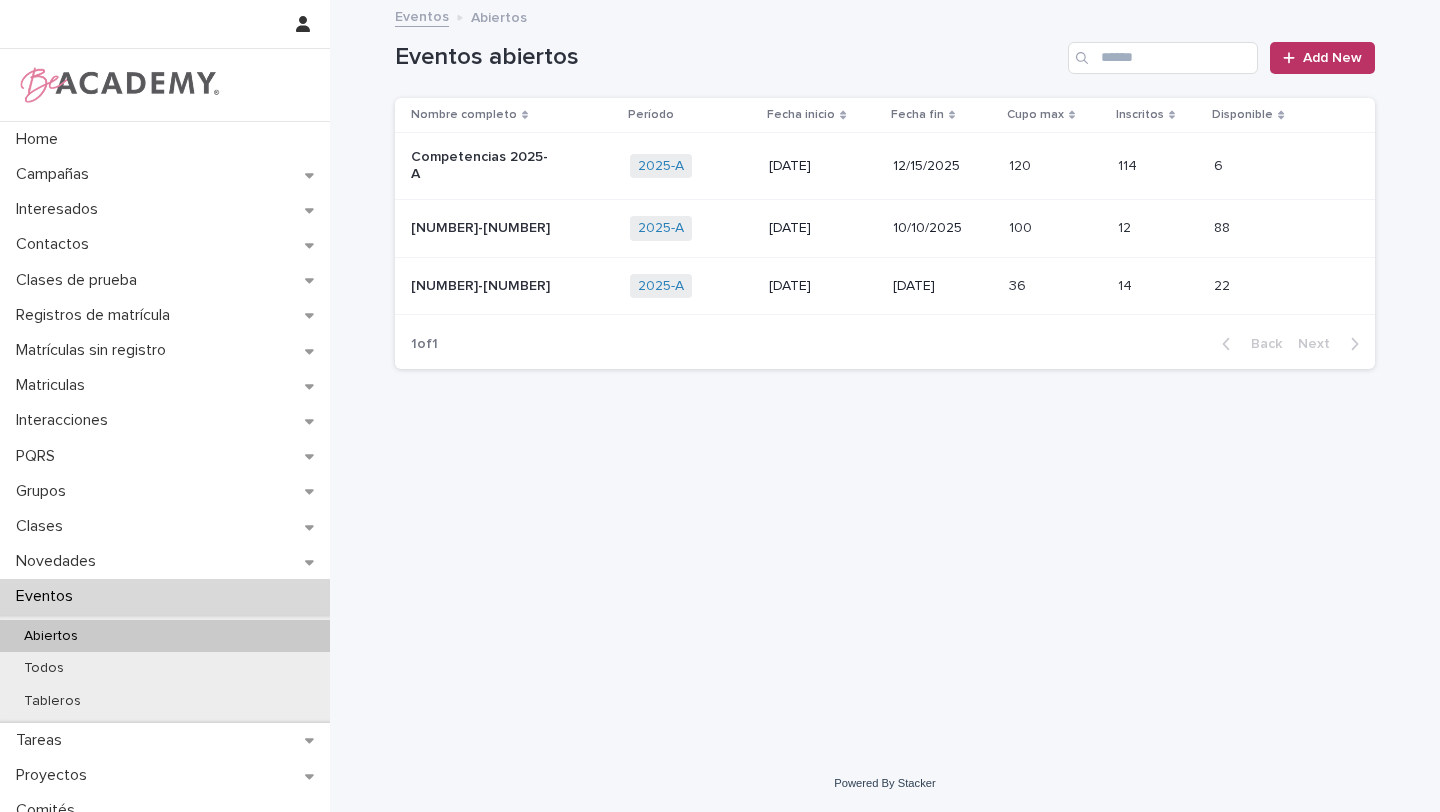 click on "Be Summer Camp, Comp edition 2, Oct, Tesoro, 7-20" at bounding box center (482, 228) 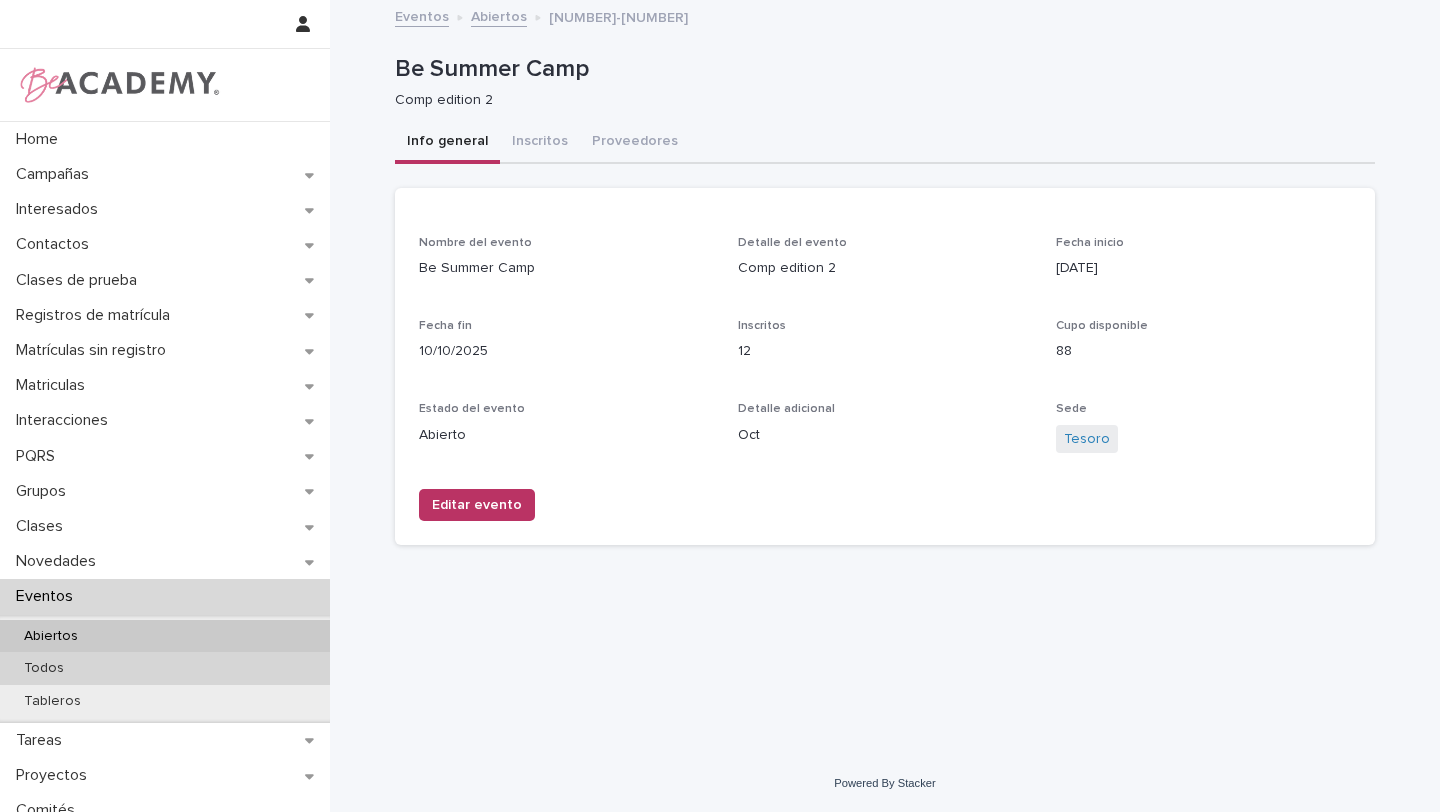 click on "Todos" at bounding box center (165, 668) 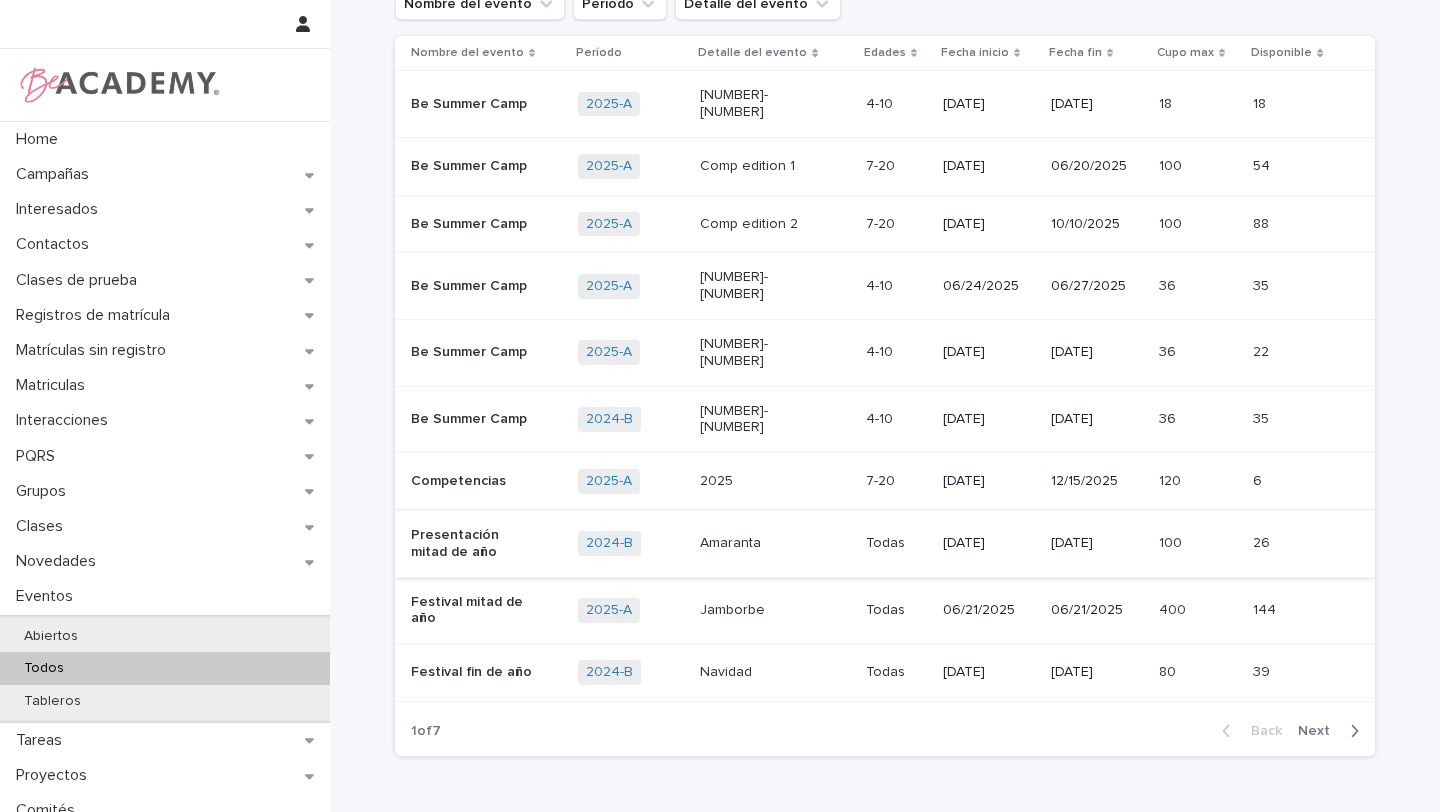 scroll, scrollTop: 112, scrollLeft: 0, axis: vertical 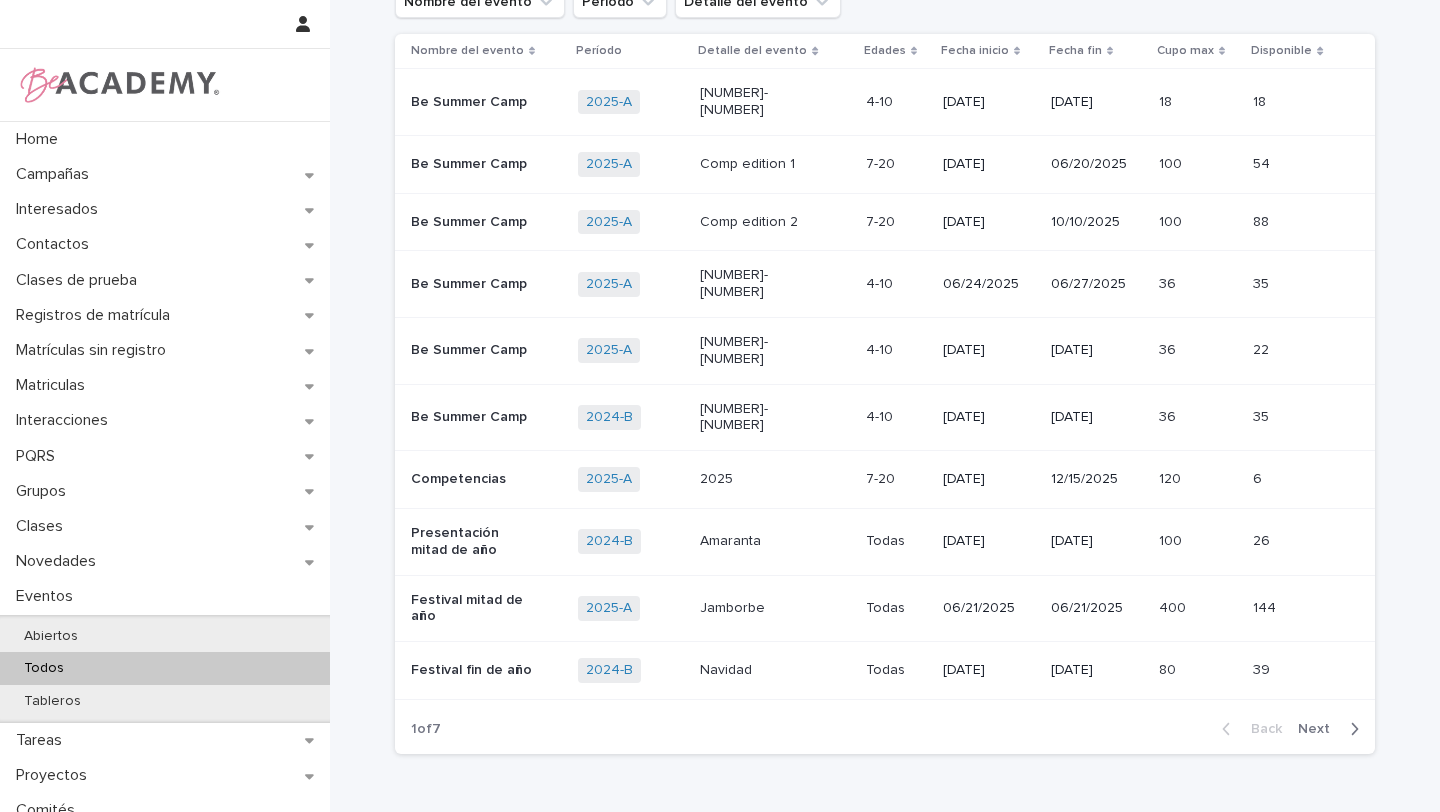 click on "Presentación mitad de año" at bounding box center [473, 542] 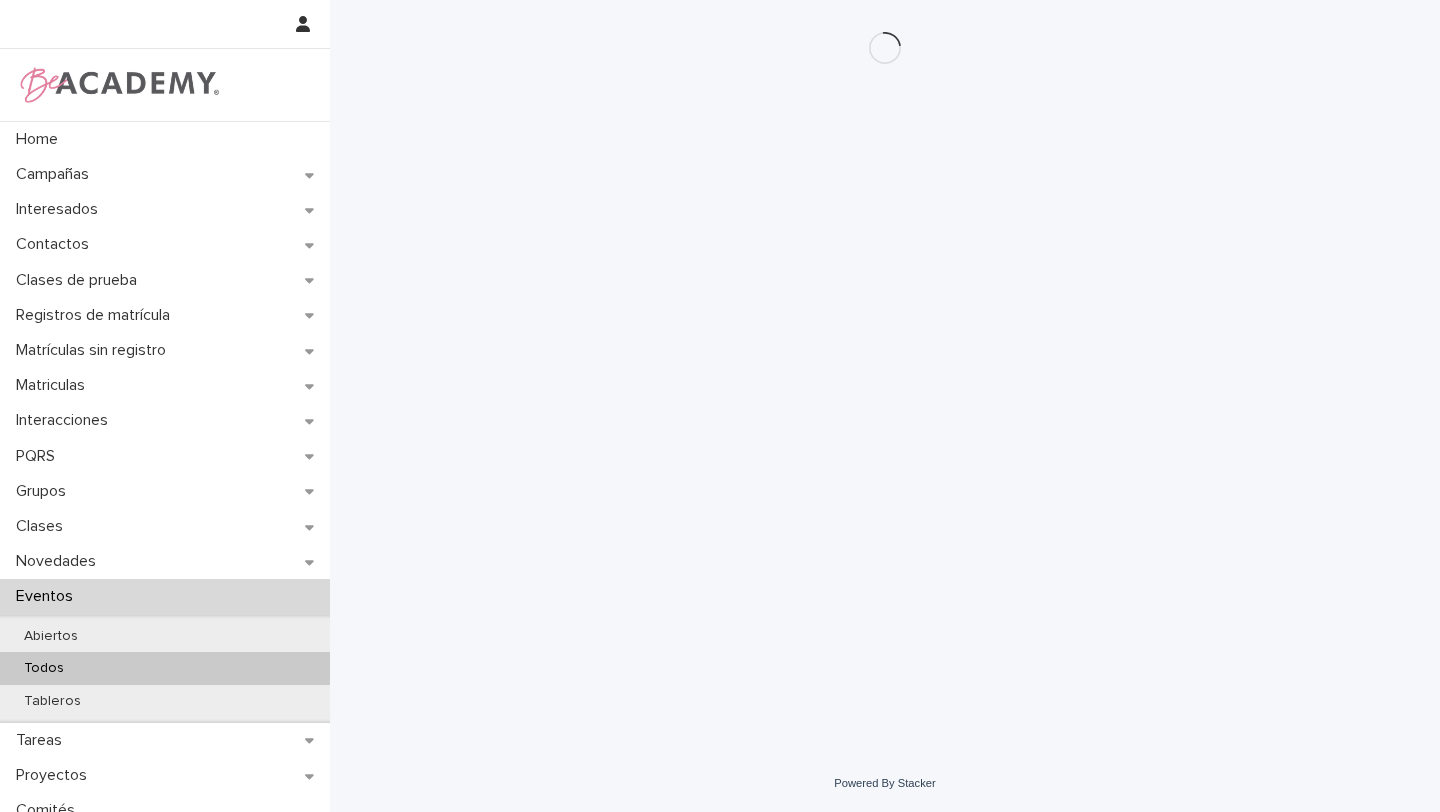 scroll, scrollTop: 0, scrollLeft: 0, axis: both 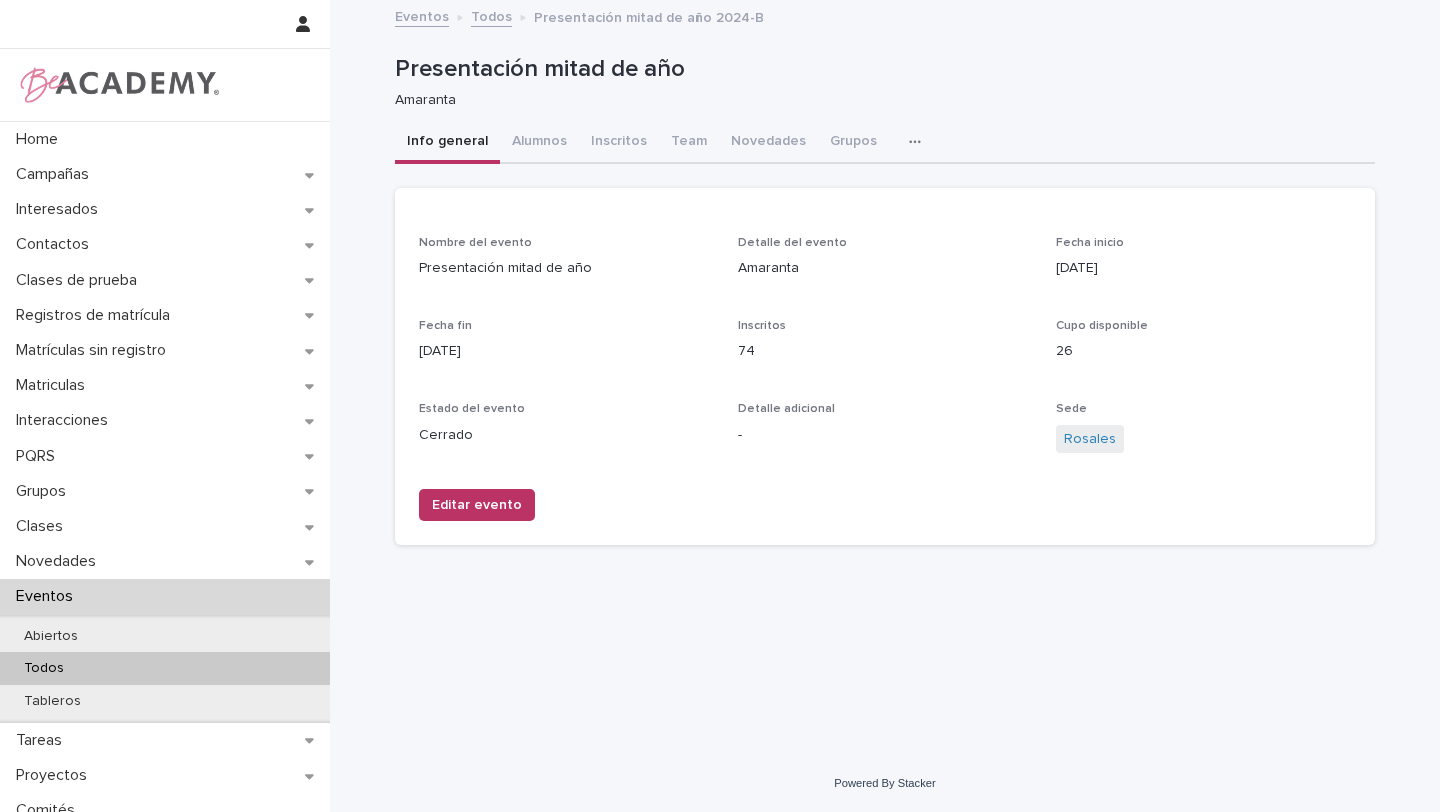 click 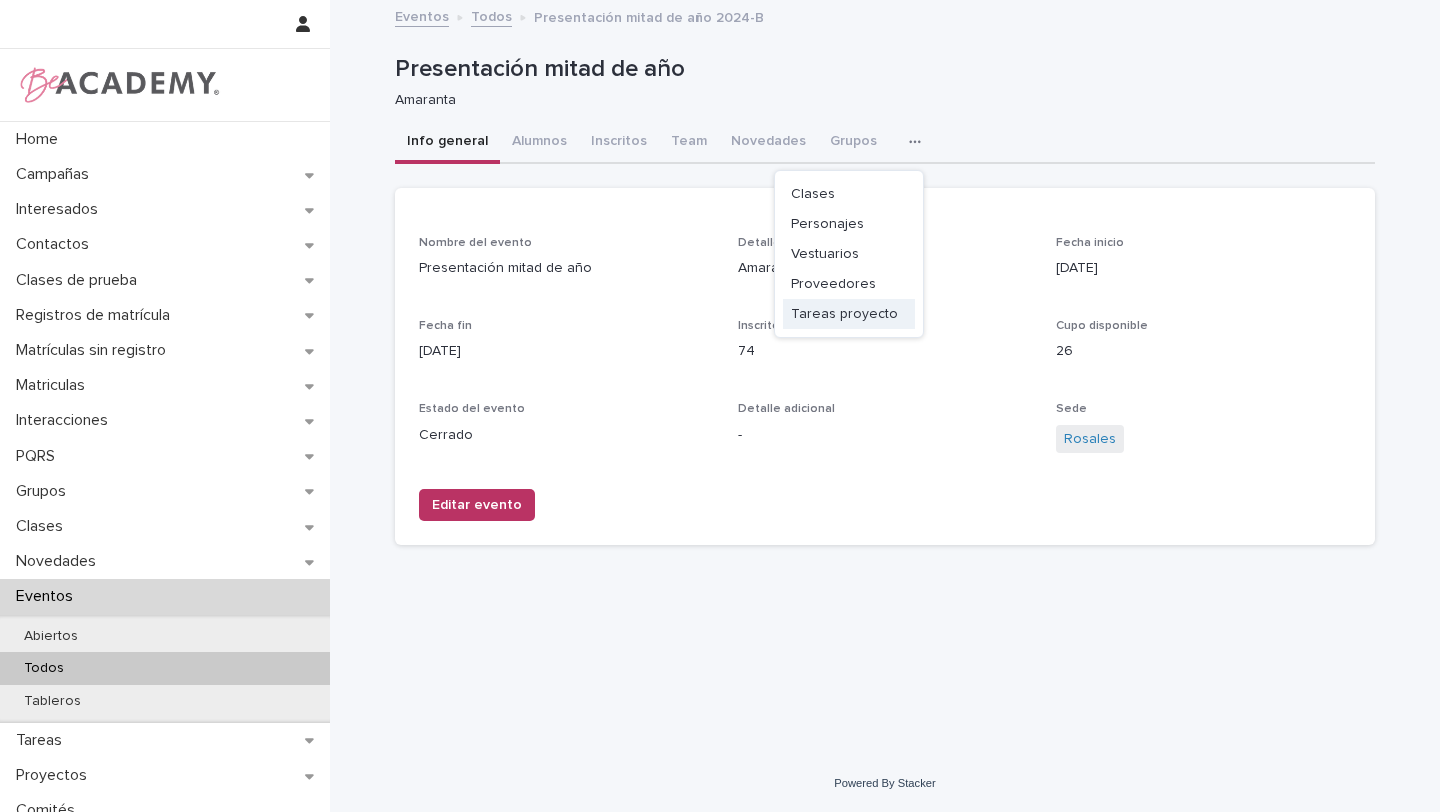 click on "Tareas proyecto" at bounding box center [844, 314] 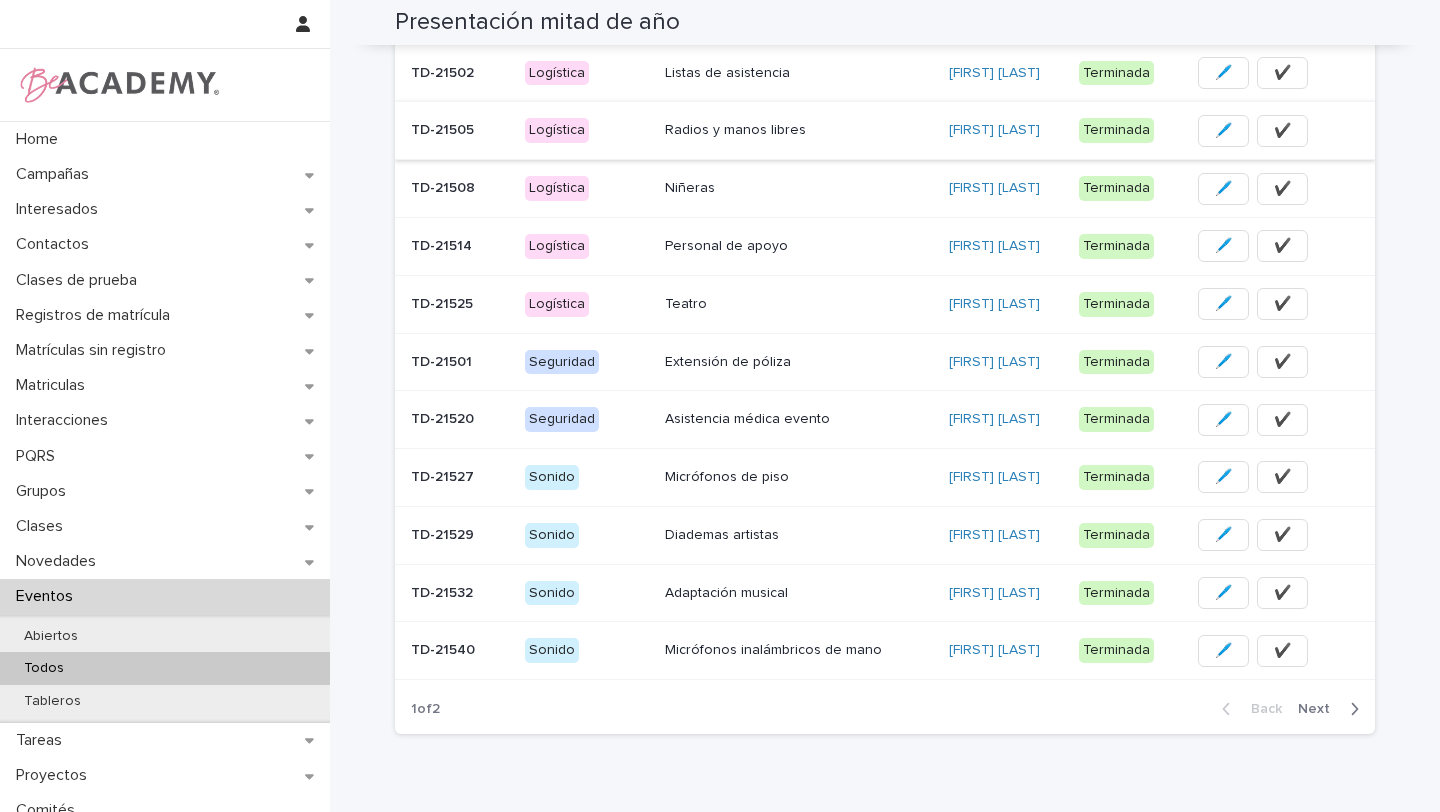 scroll, scrollTop: 1640, scrollLeft: 0, axis: vertical 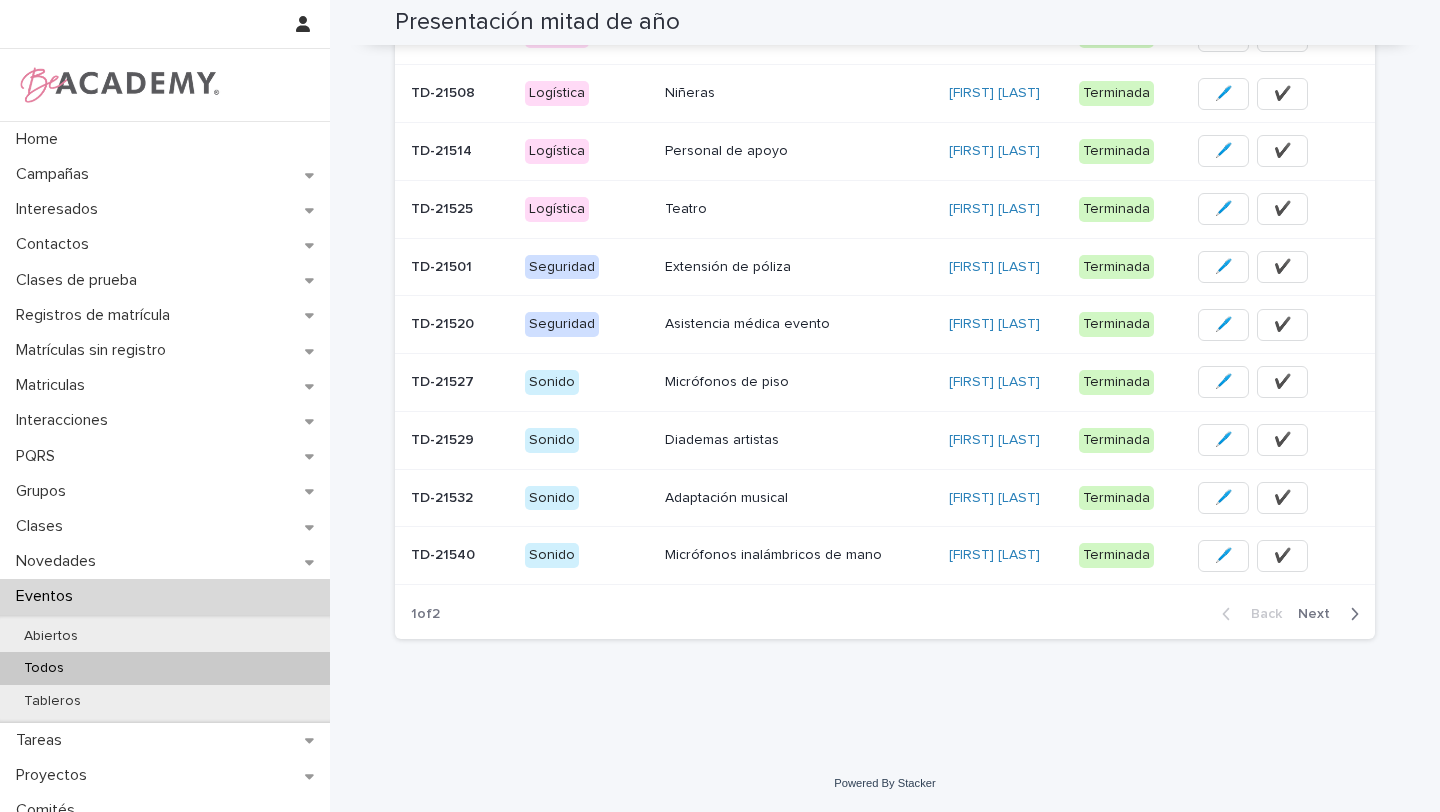 click on "Next" at bounding box center [1320, 614] 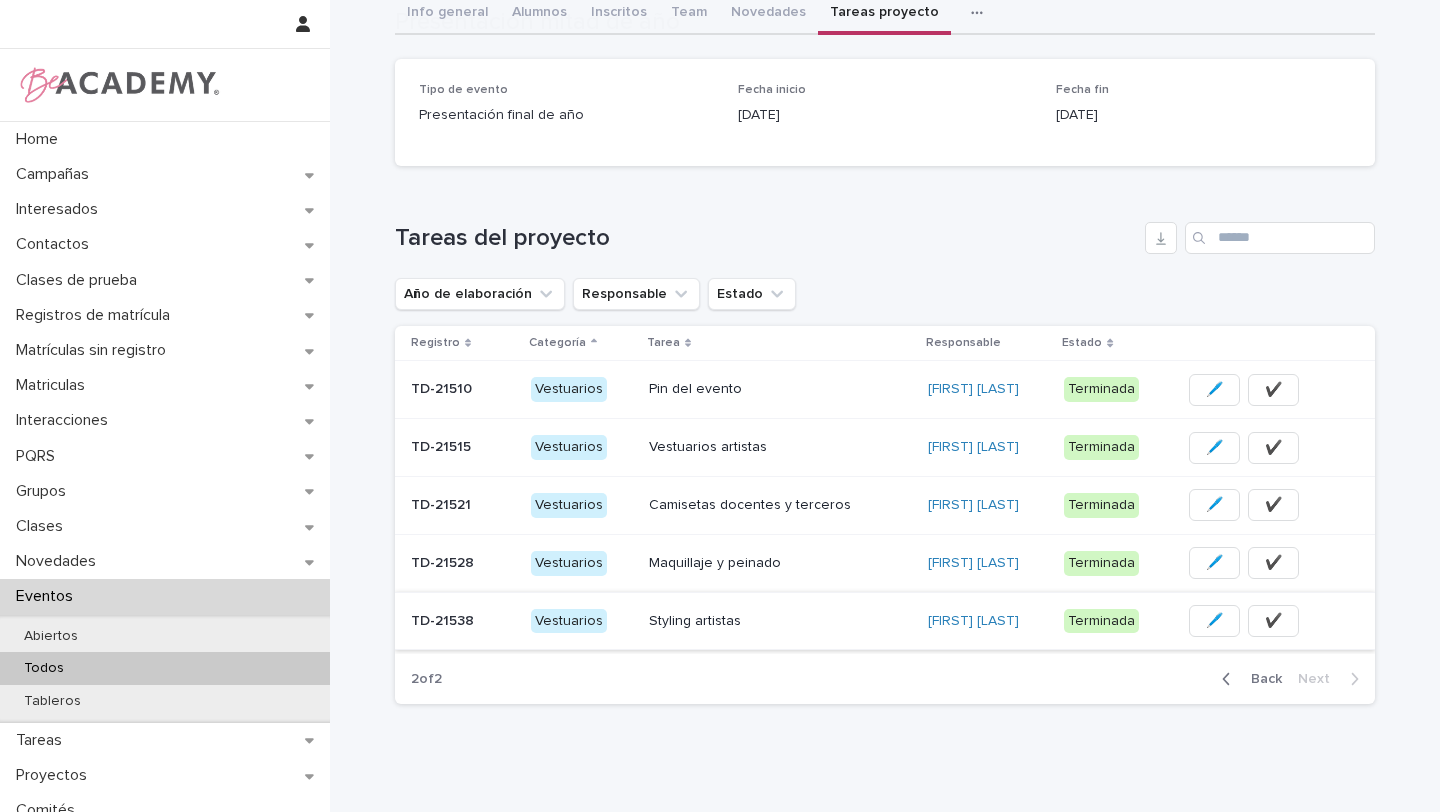 scroll, scrollTop: 195, scrollLeft: 0, axis: vertical 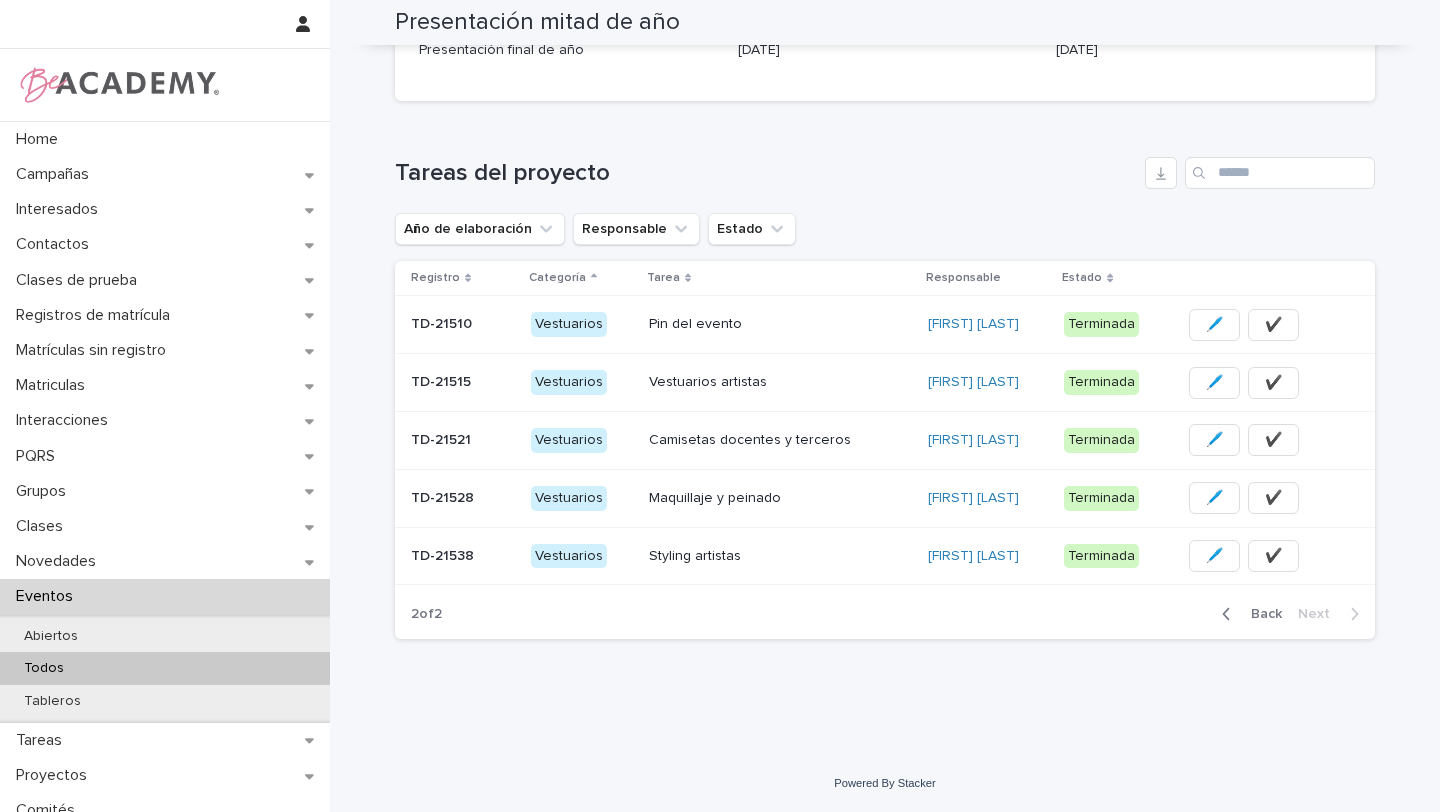 click on "Back" at bounding box center (1260, 614) 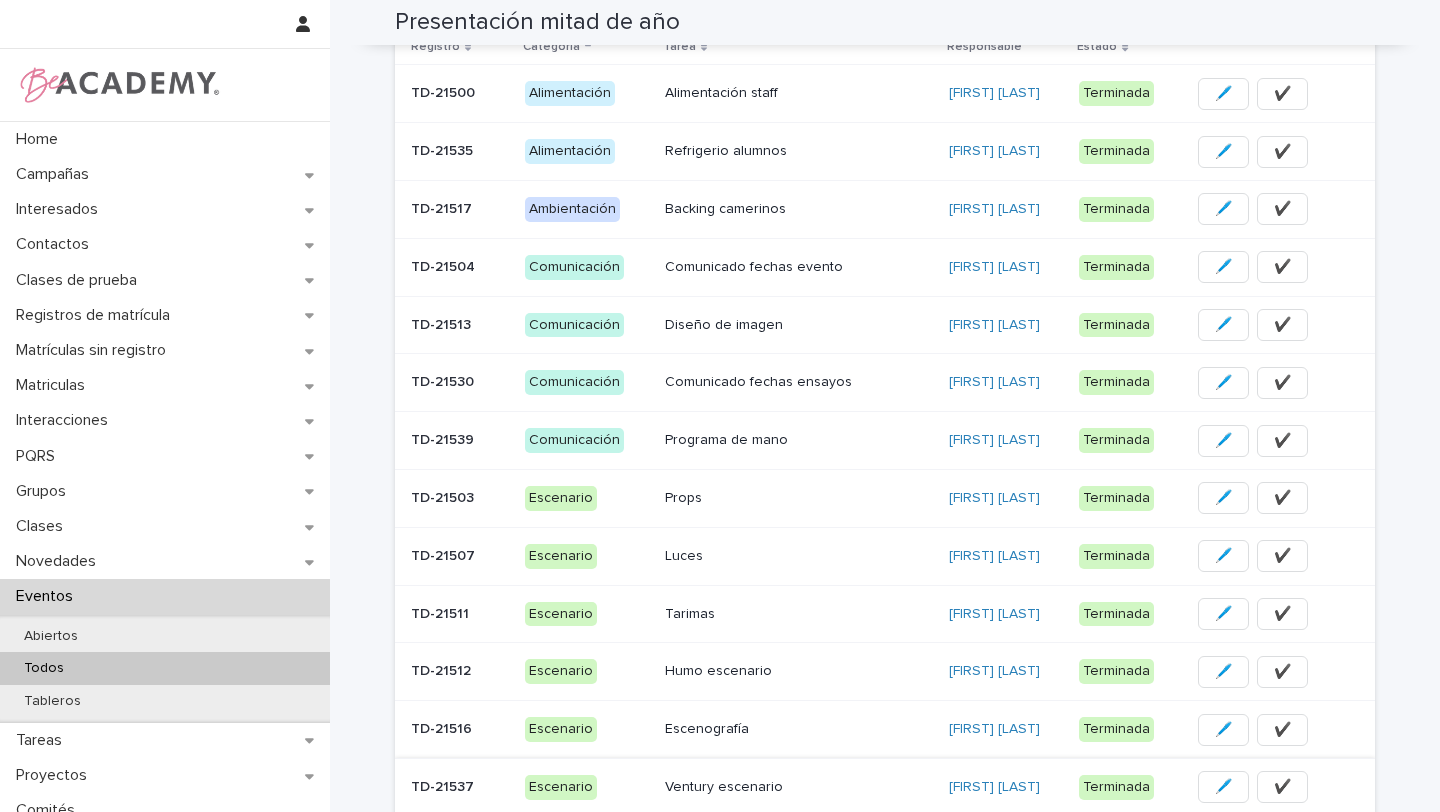 scroll, scrollTop: 331, scrollLeft: 0, axis: vertical 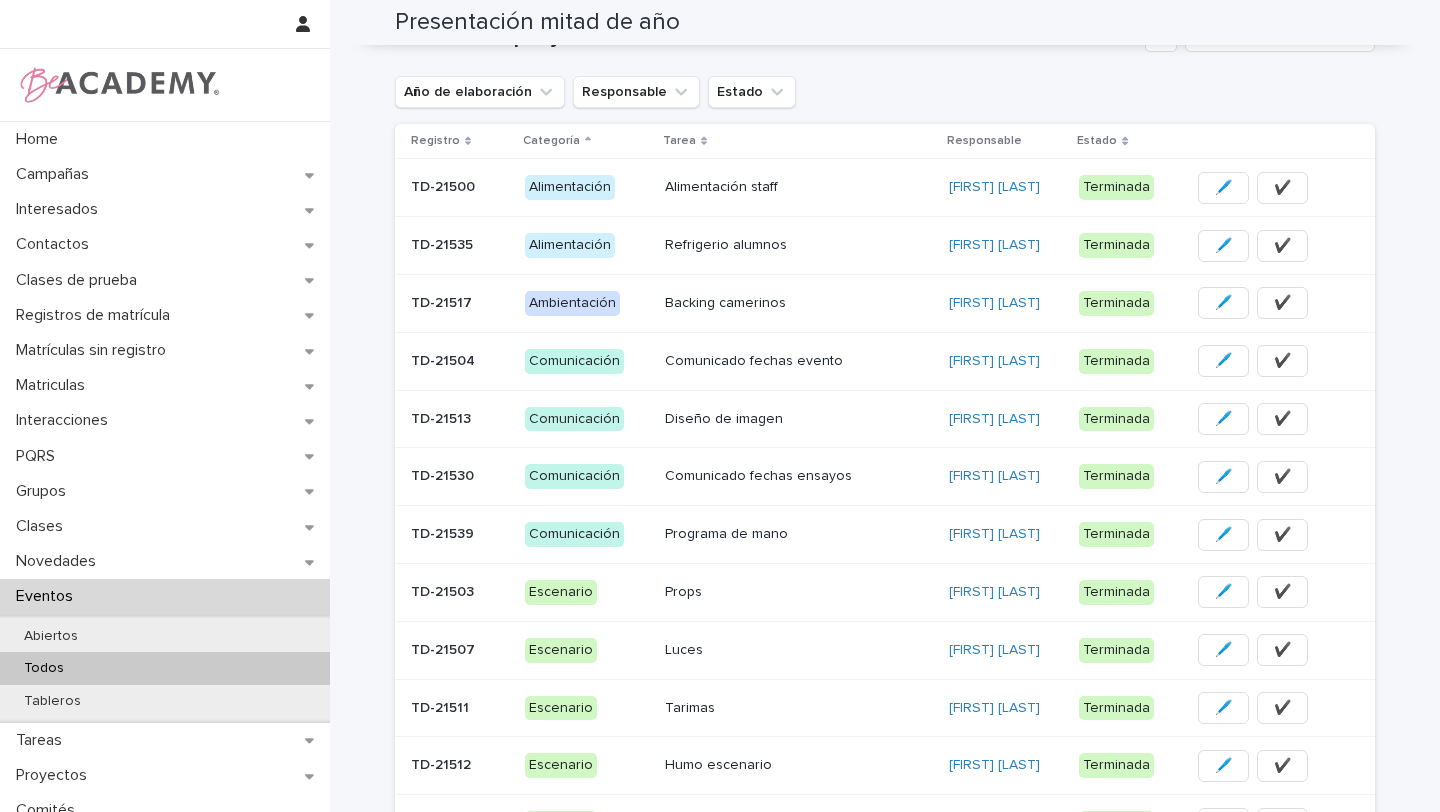 click on "Props" at bounding box center (799, 592) 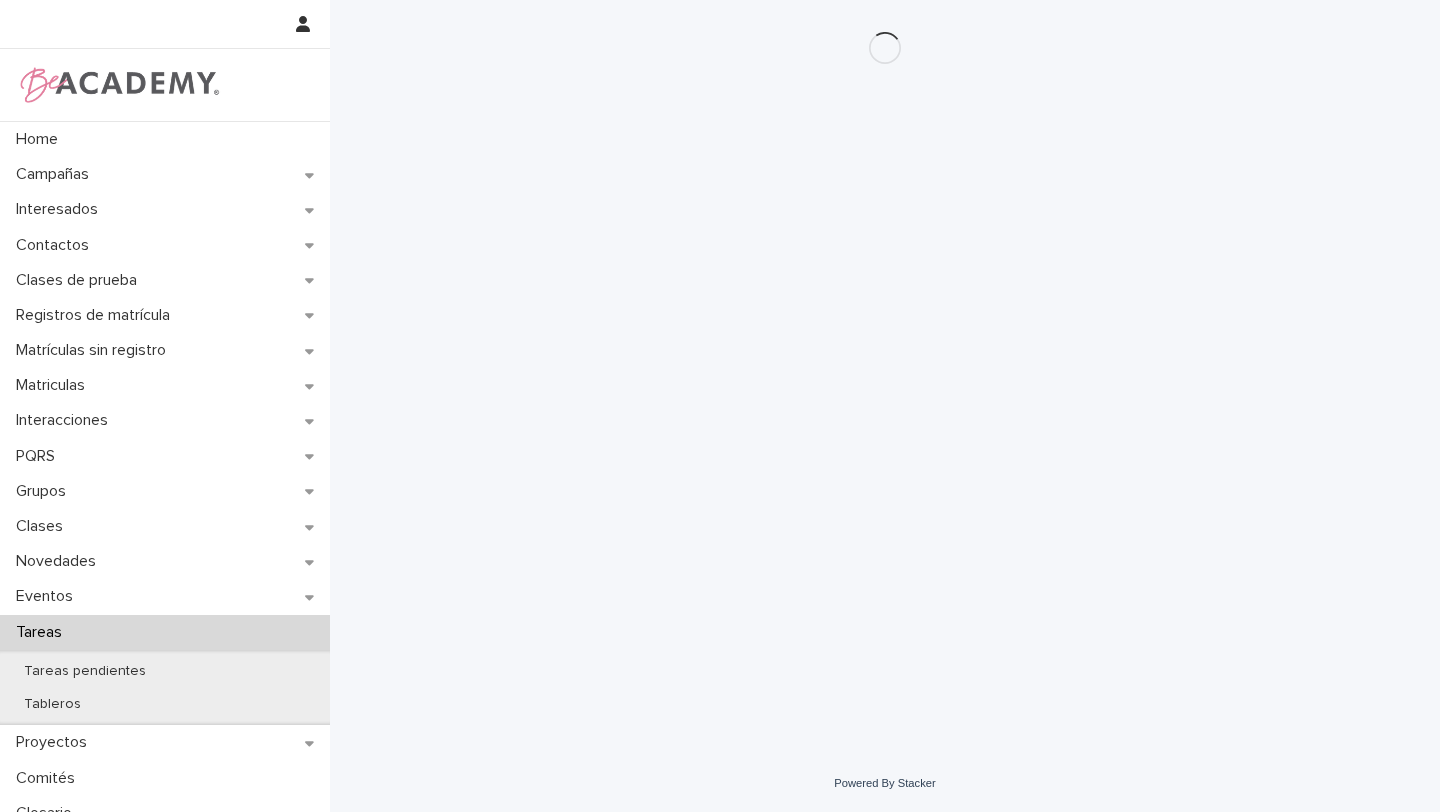 scroll, scrollTop: 0, scrollLeft: 0, axis: both 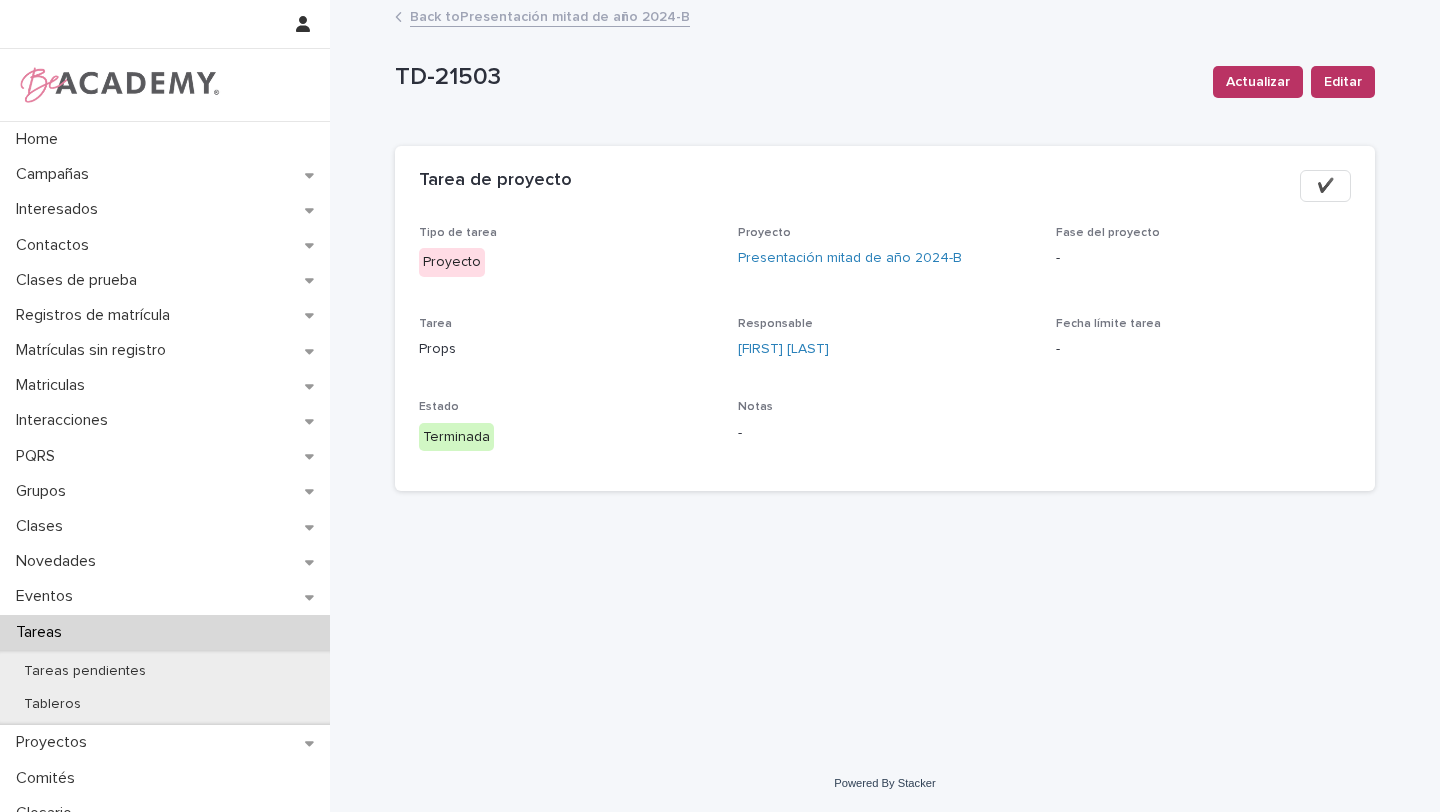 click on "Back to  Presentación mitad de año 2024-B" at bounding box center (550, 15) 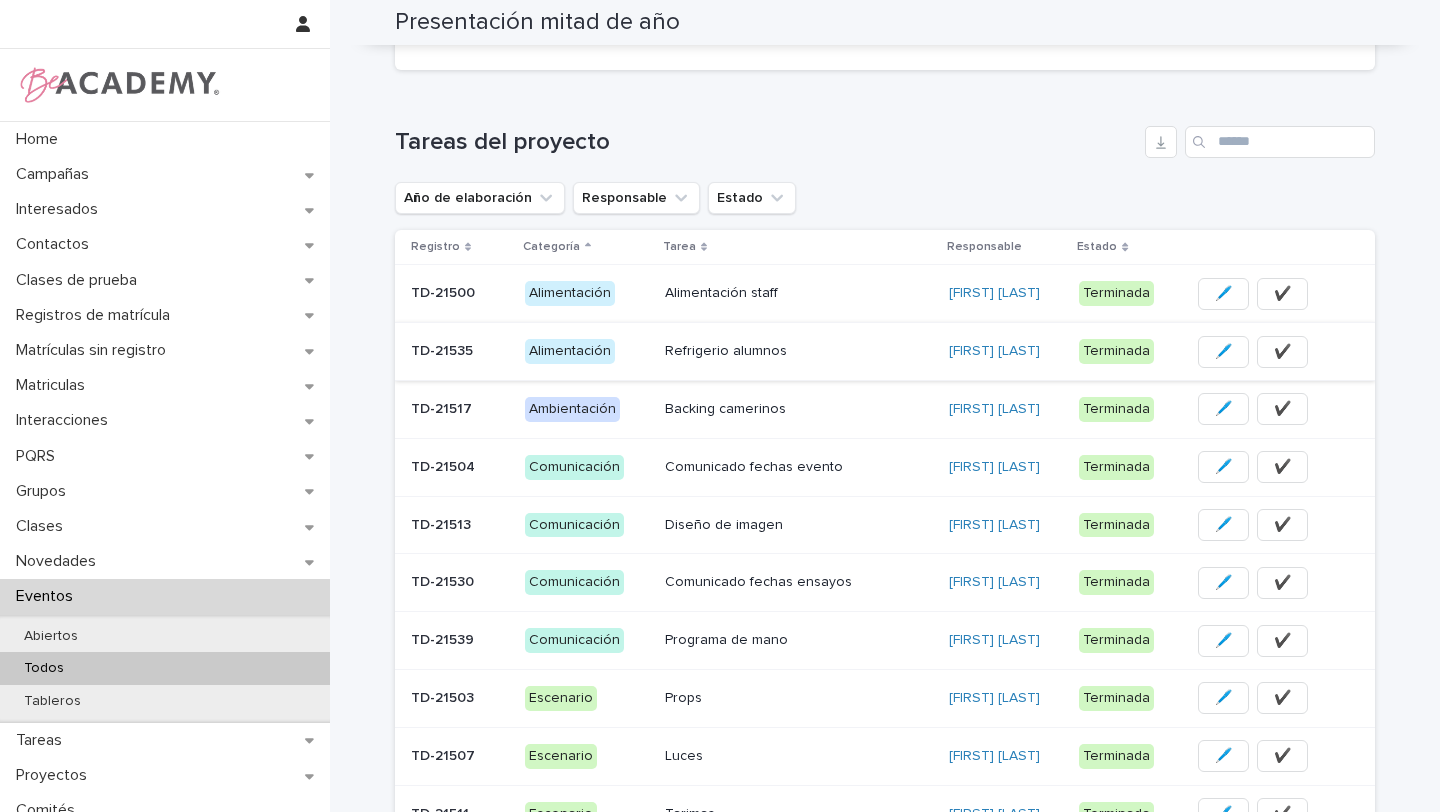 scroll, scrollTop: 0, scrollLeft: 0, axis: both 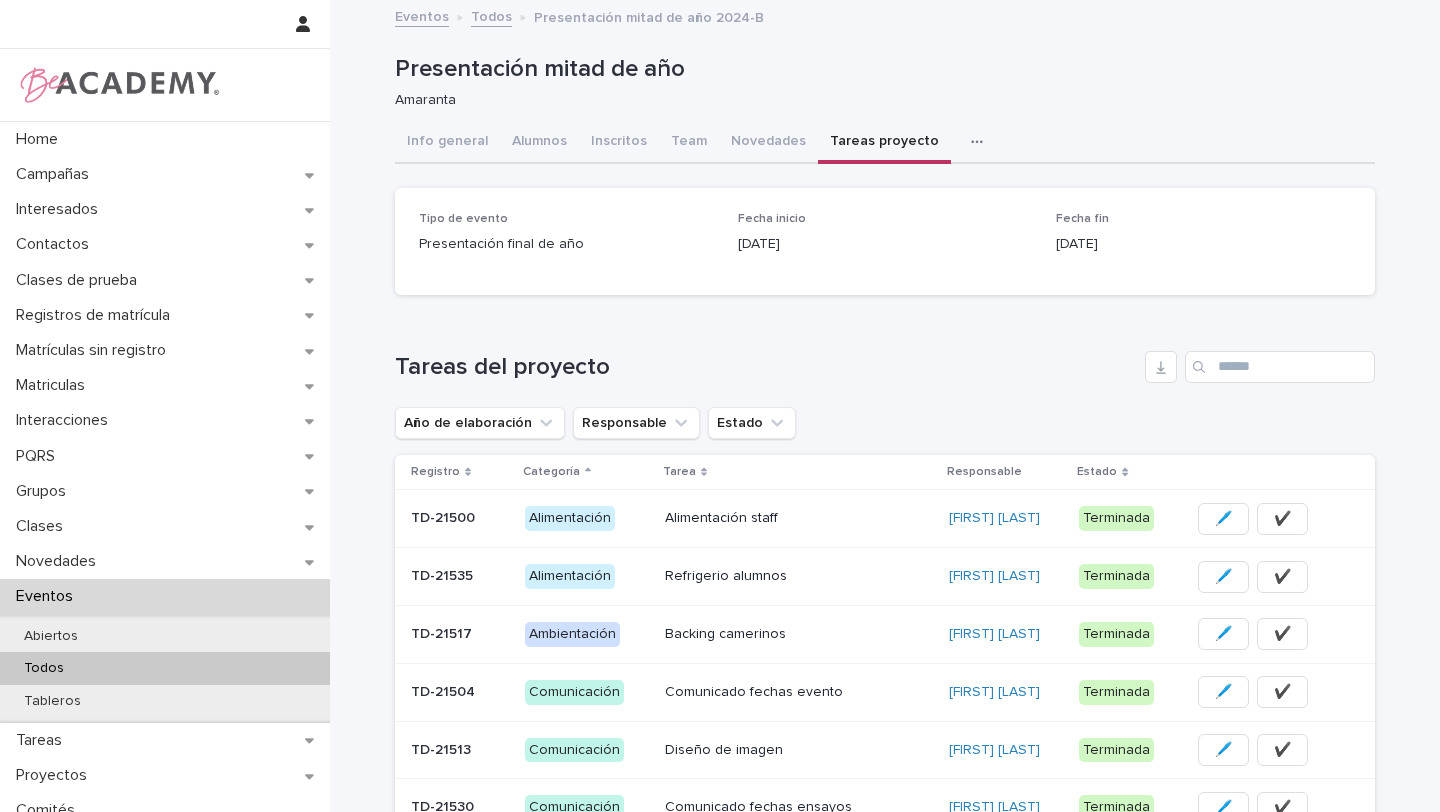 click on "Eventos" at bounding box center [165, 596] 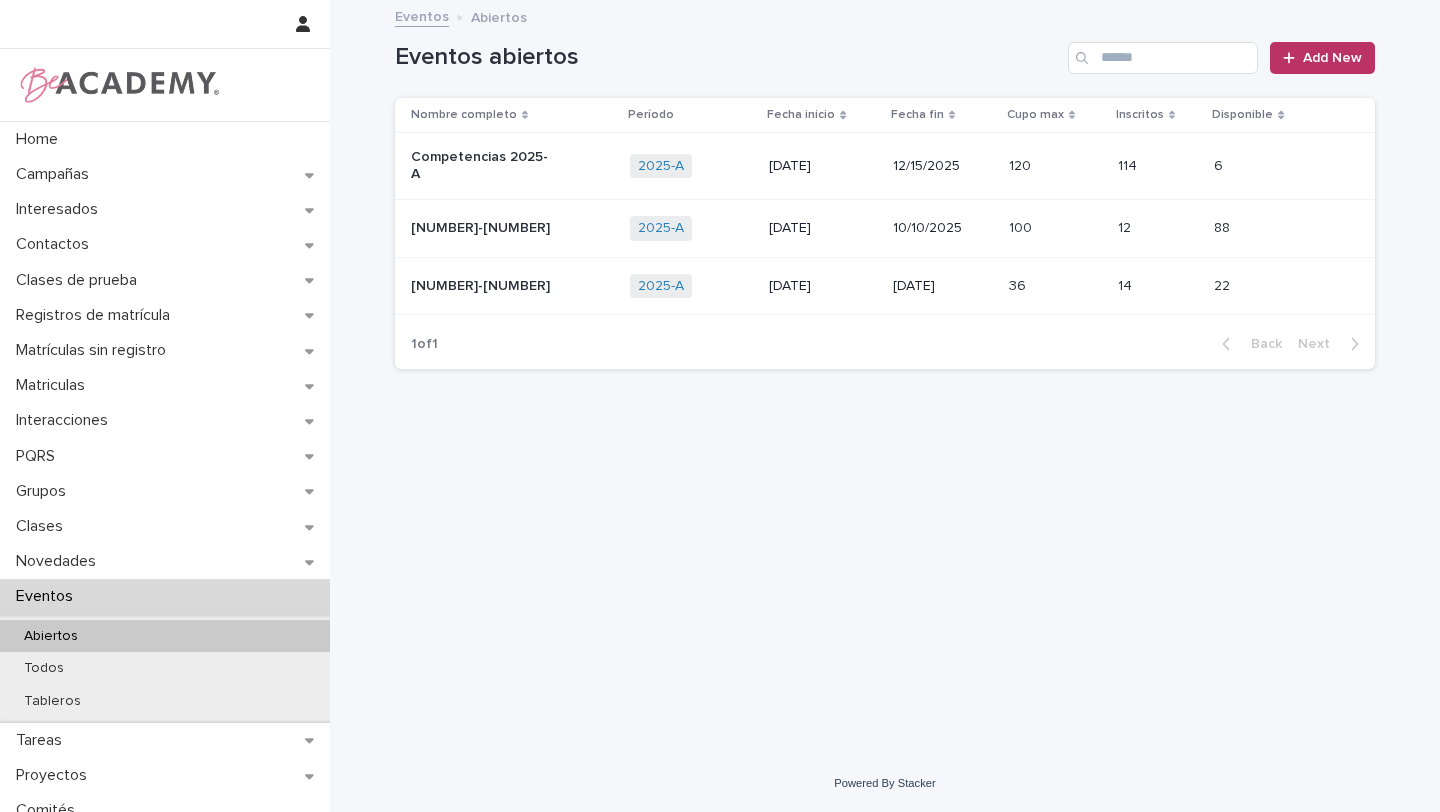 click on "Competencias 2025-A" at bounding box center (482, 166) 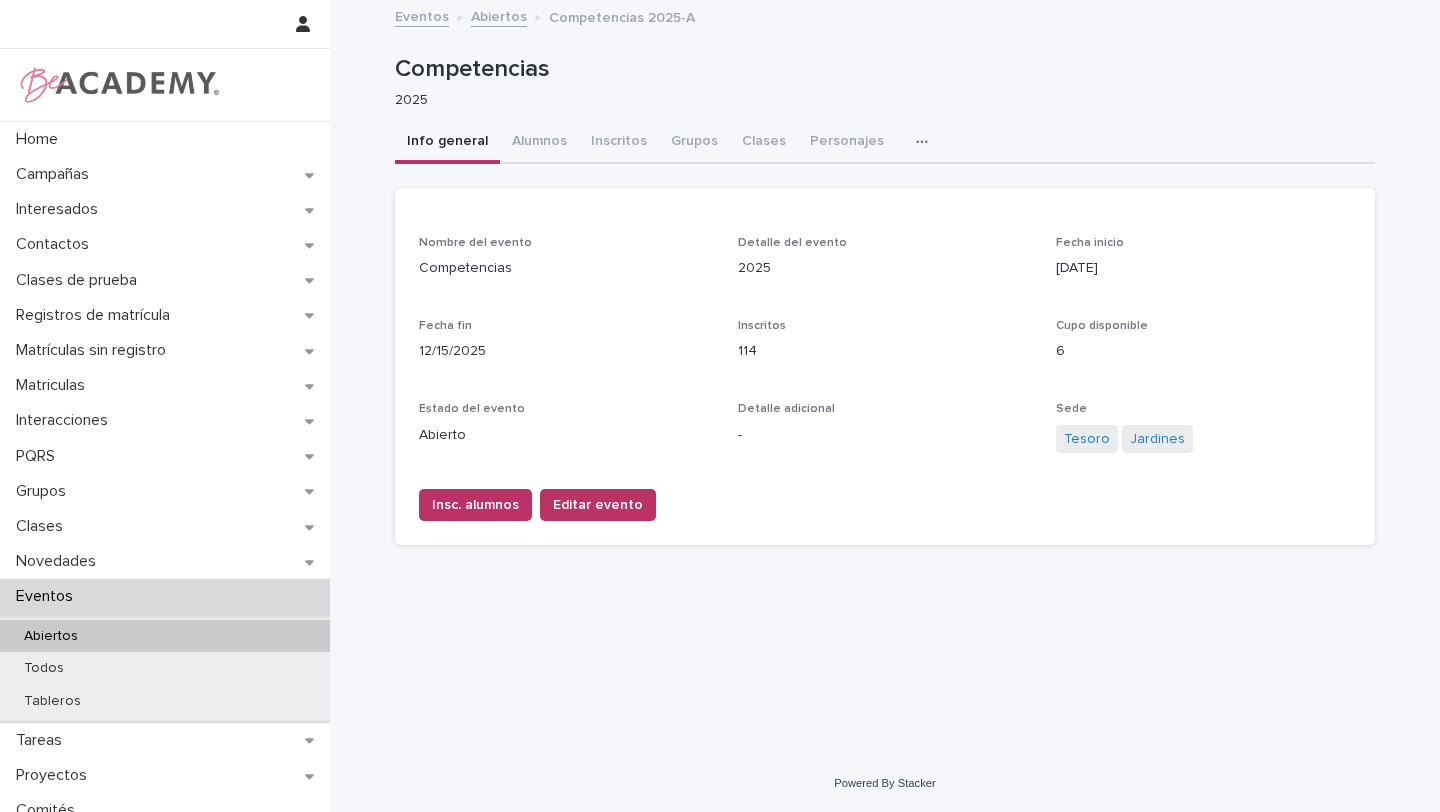 click at bounding box center [926, 142] 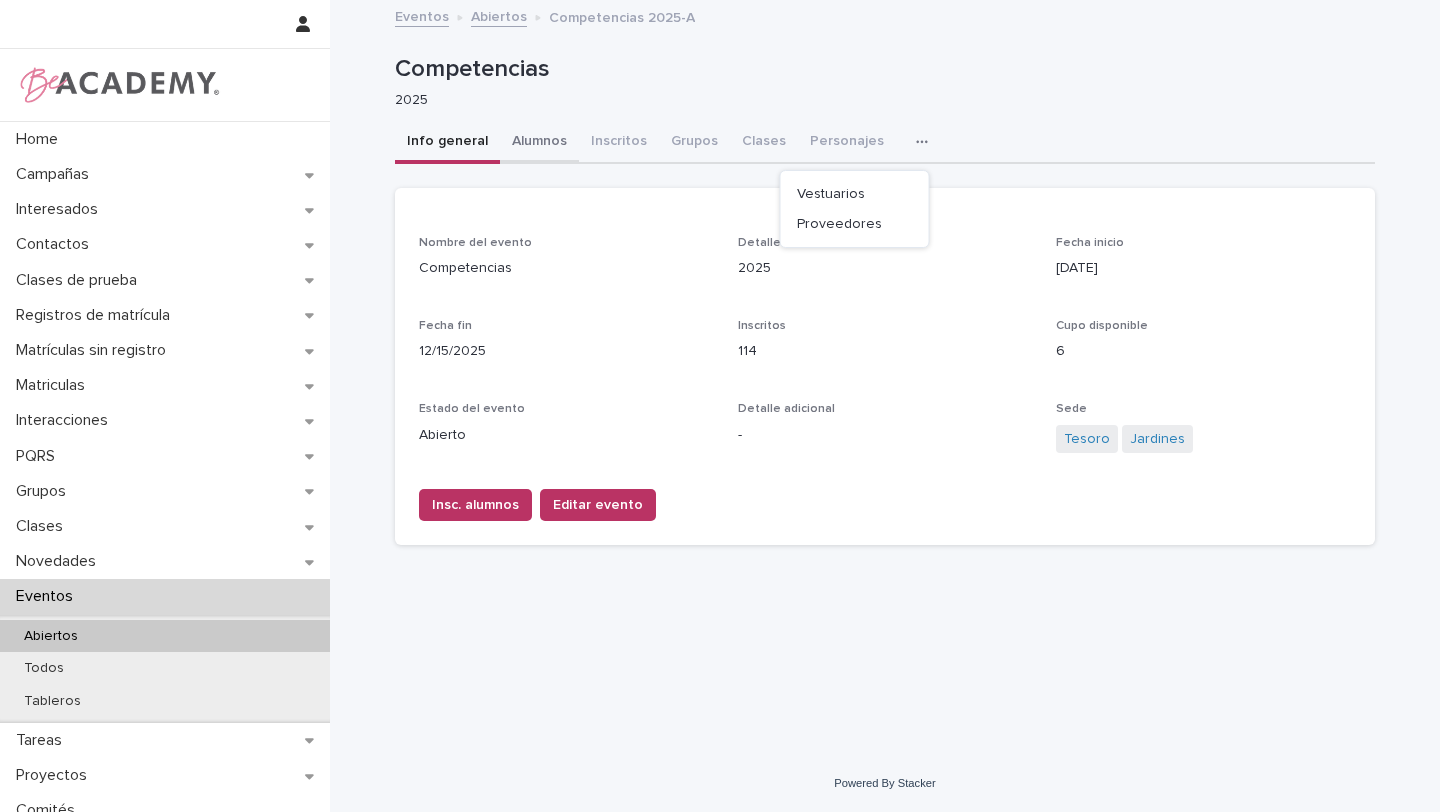 click on "Alumnos" at bounding box center [539, 143] 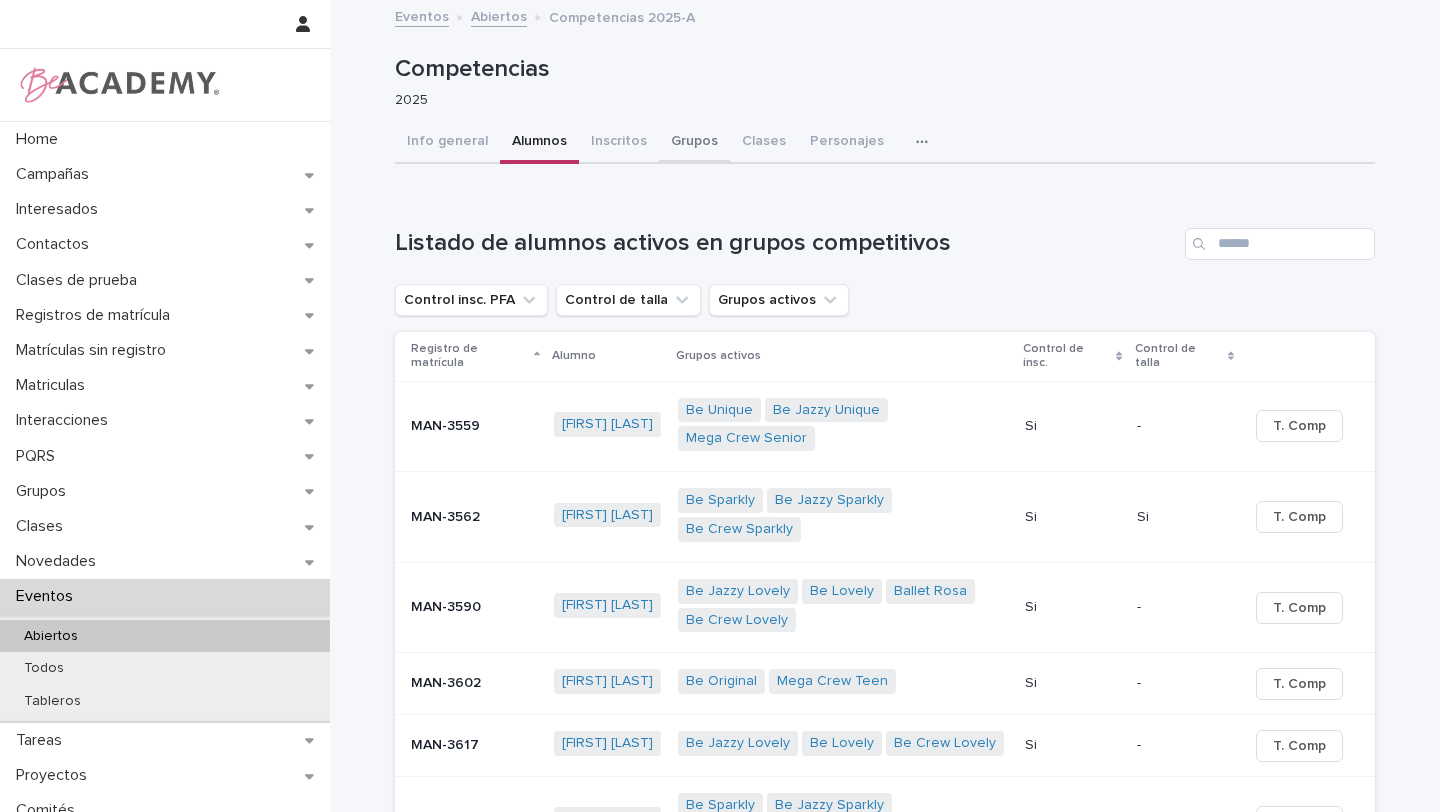 click on "Grupos" at bounding box center [694, 143] 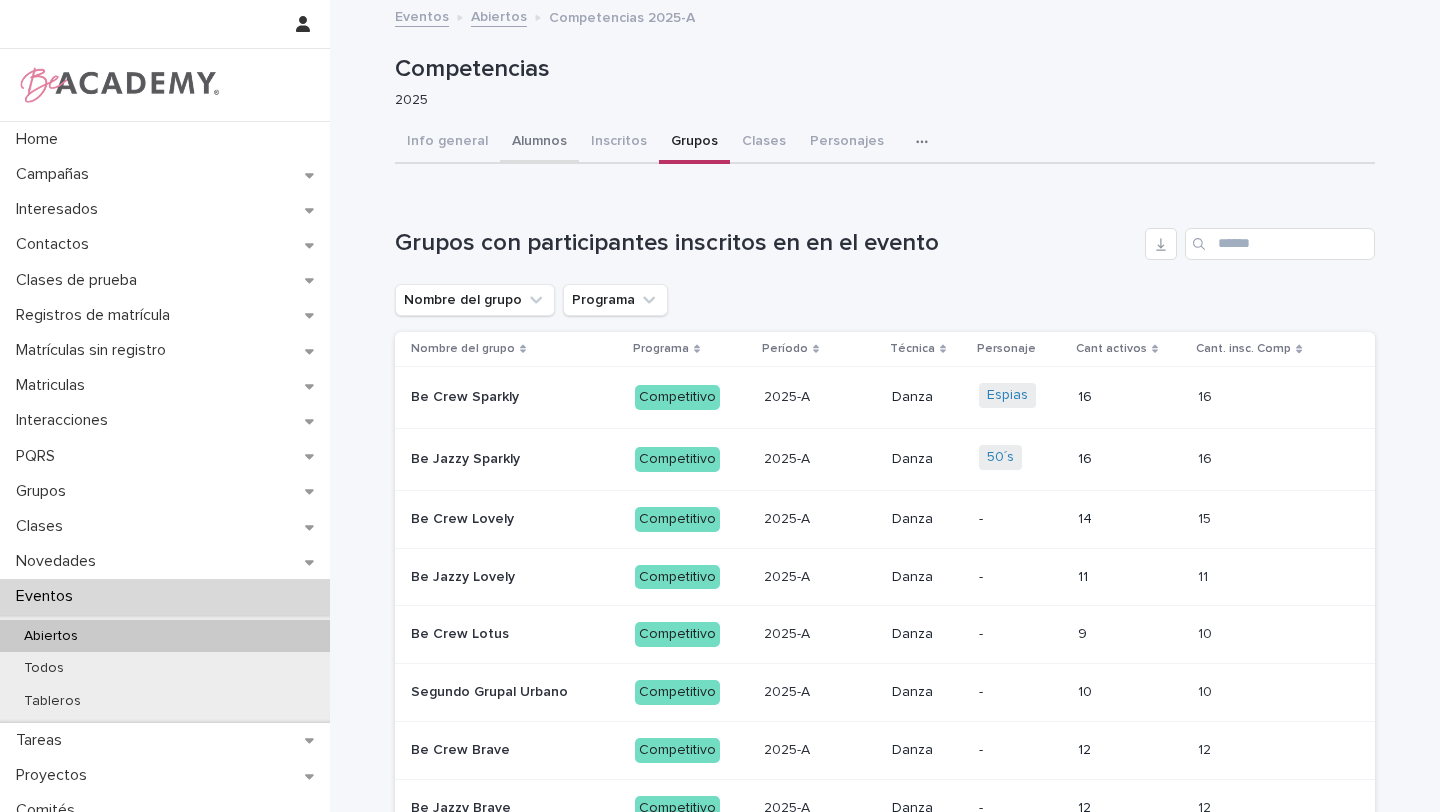 click on "Alumnos" at bounding box center [539, 143] 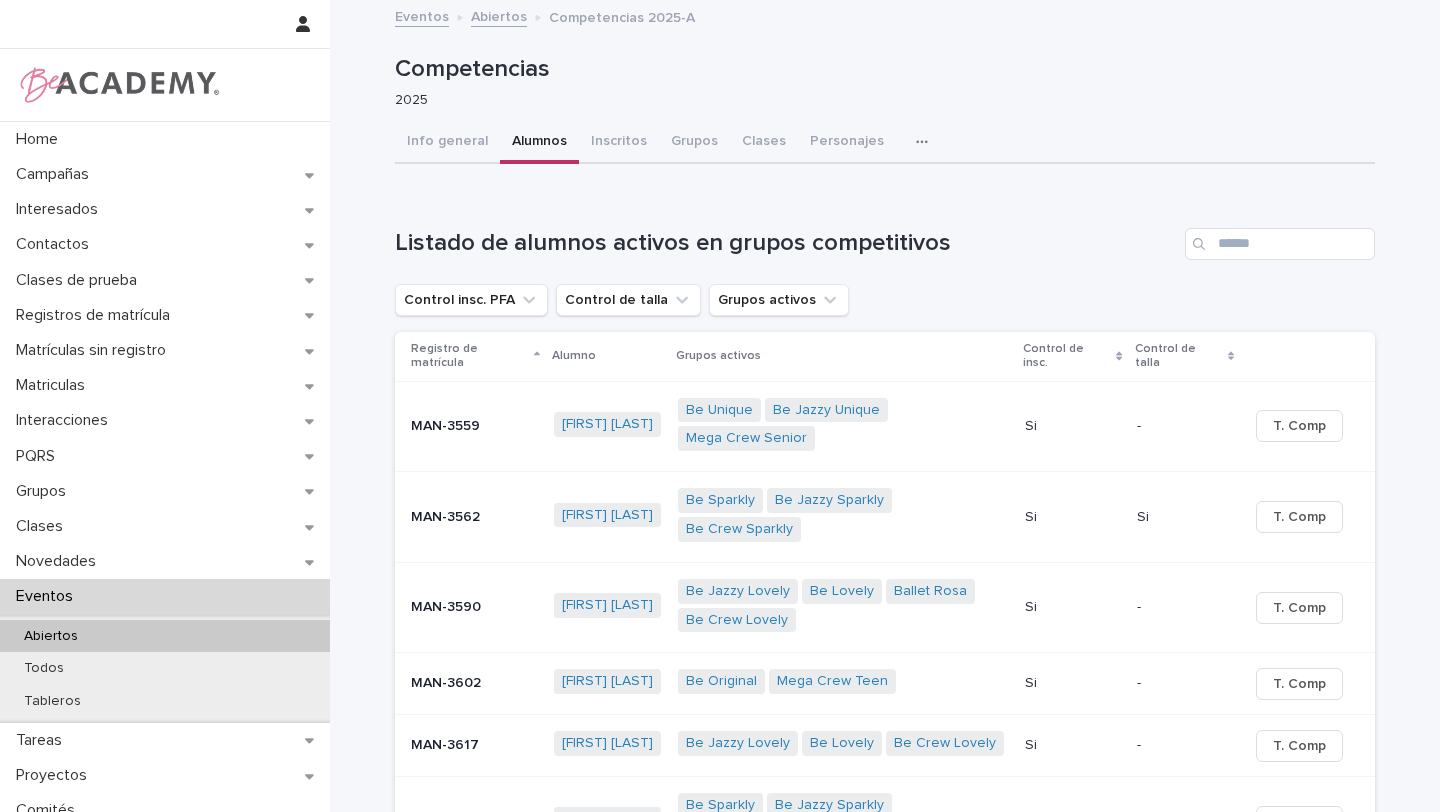 click 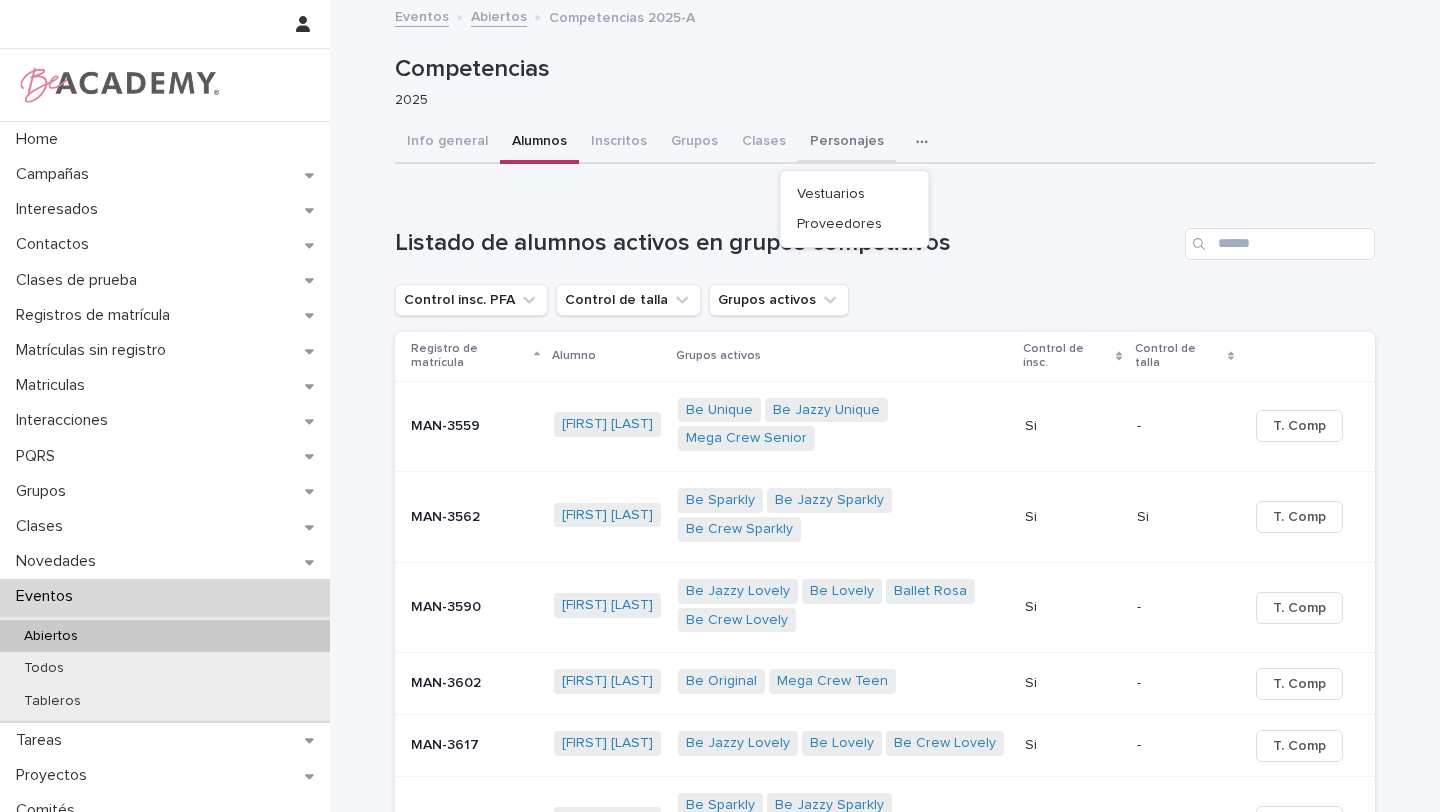 click on "Personajes" at bounding box center [847, 143] 